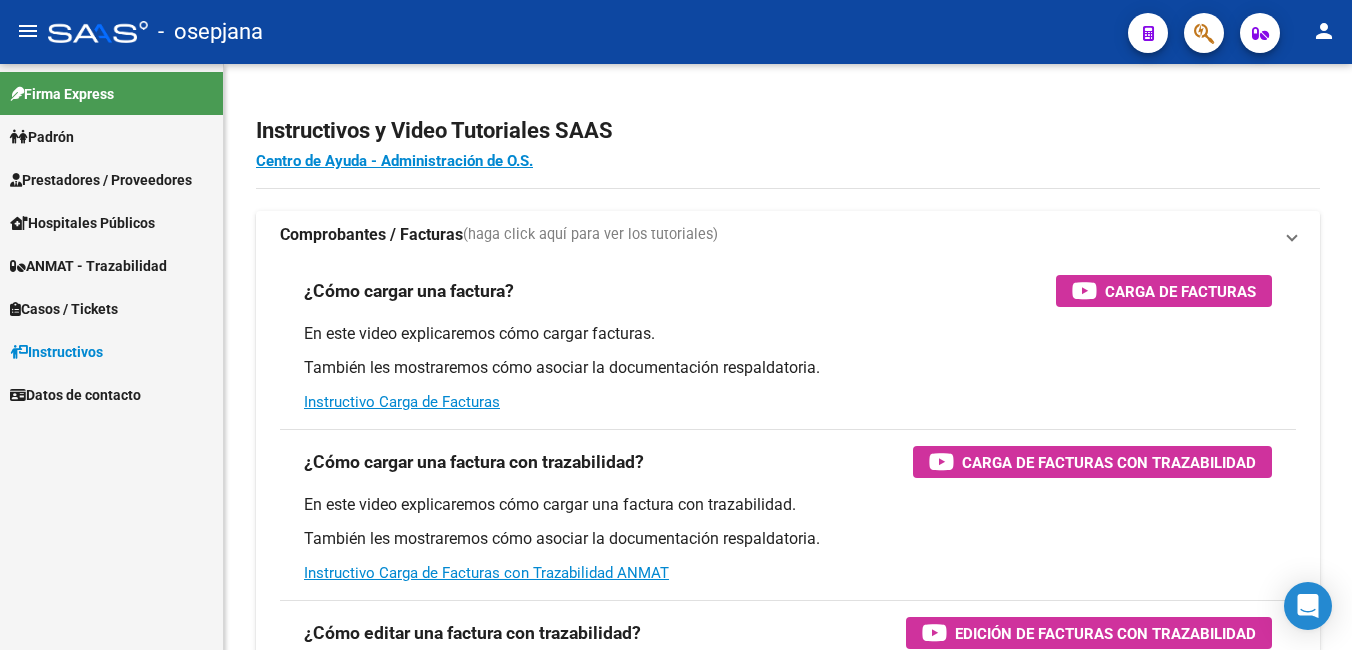 scroll, scrollTop: 0, scrollLeft: 0, axis: both 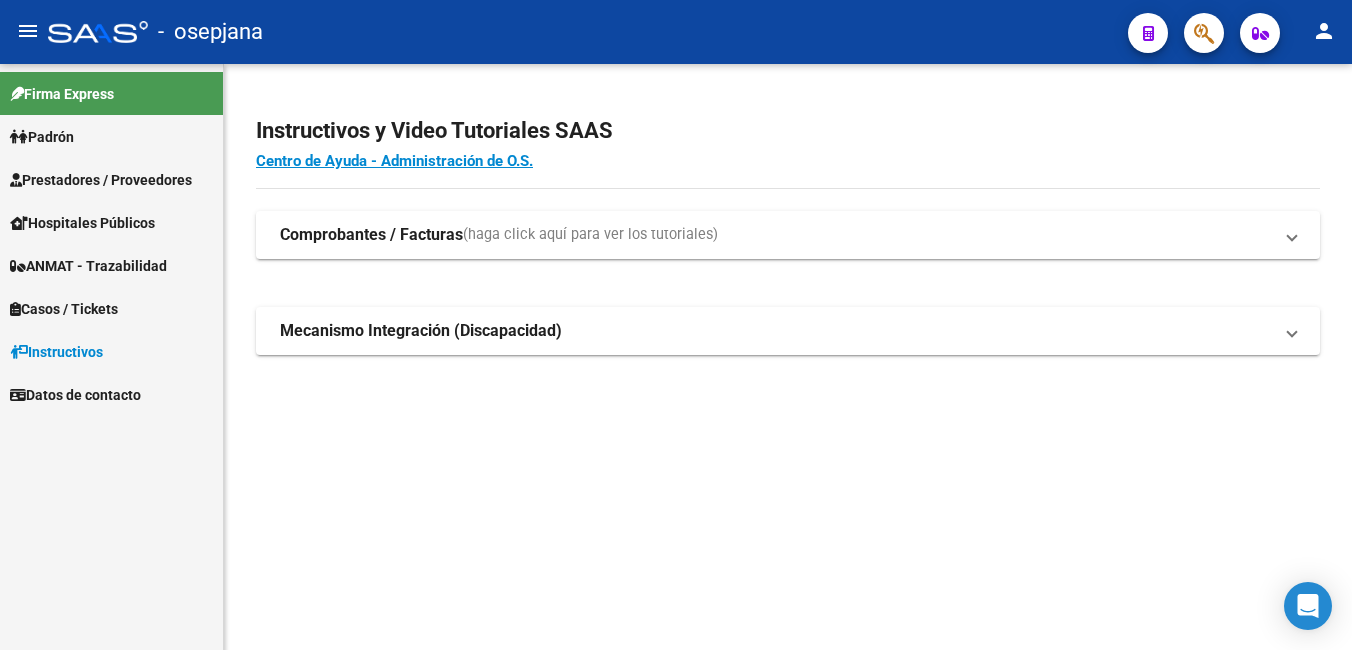 click on "Prestadores / Proveedores" at bounding box center (101, 180) 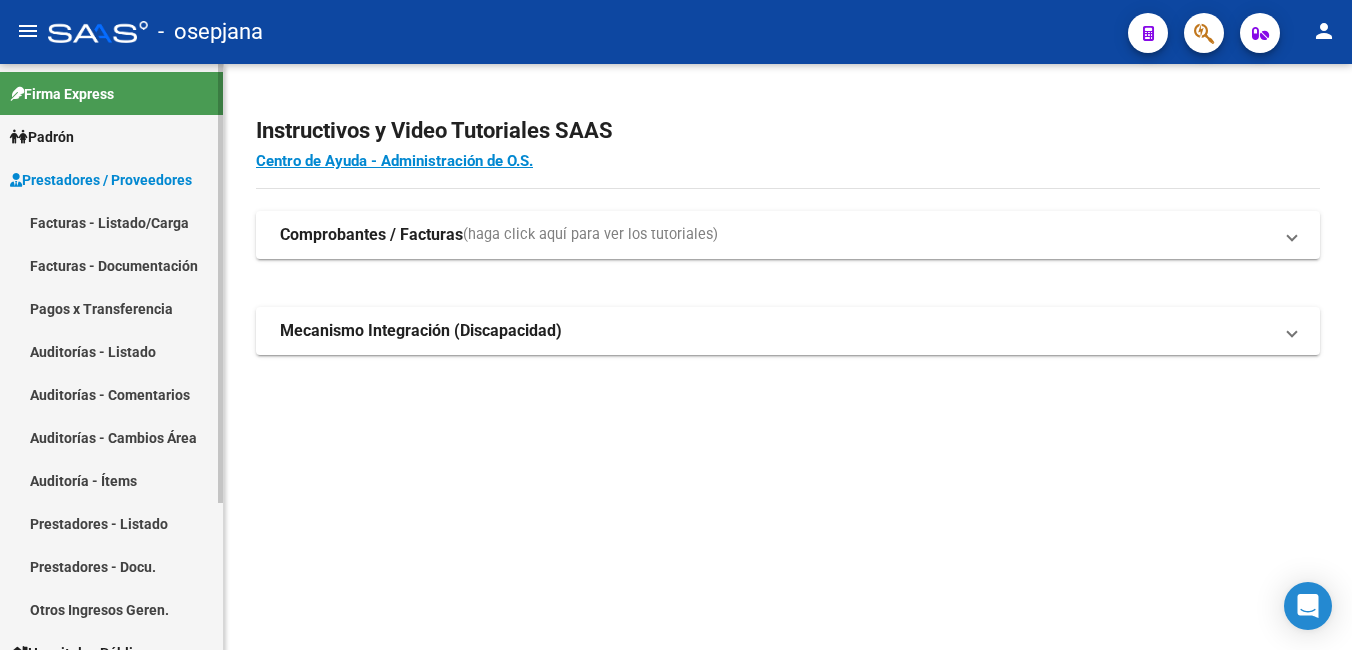 click on "Facturas - Listado/Carga" at bounding box center (111, 222) 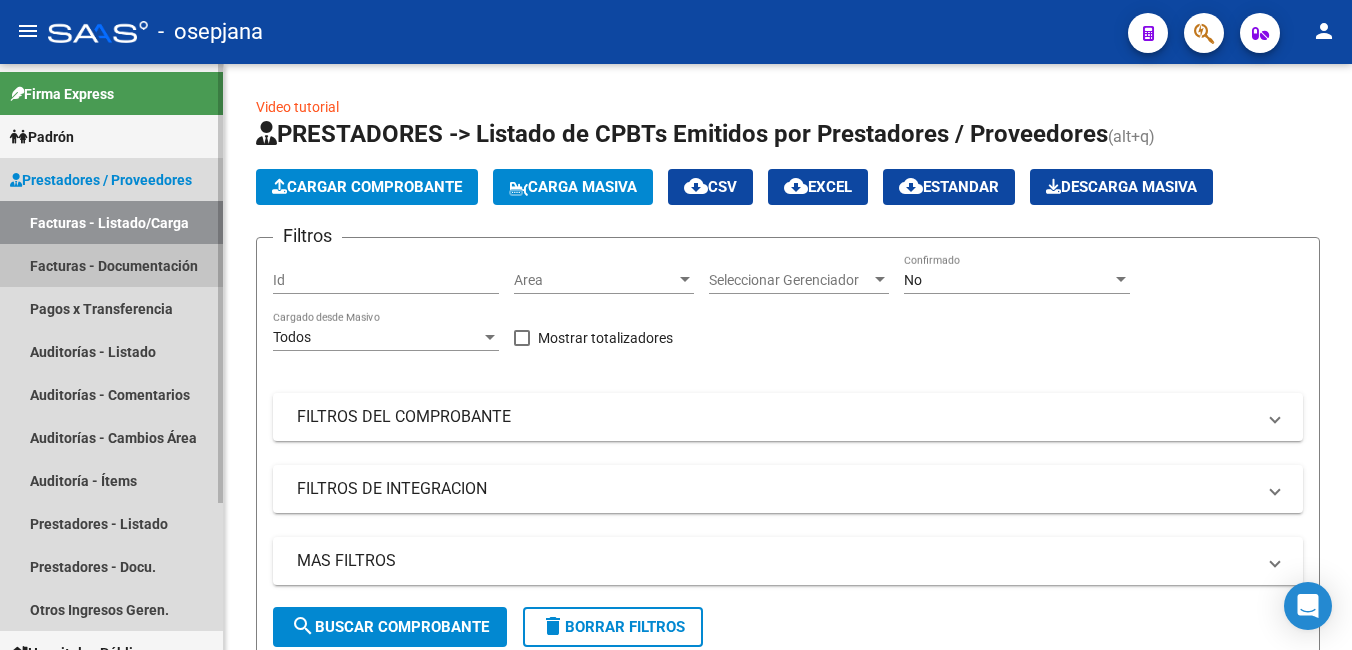 click on "Facturas - Documentación" at bounding box center [111, 265] 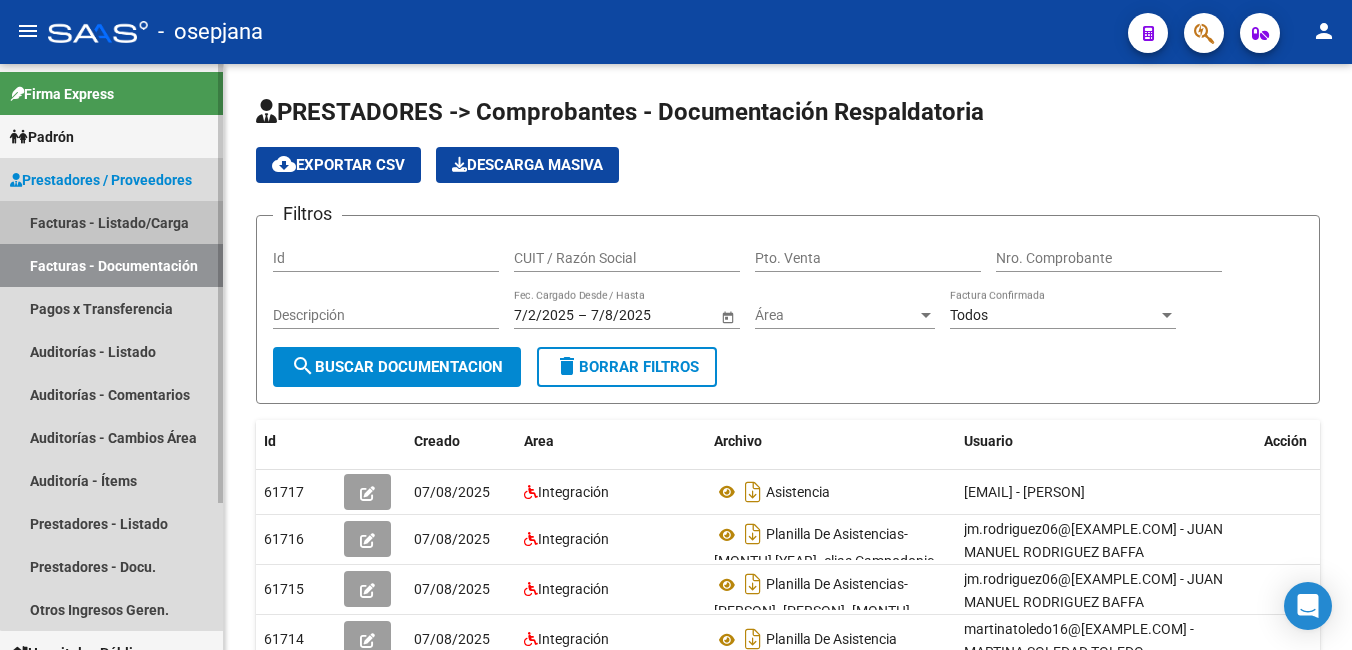 click on "Facturas - Listado/Carga" at bounding box center [111, 222] 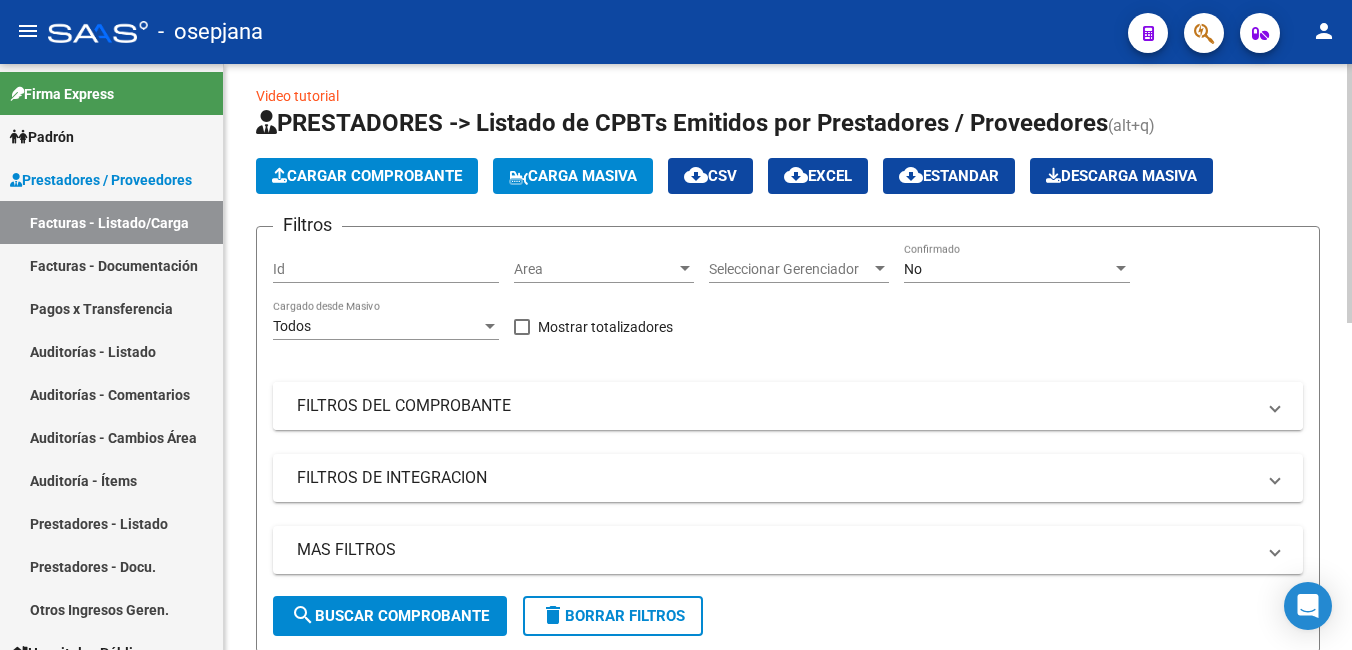 scroll, scrollTop: 0, scrollLeft: 0, axis: both 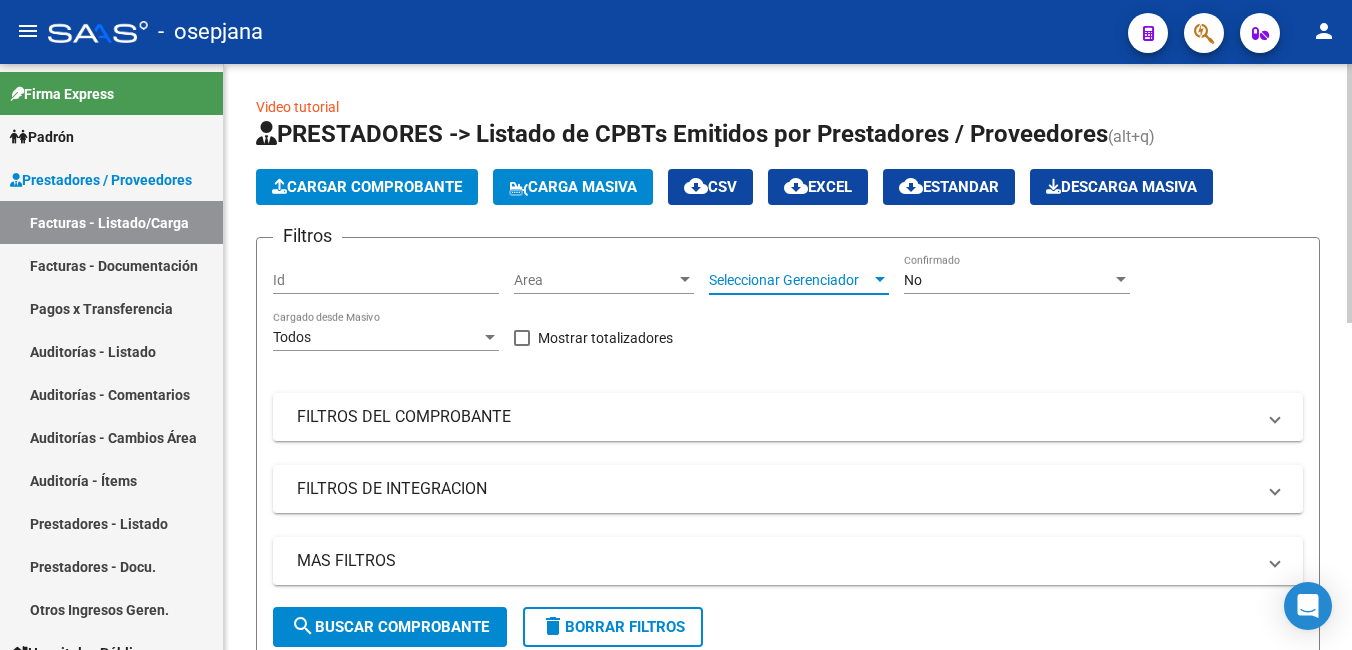 click on "Seleccionar Gerenciador" at bounding box center [790, 280] 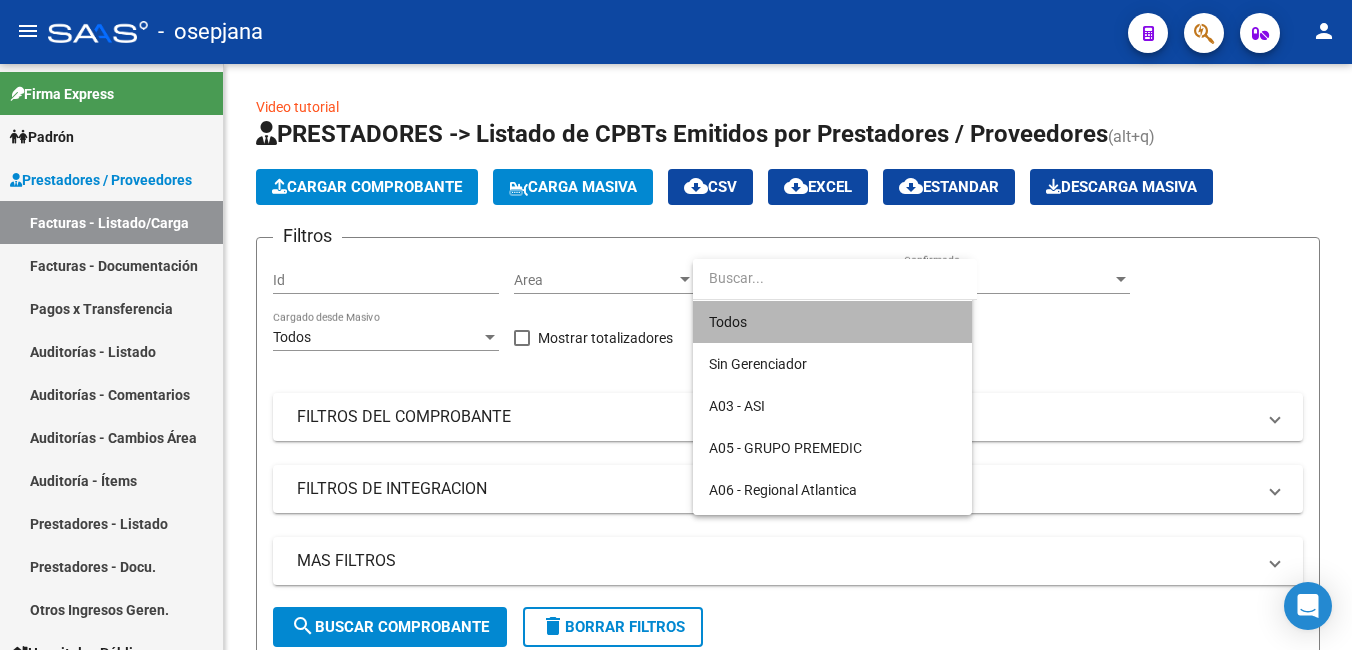 click on "Todos" at bounding box center [832, 322] 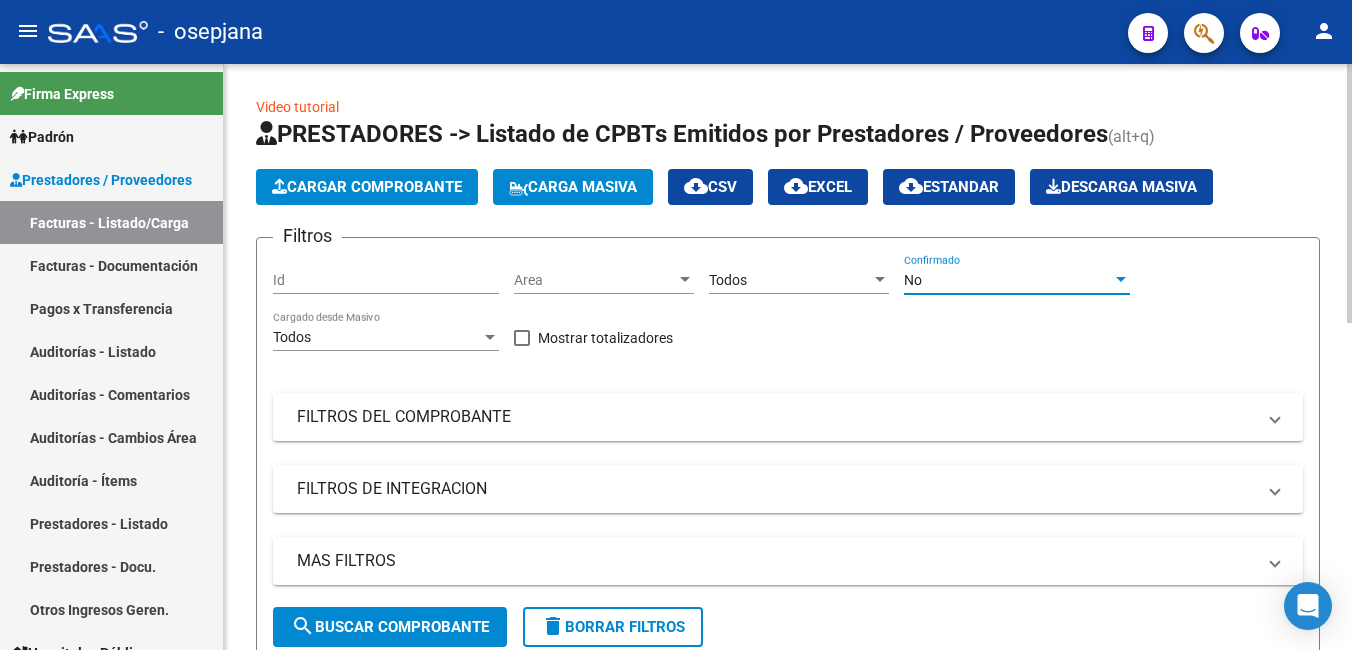 click on "No" at bounding box center (1008, 280) 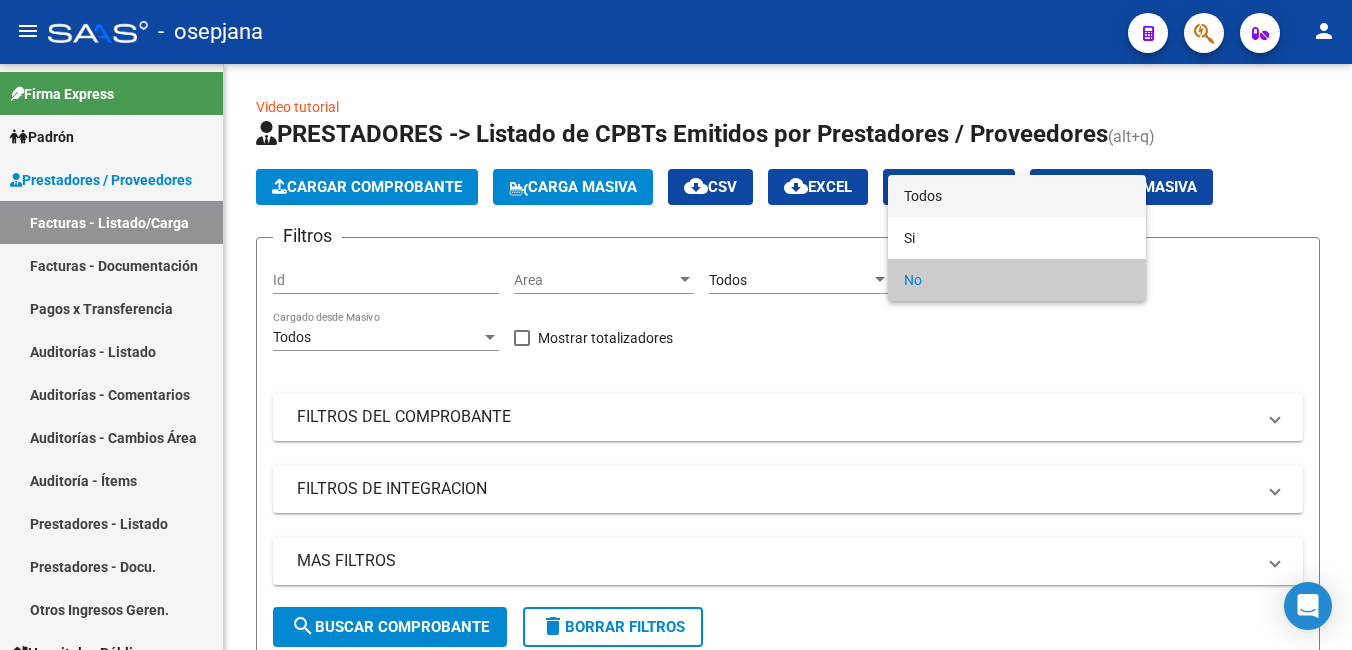 click on "Todos" at bounding box center (1017, 196) 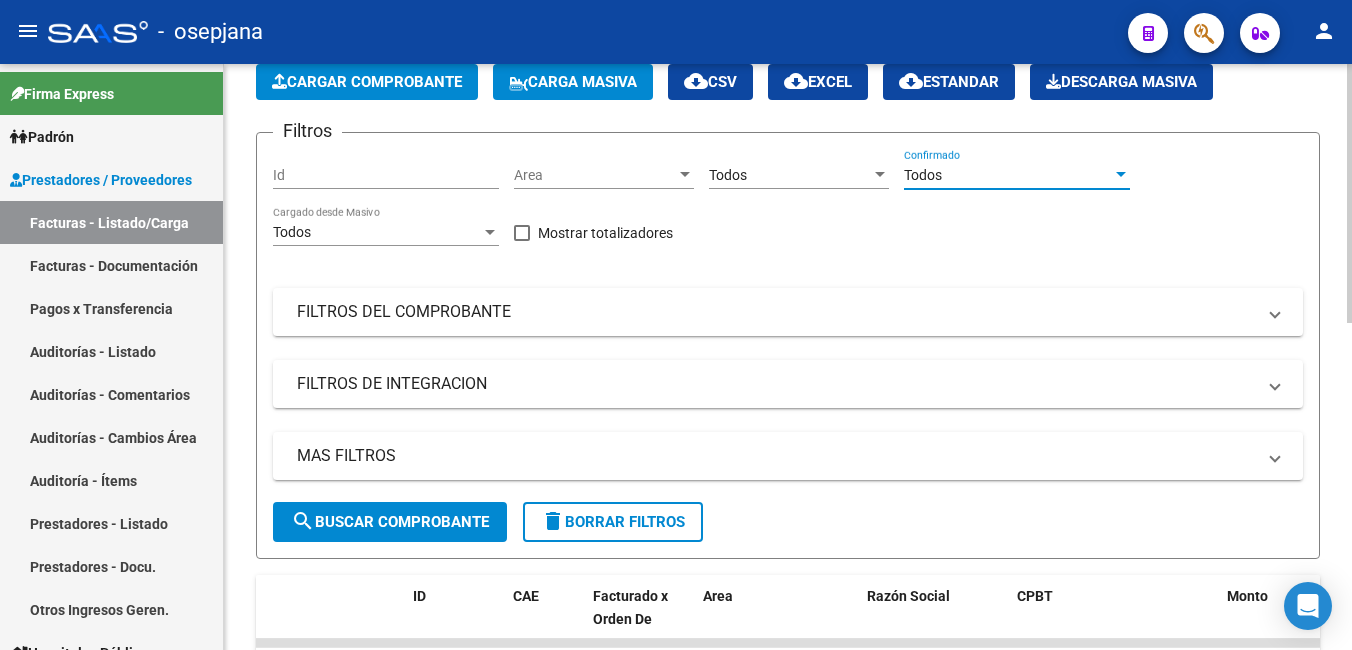 scroll, scrollTop: 100, scrollLeft: 0, axis: vertical 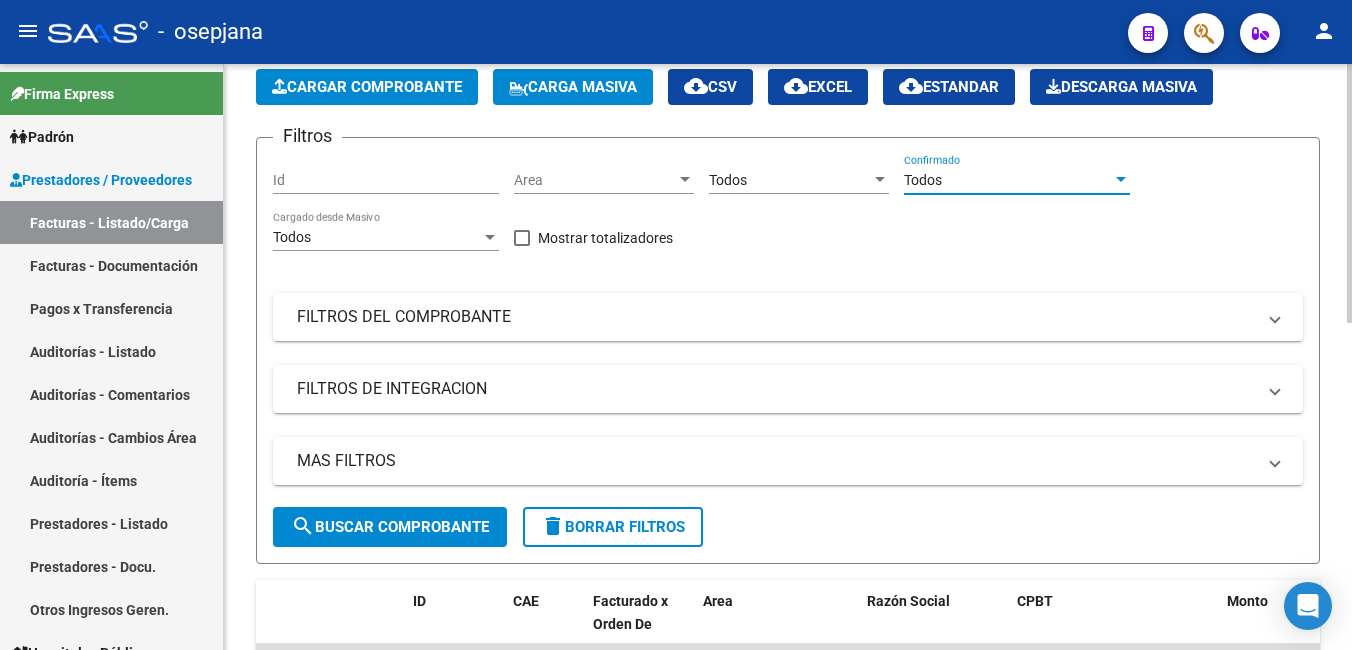 click on "FILTROS DEL COMPROBANTE" at bounding box center (776, 317) 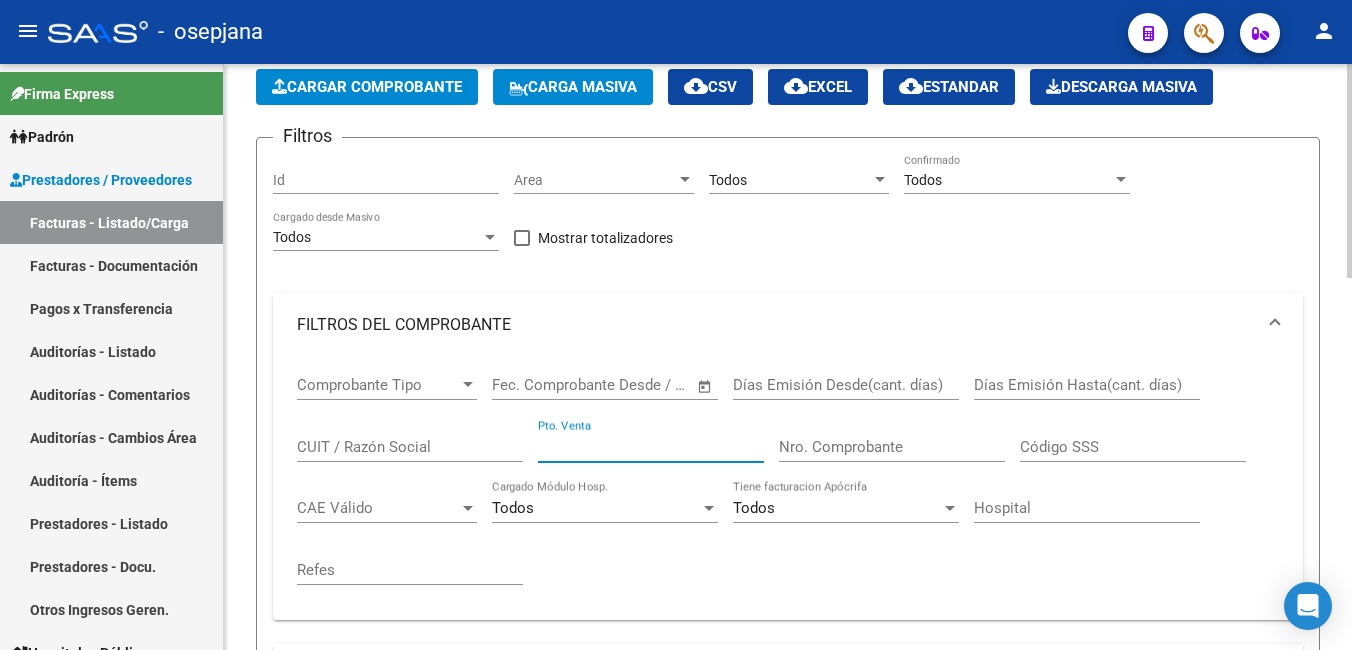 click on "Pto. Venta" at bounding box center (651, 447) 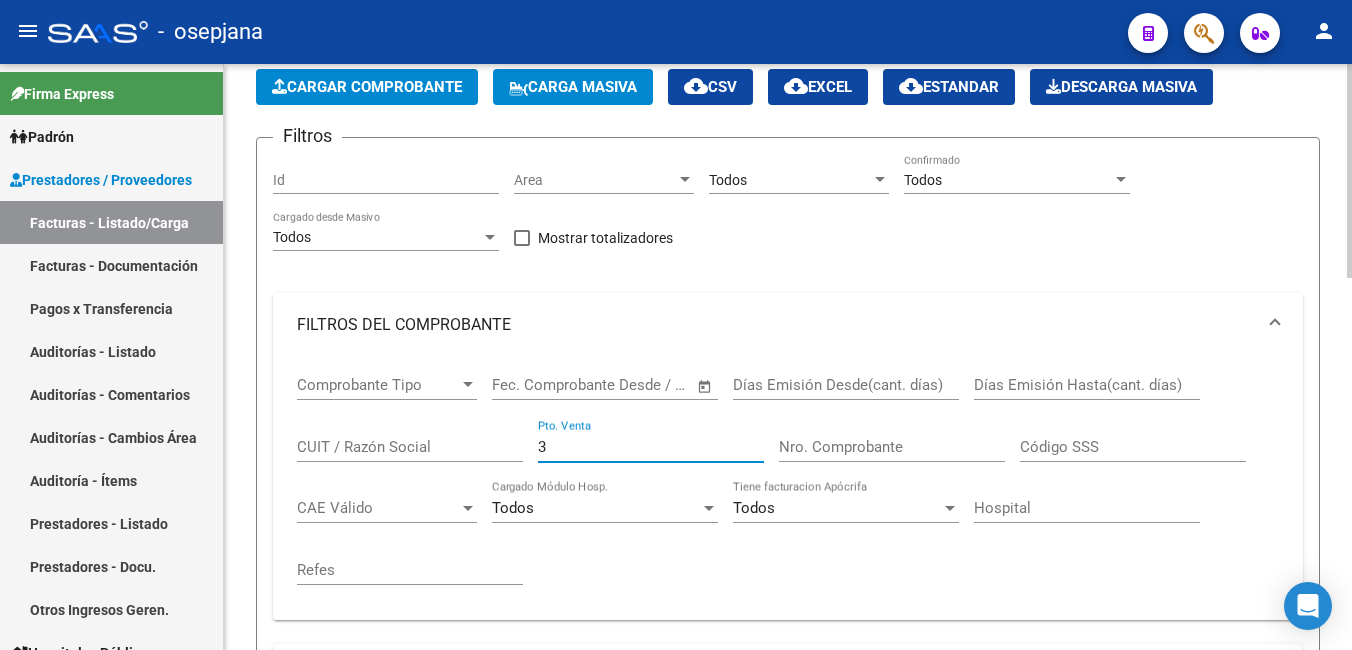 type on "3" 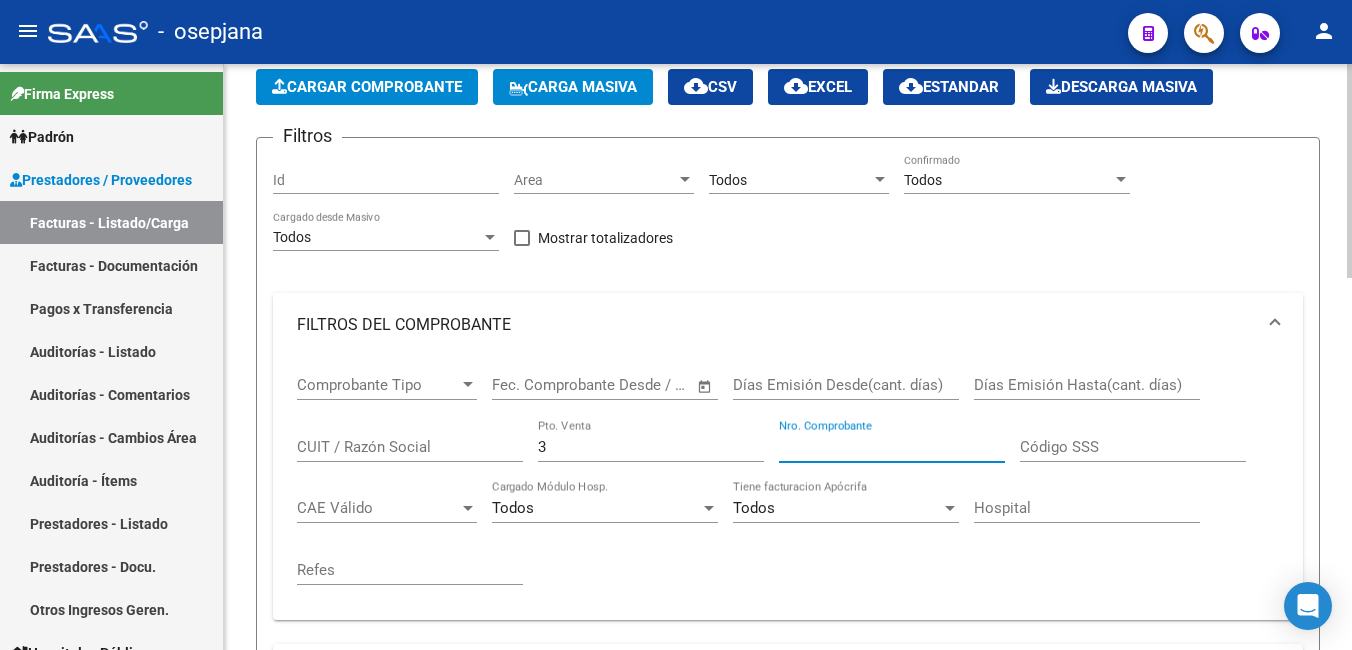 click on "Nro. Comprobante" at bounding box center (892, 447) 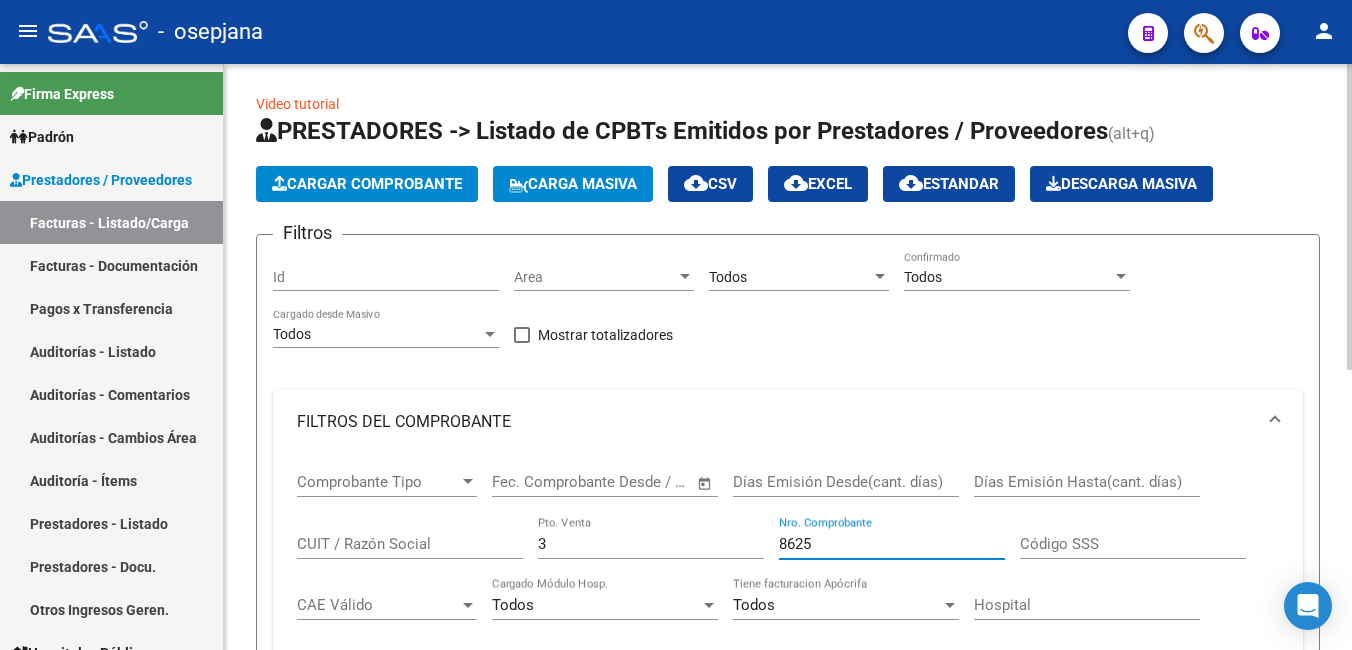 scroll, scrollTop: 0, scrollLeft: 0, axis: both 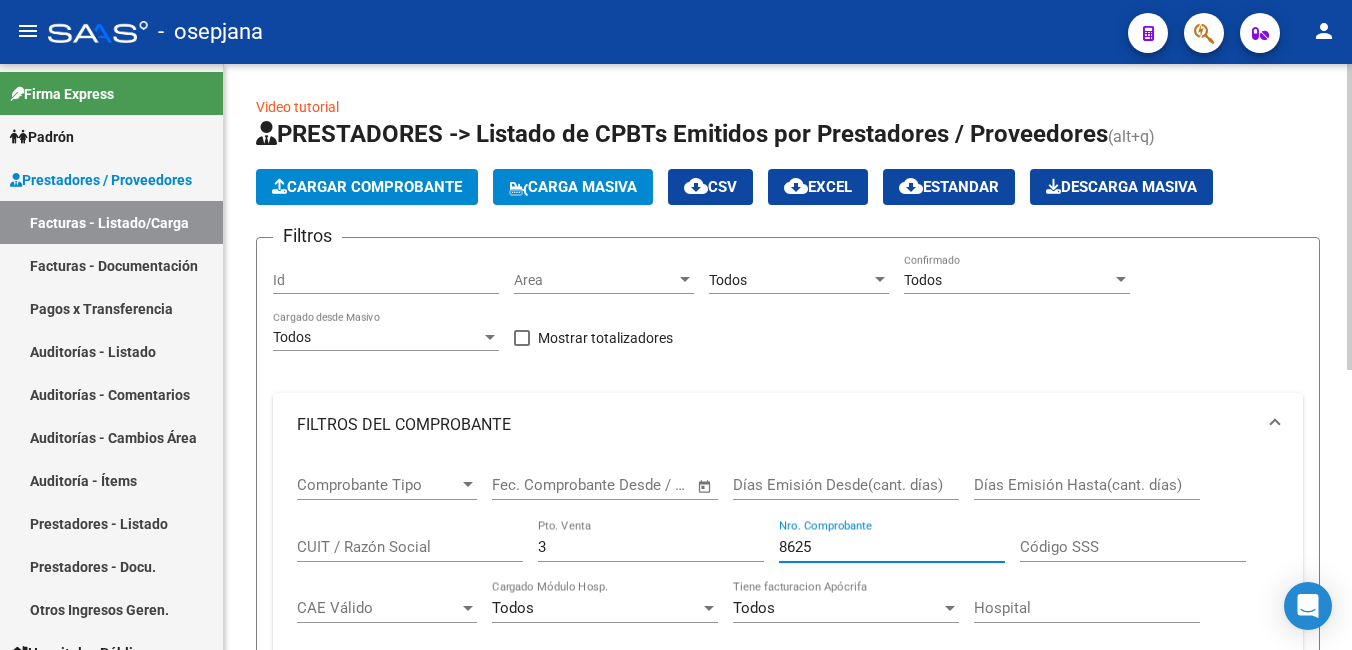 type on "8625" 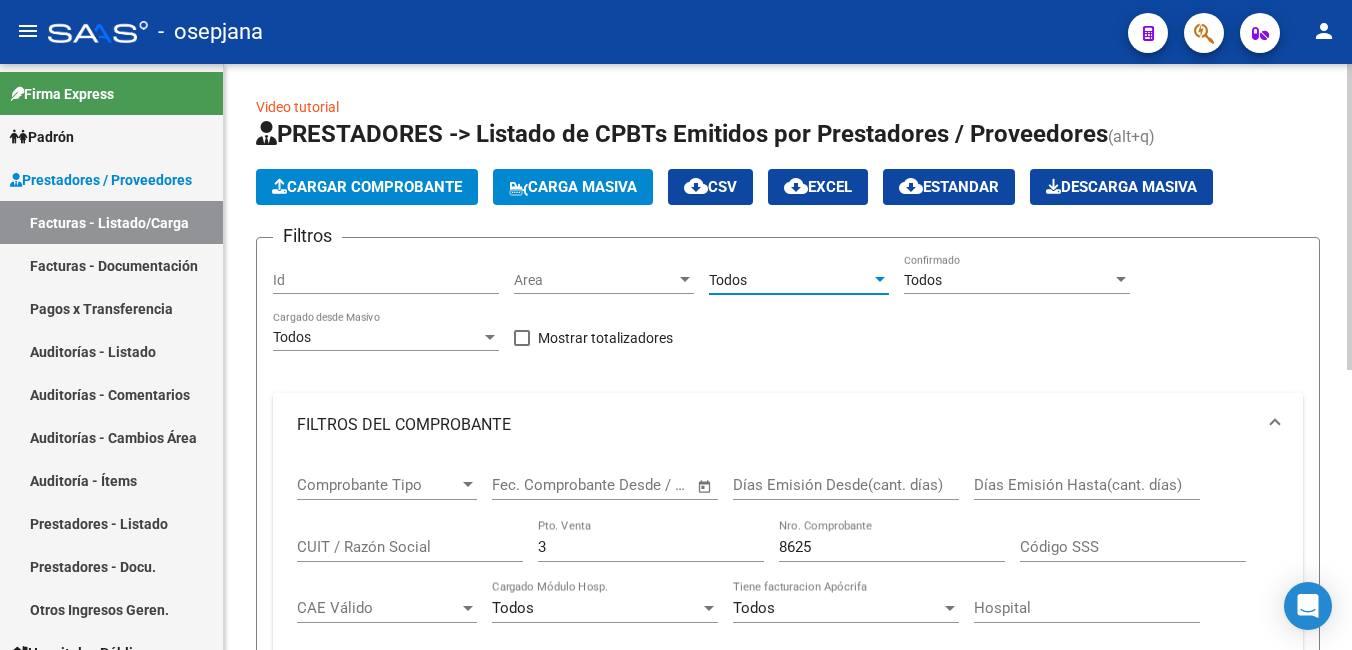 click at bounding box center (880, 280) 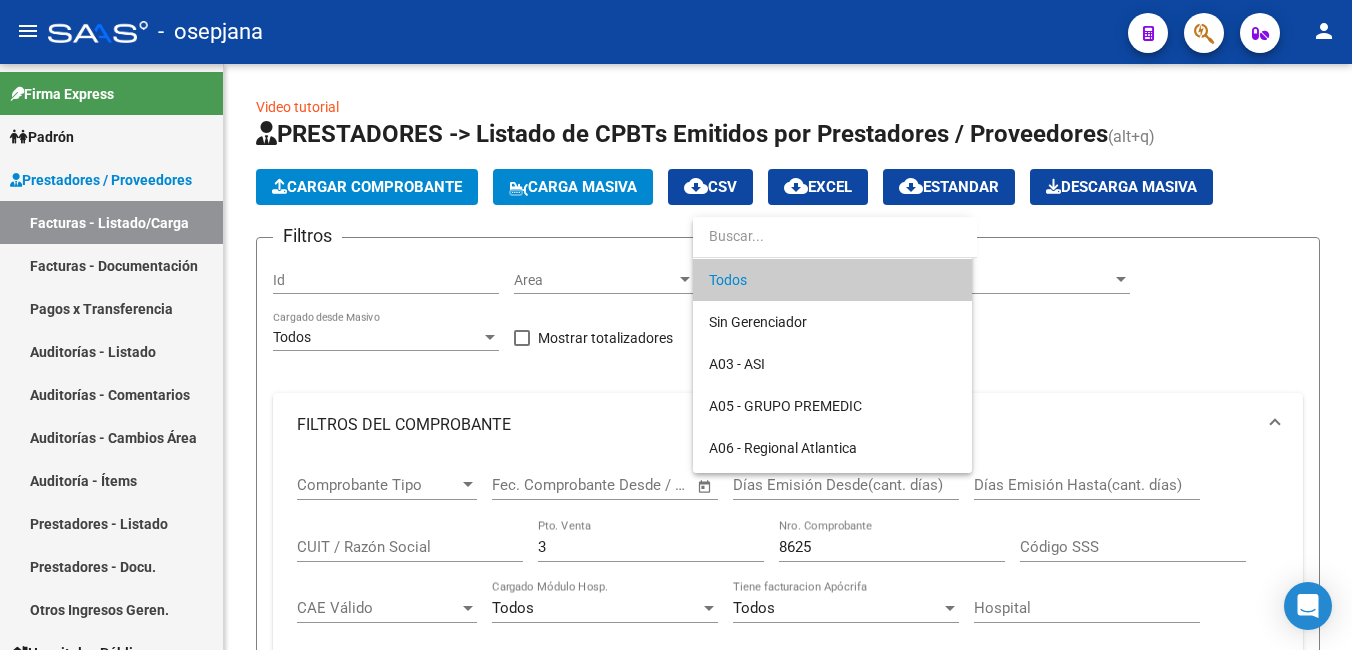 click at bounding box center [676, 325] 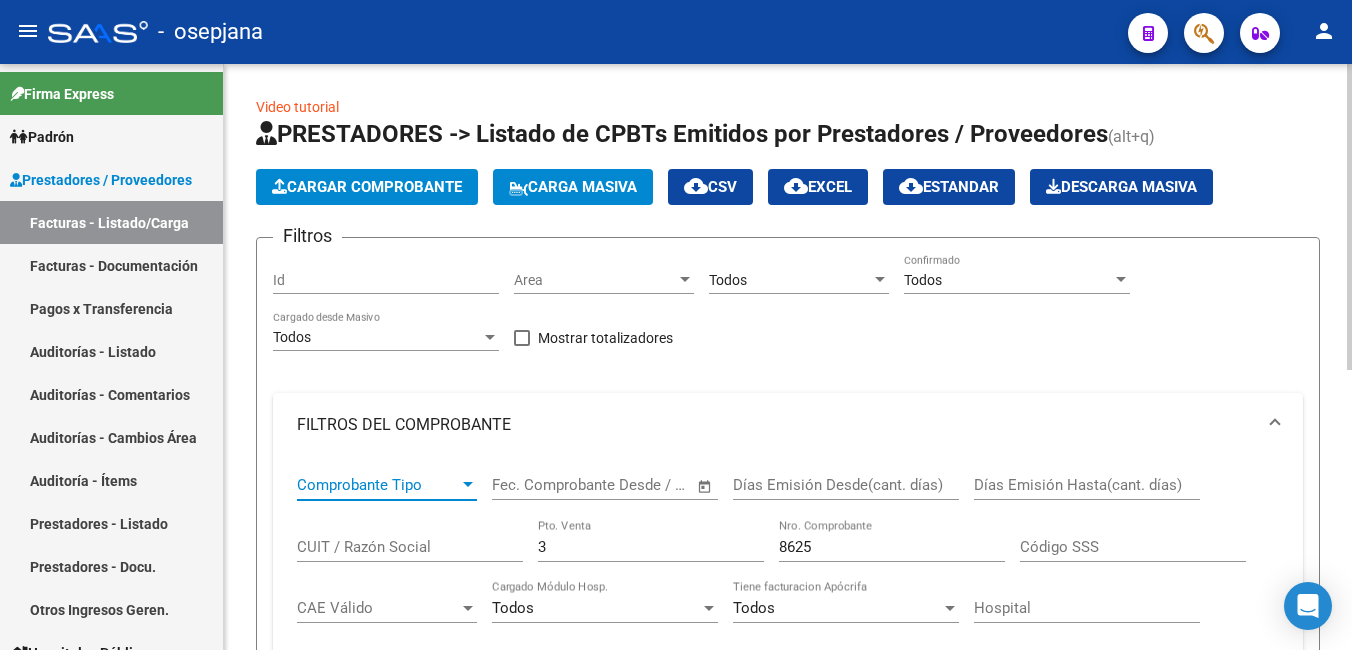 click on "Comprobante Tipo" at bounding box center [378, 485] 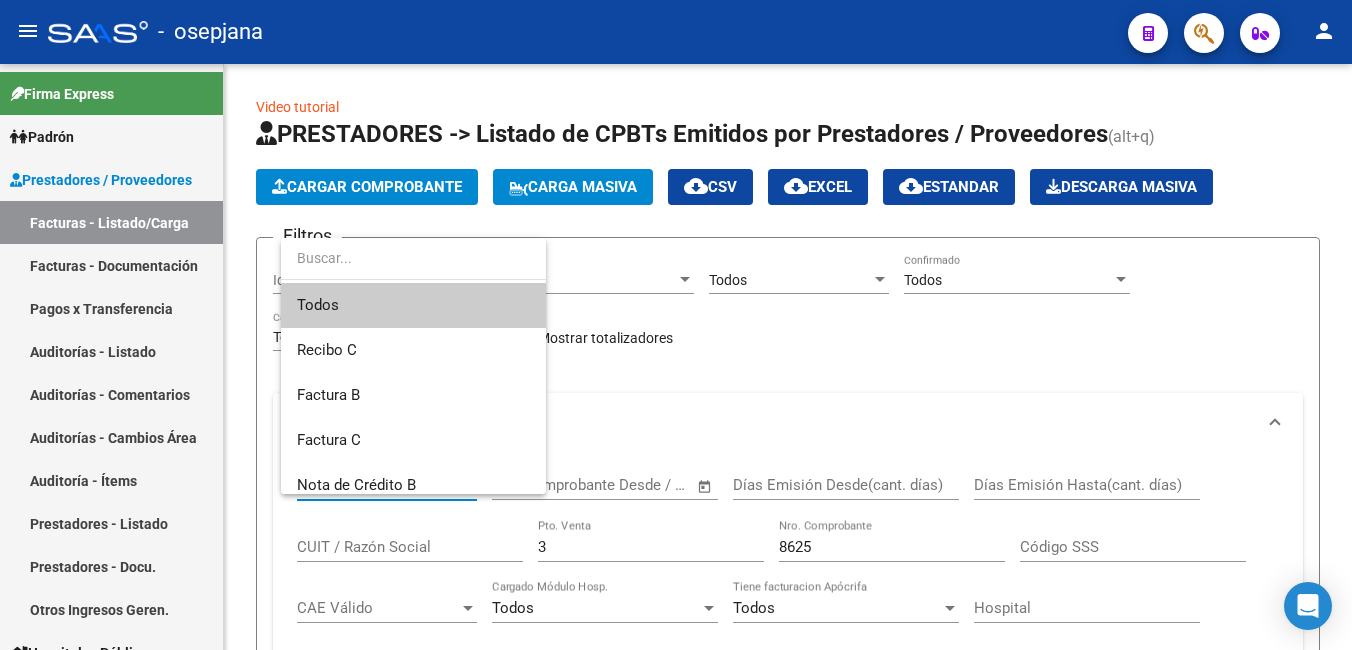 click on "Todos" at bounding box center [413, 305] 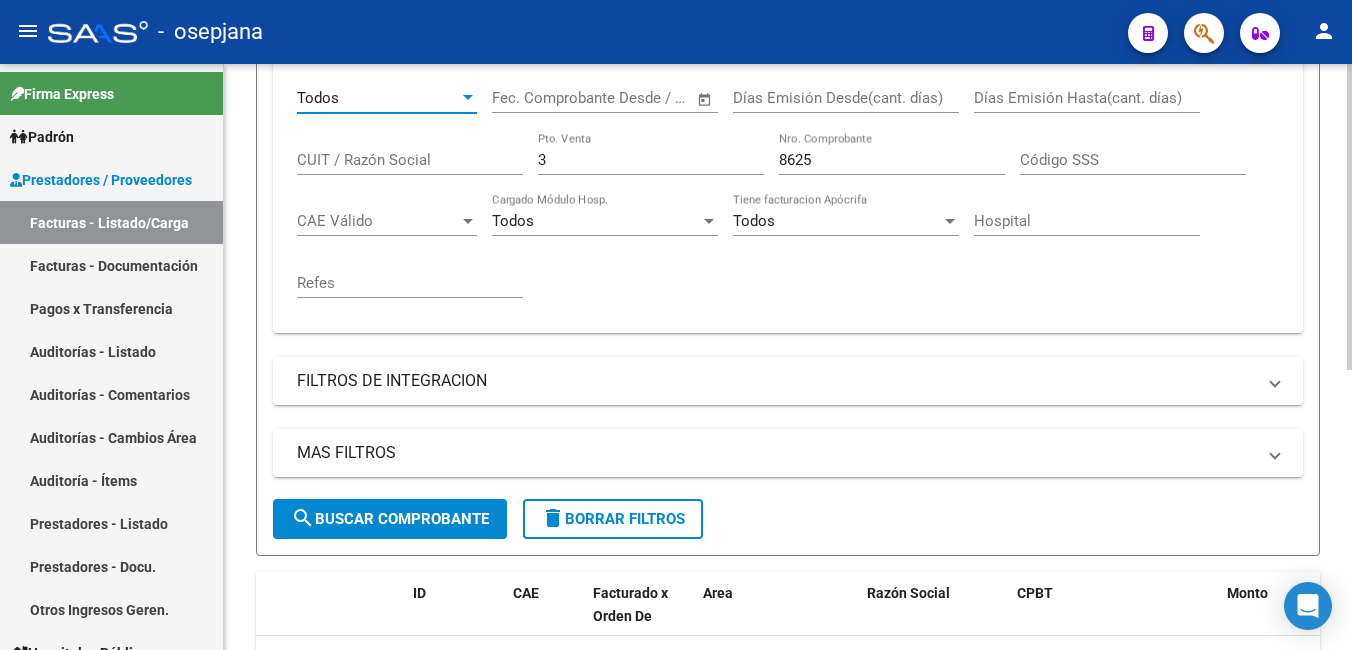 scroll, scrollTop: 400, scrollLeft: 0, axis: vertical 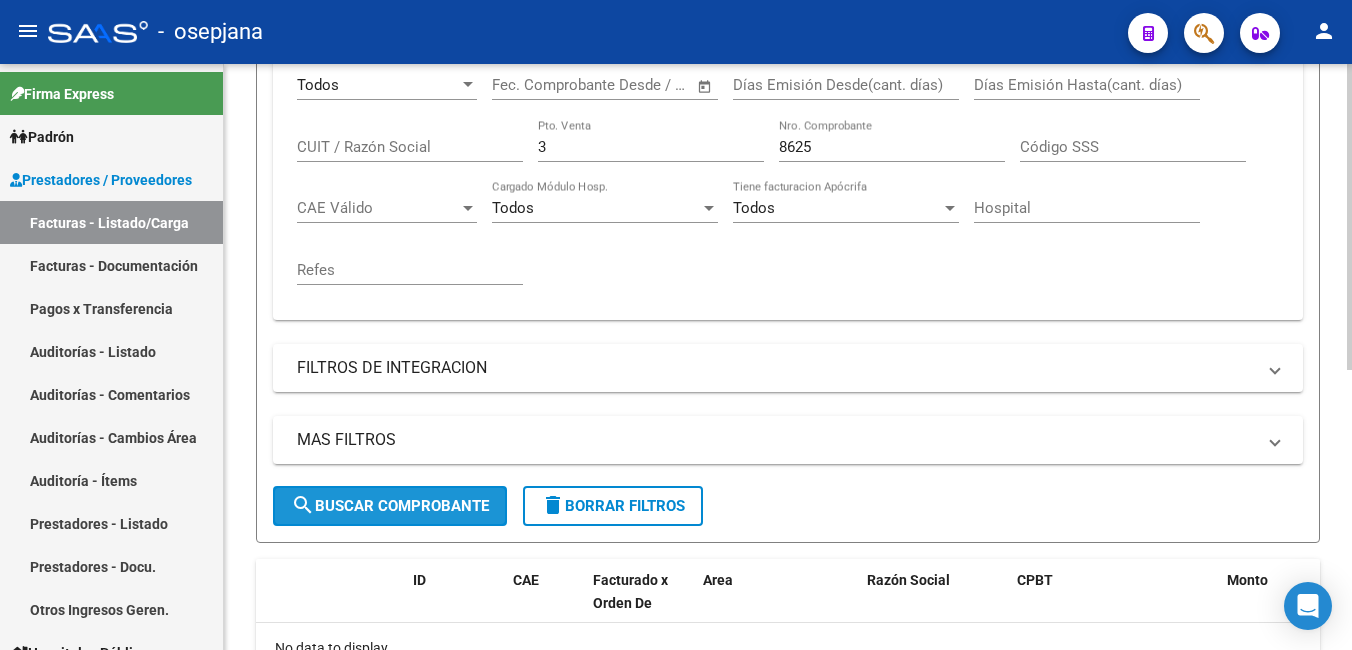 click on "search  Buscar Comprobante" 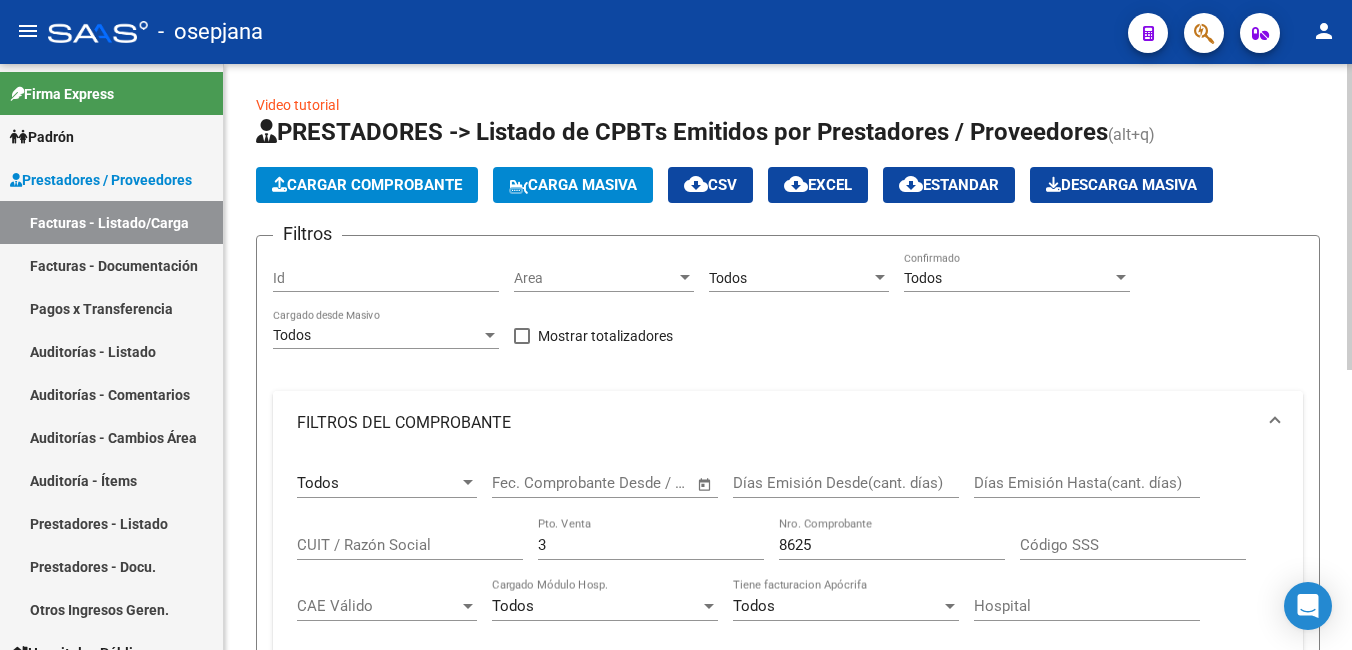 scroll, scrollTop: 0, scrollLeft: 0, axis: both 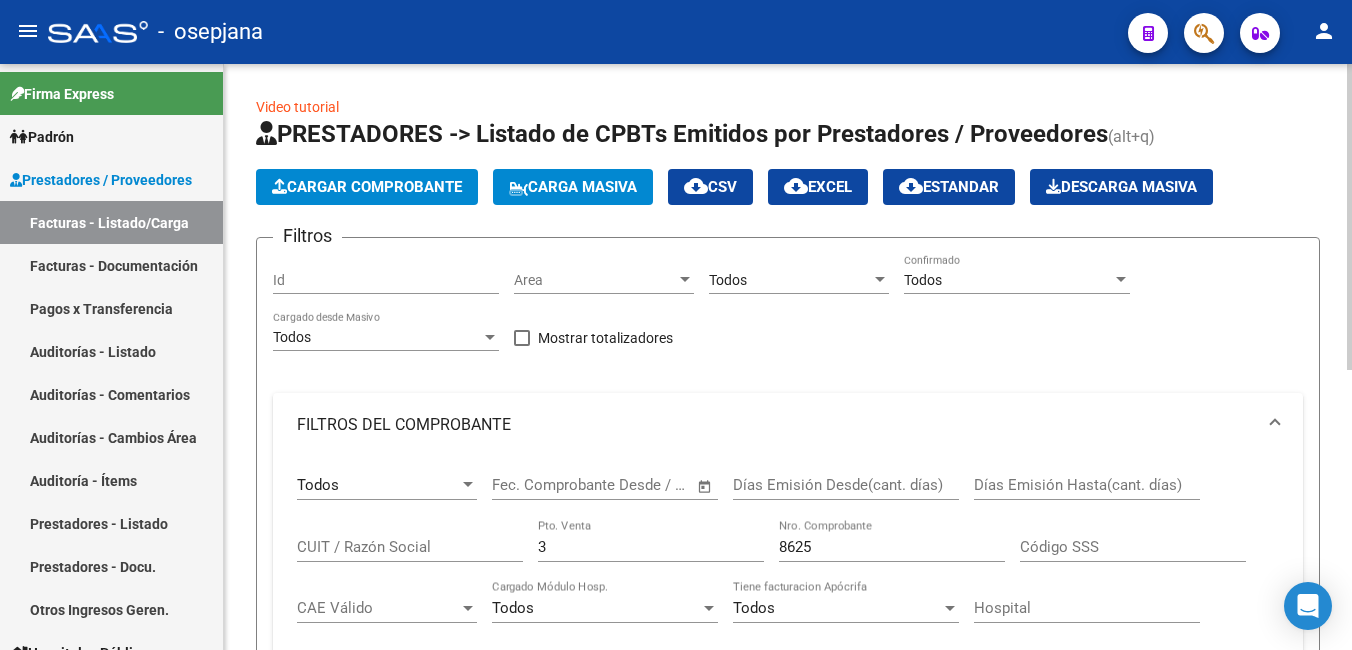 click on "Todos" at bounding box center (1008, 280) 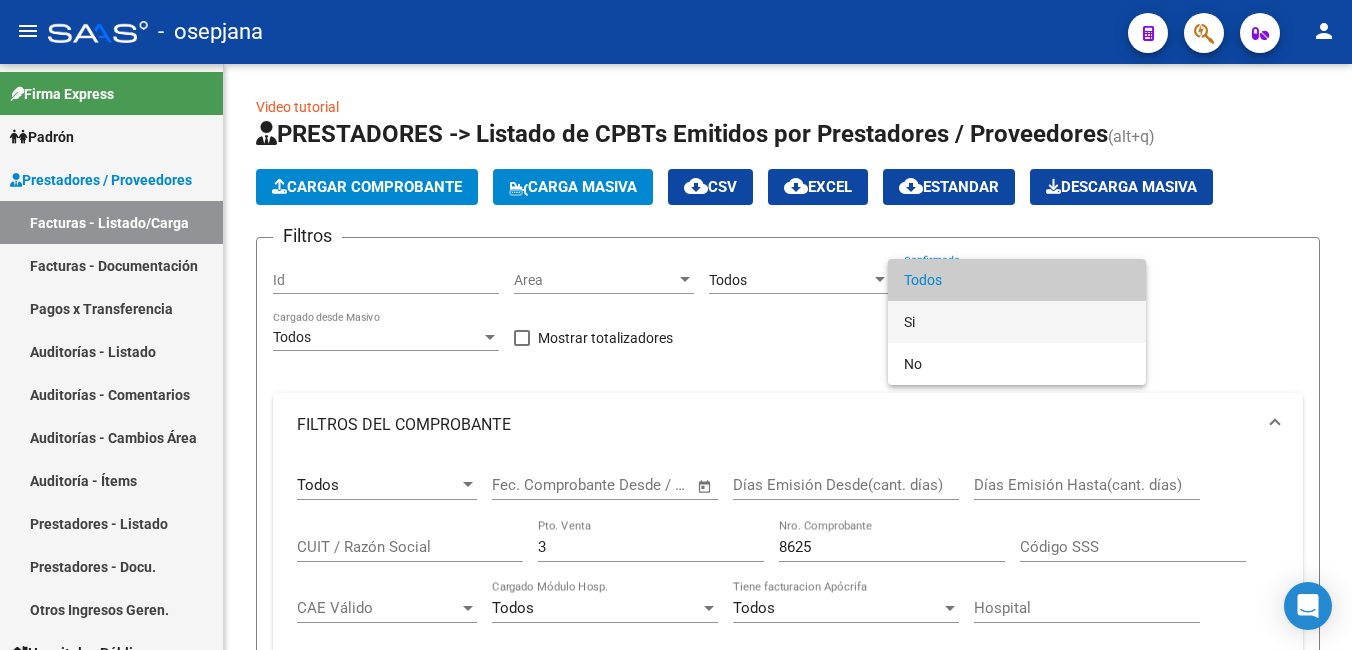 click on "Si" at bounding box center (1017, 322) 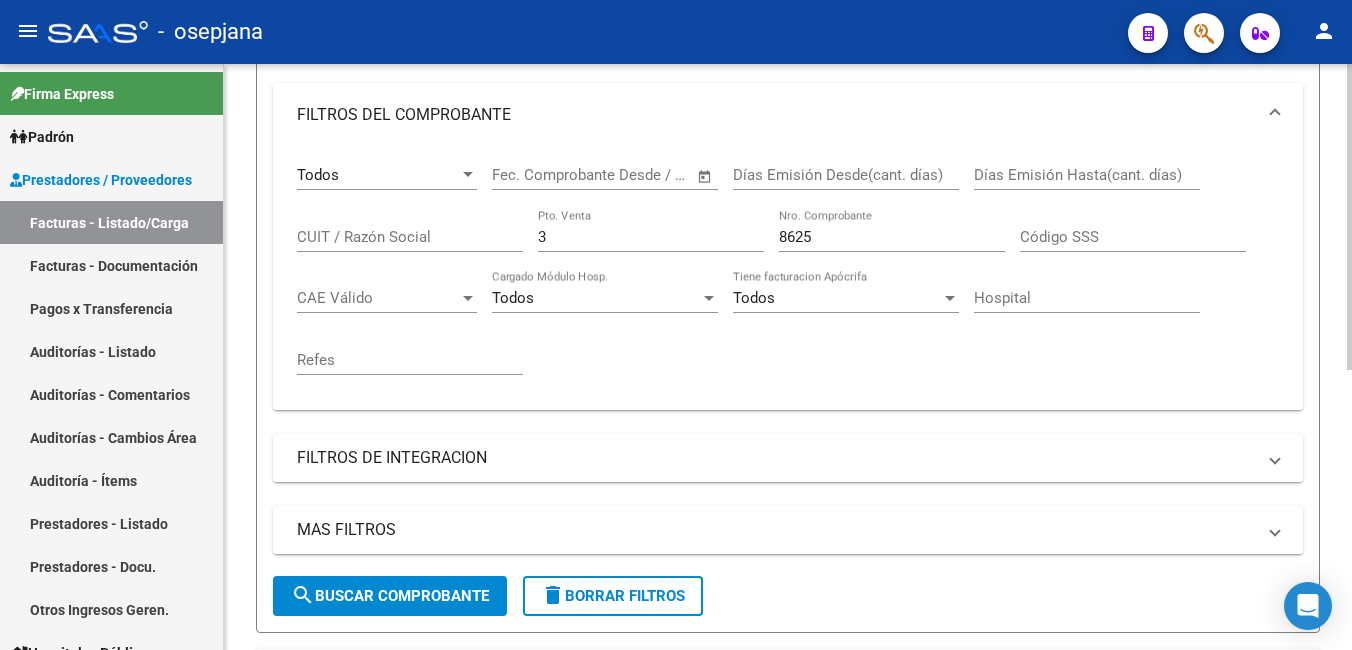 scroll, scrollTop: 538, scrollLeft: 0, axis: vertical 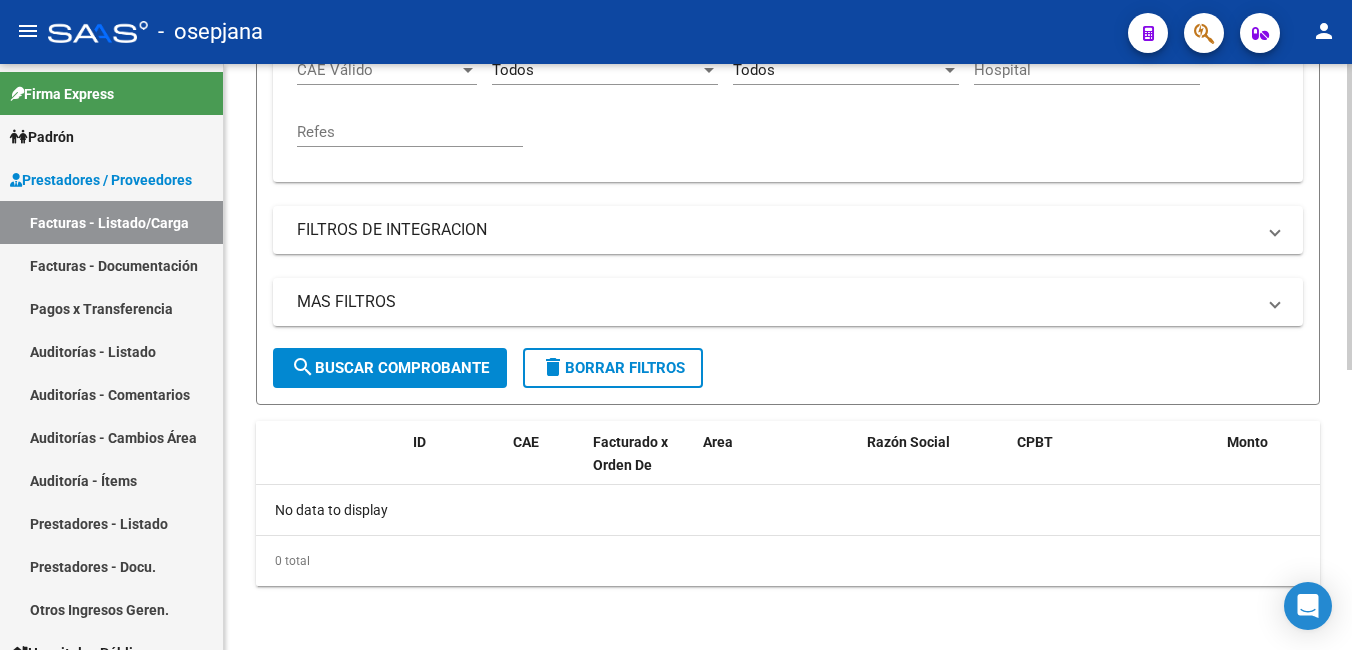 click on "search  Buscar Comprobante" 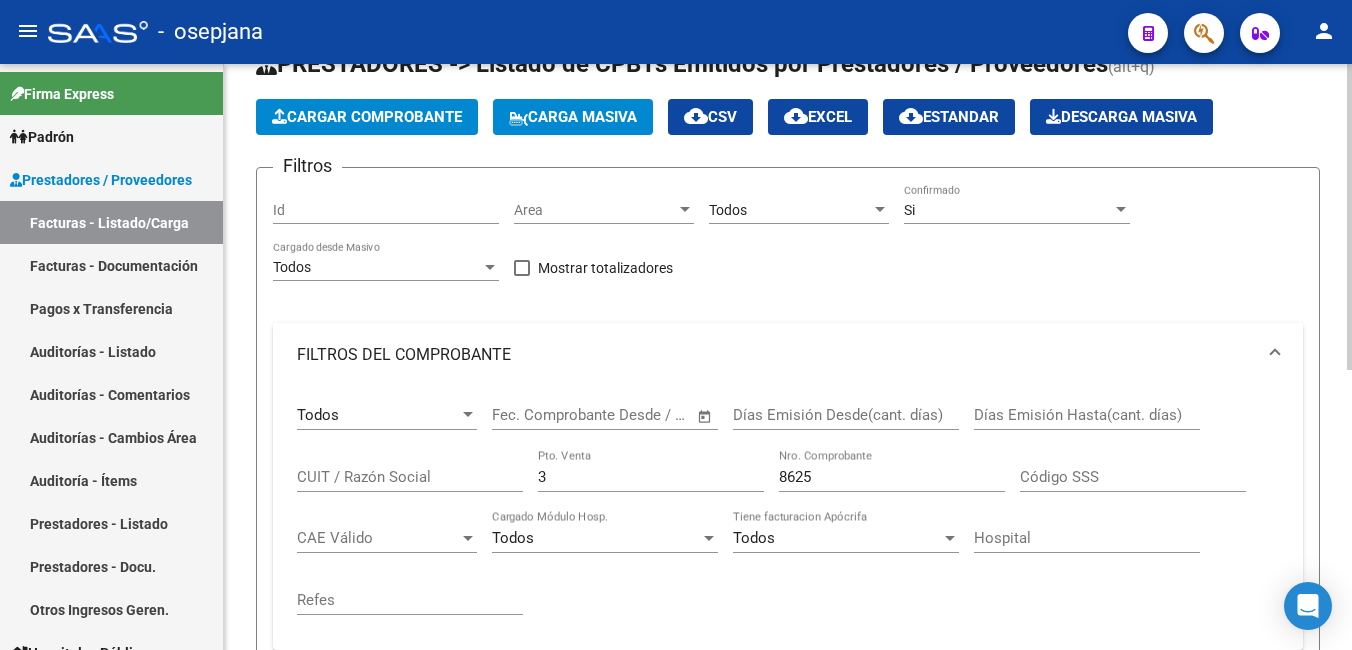 scroll, scrollTop: 0, scrollLeft: 0, axis: both 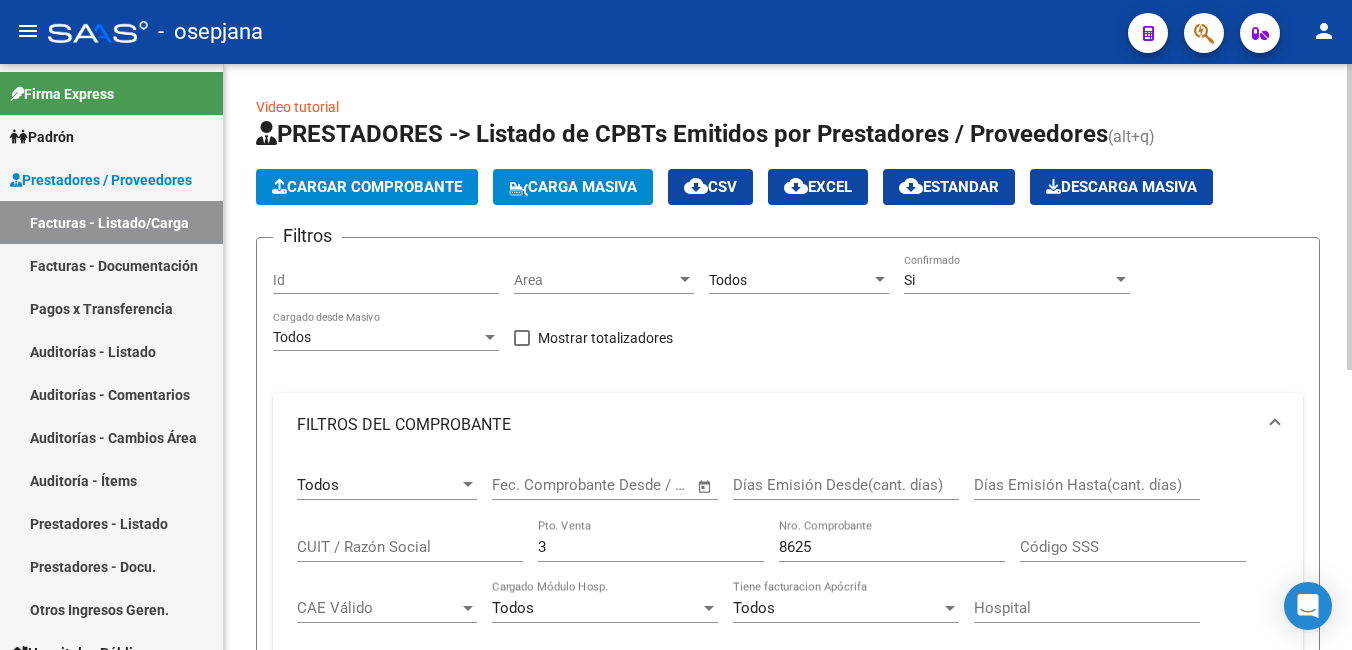 click on "Area" at bounding box center (595, 280) 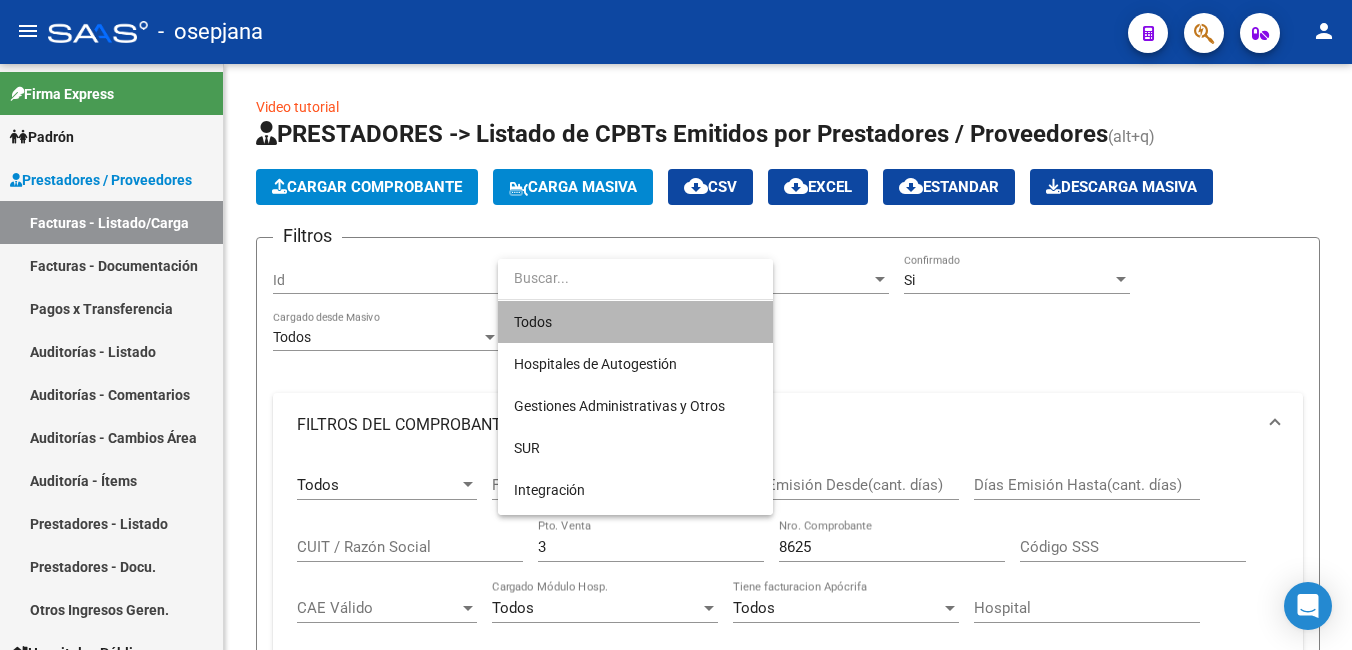 click on "Todos" at bounding box center [635, 322] 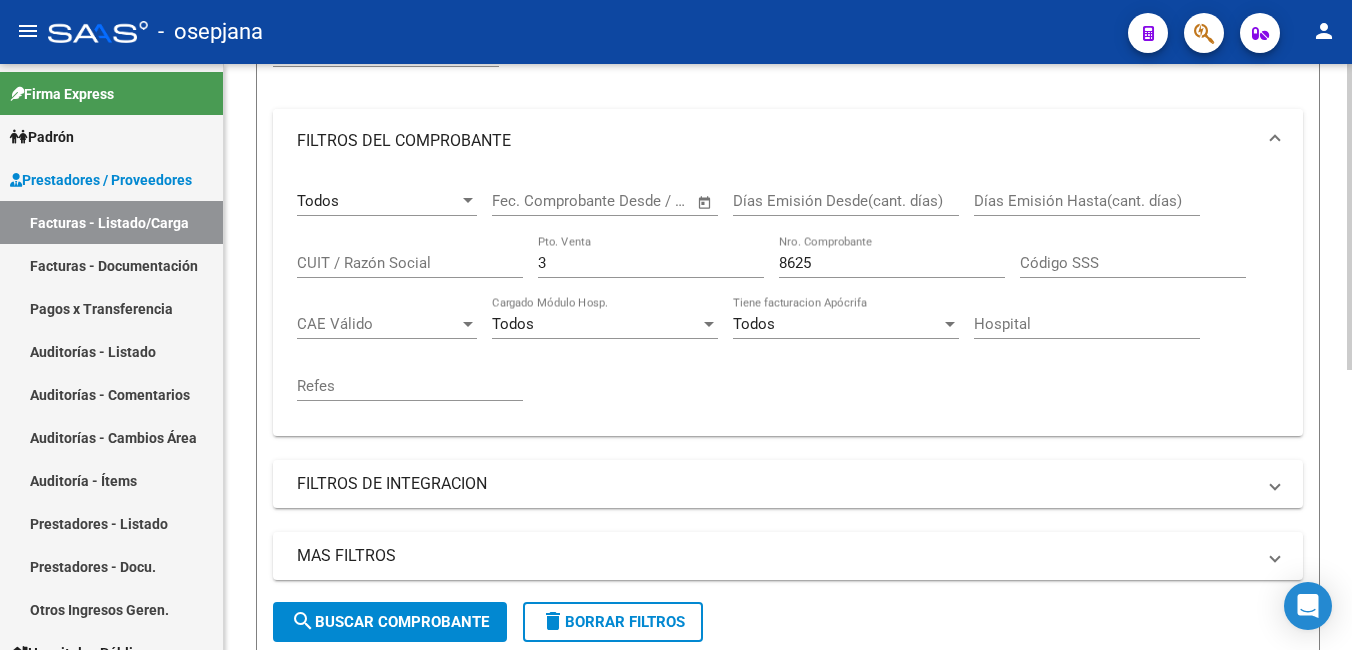 scroll, scrollTop: 300, scrollLeft: 0, axis: vertical 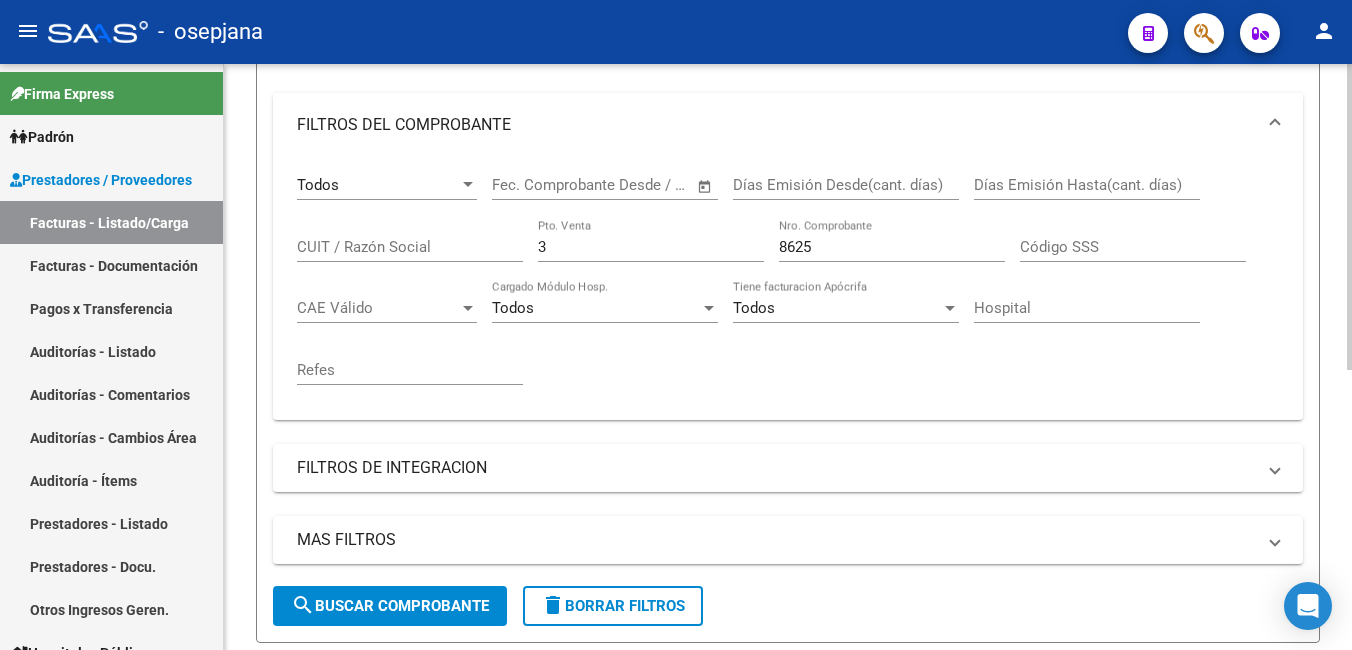 click on "search  Buscar Comprobante" 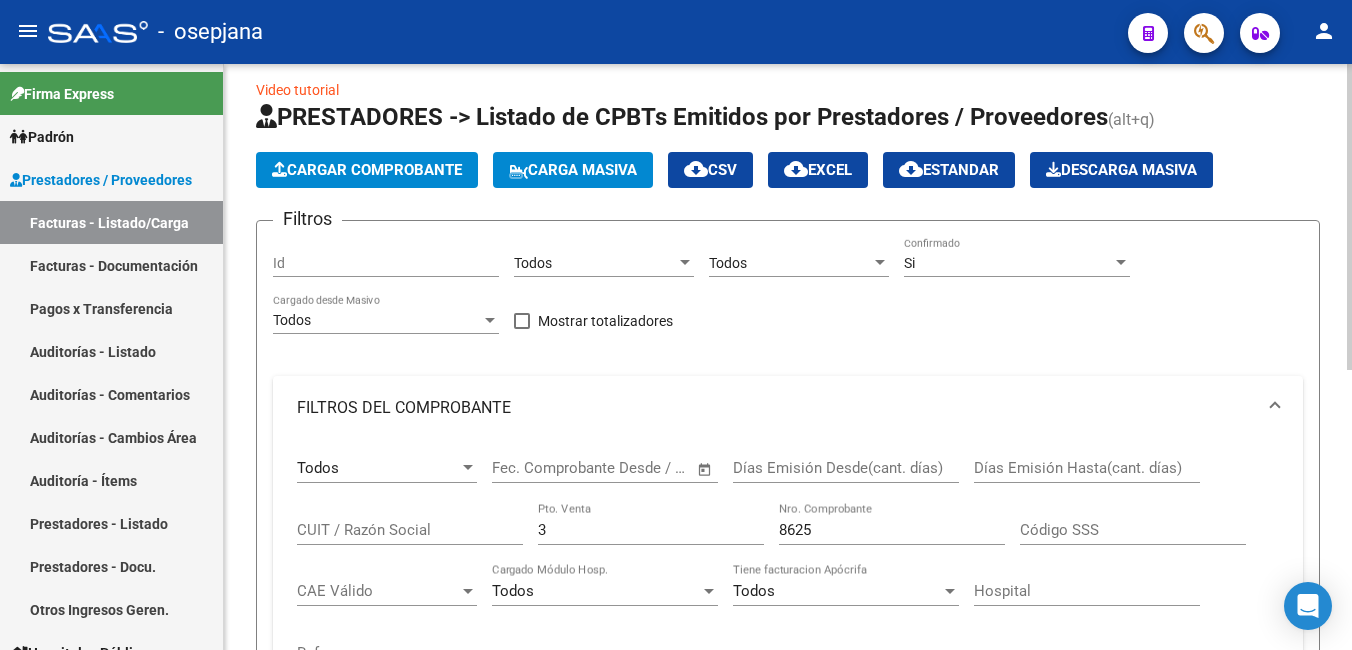 scroll, scrollTop: 0, scrollLeft: 0, axis: both 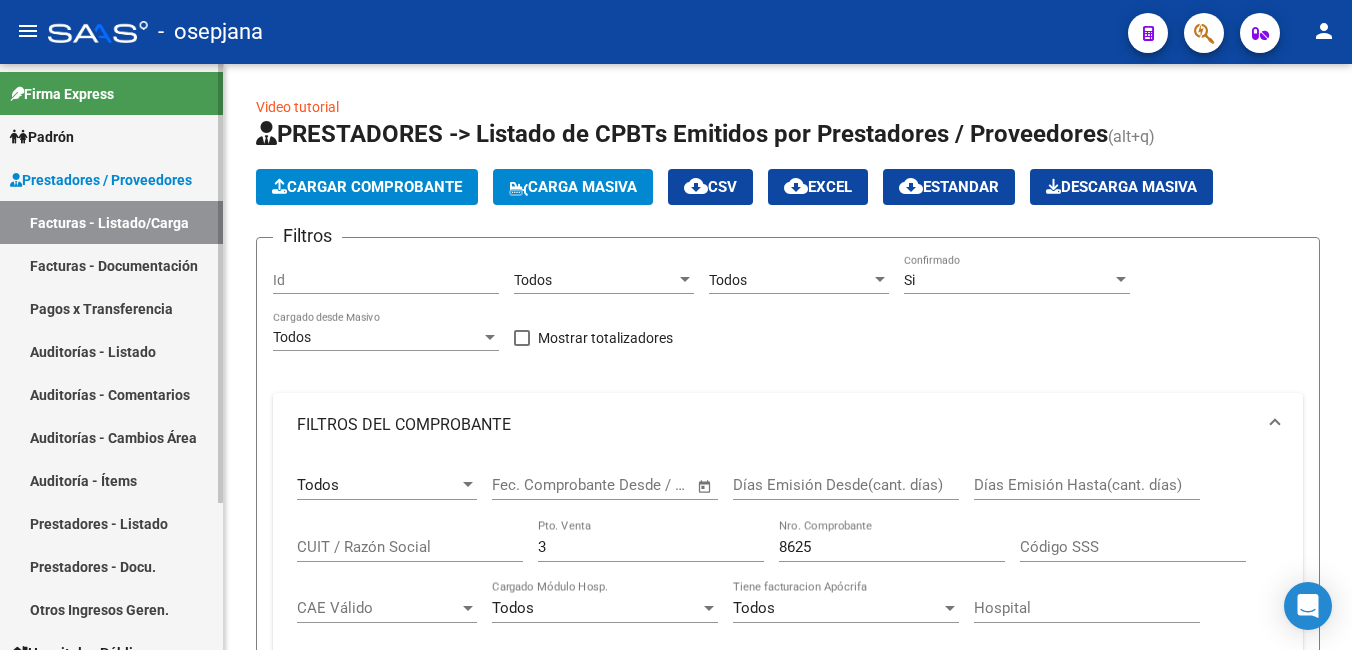 click on "Facturas - Documentación" at bounding box center (111, 265) 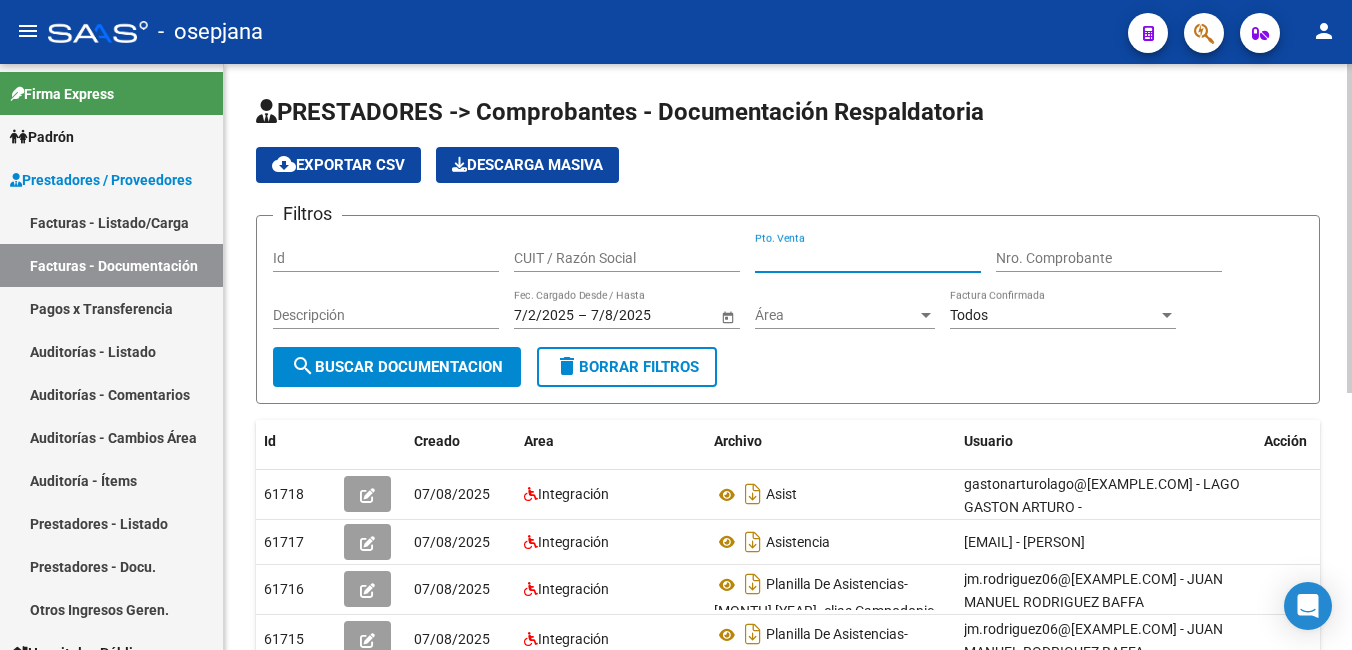click on "Pto. Venta" at bounding box center (868, 258) 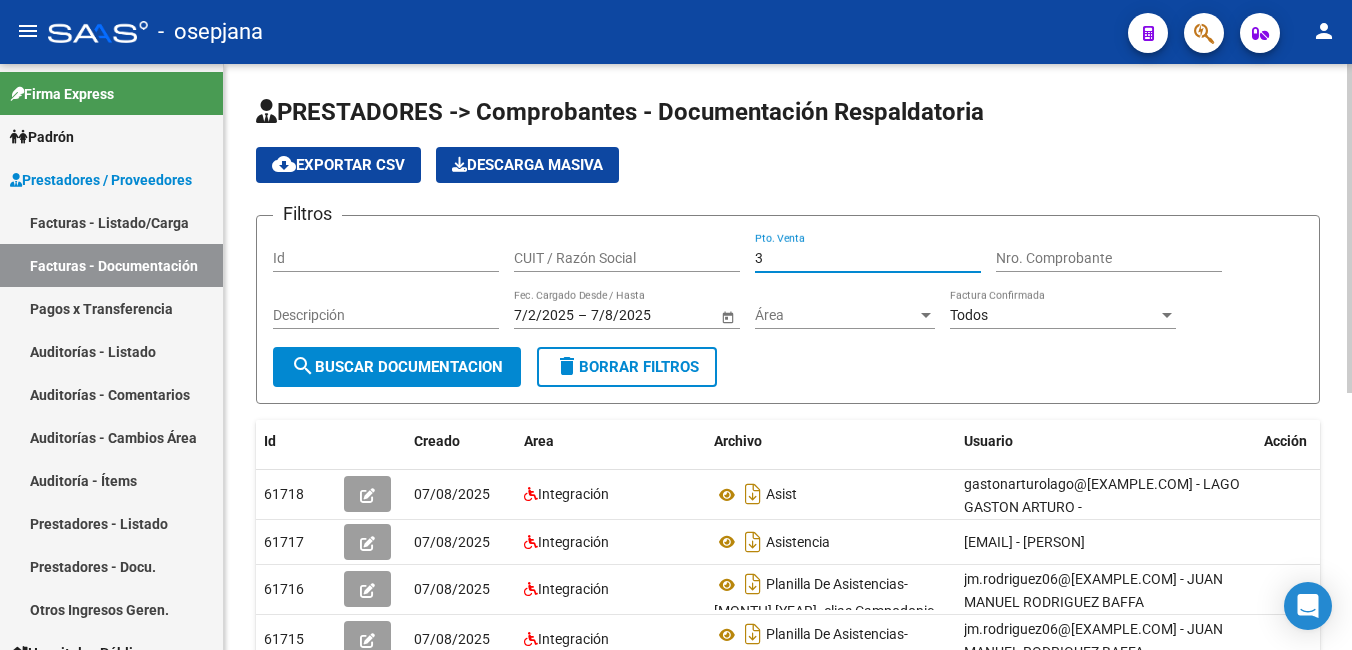 type on "3" 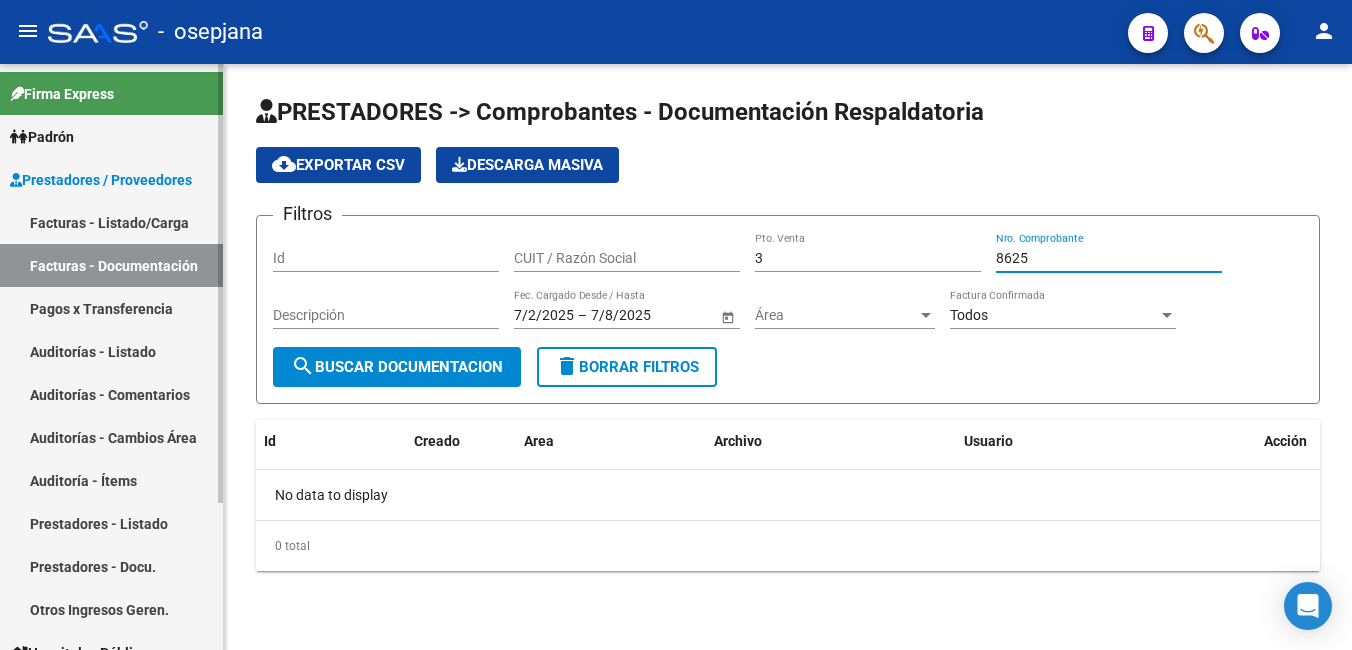 type on "8625" 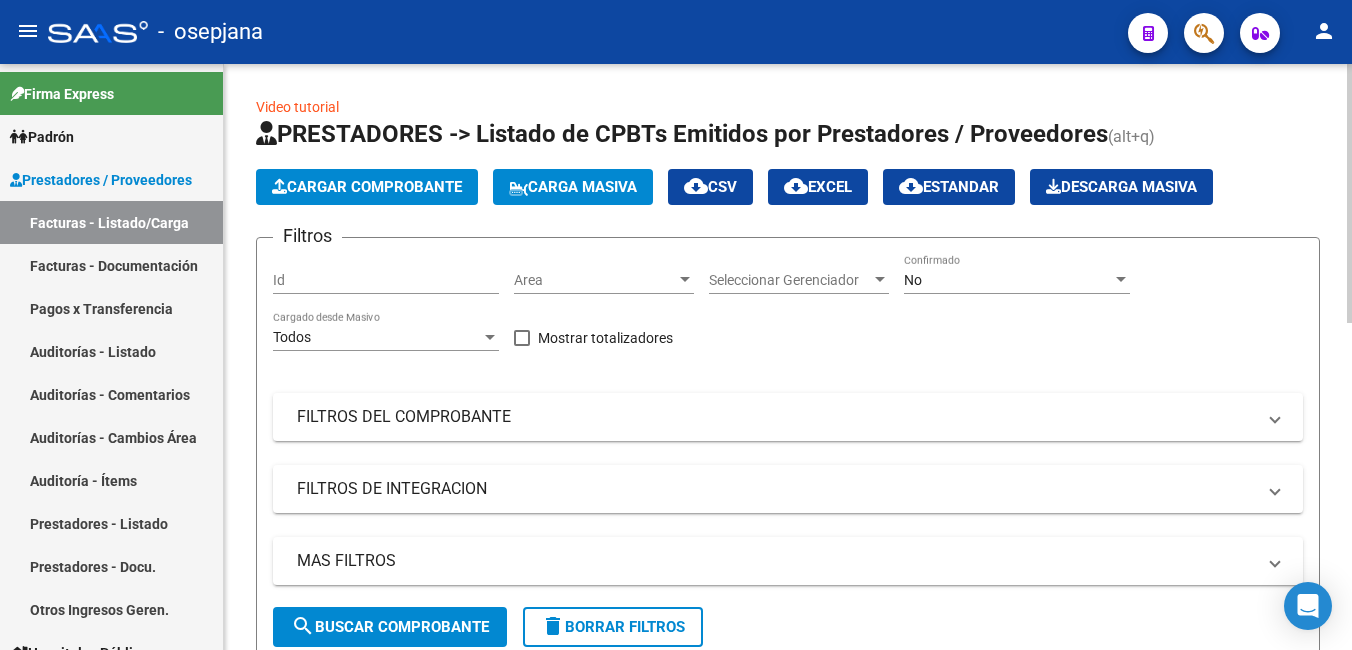 click on "Seleccionar Gerenciador Seleccionar Gerenciador" 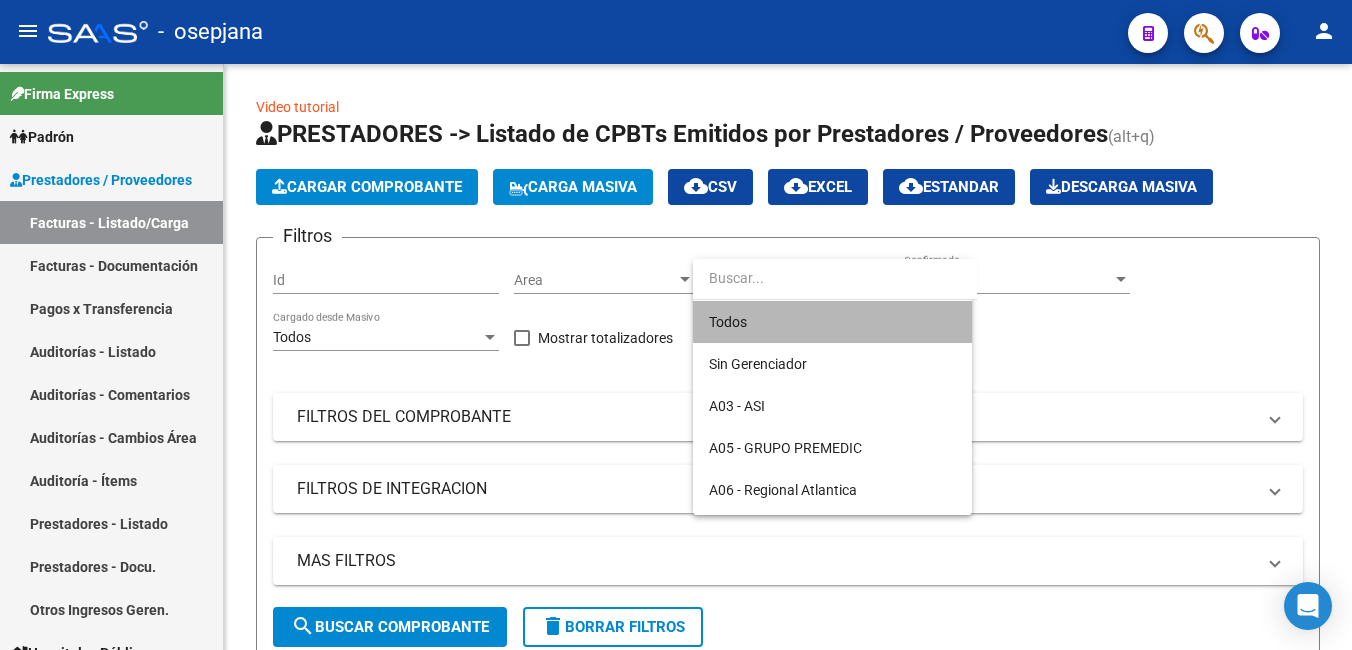 drag, startPoint x: 813, startPoint y: 313, endPoint x: 943, endPoint y: 314, distance: 130.00385 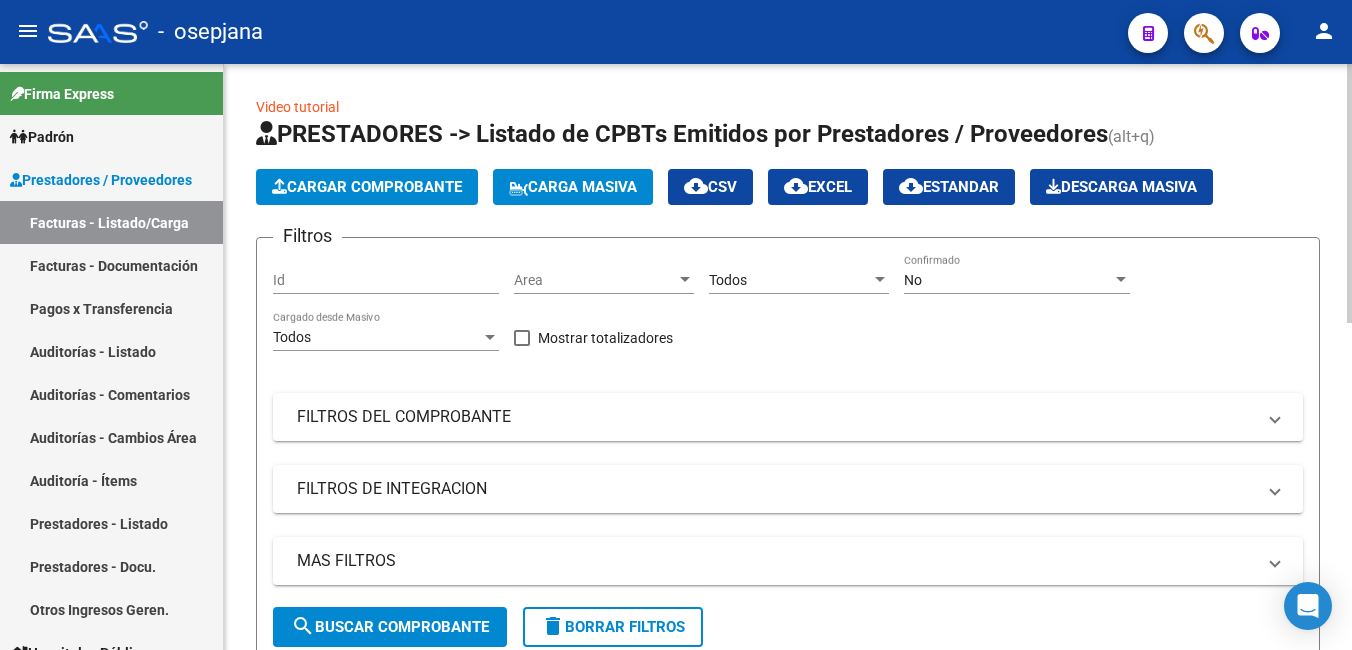 click on "No Confirmado" 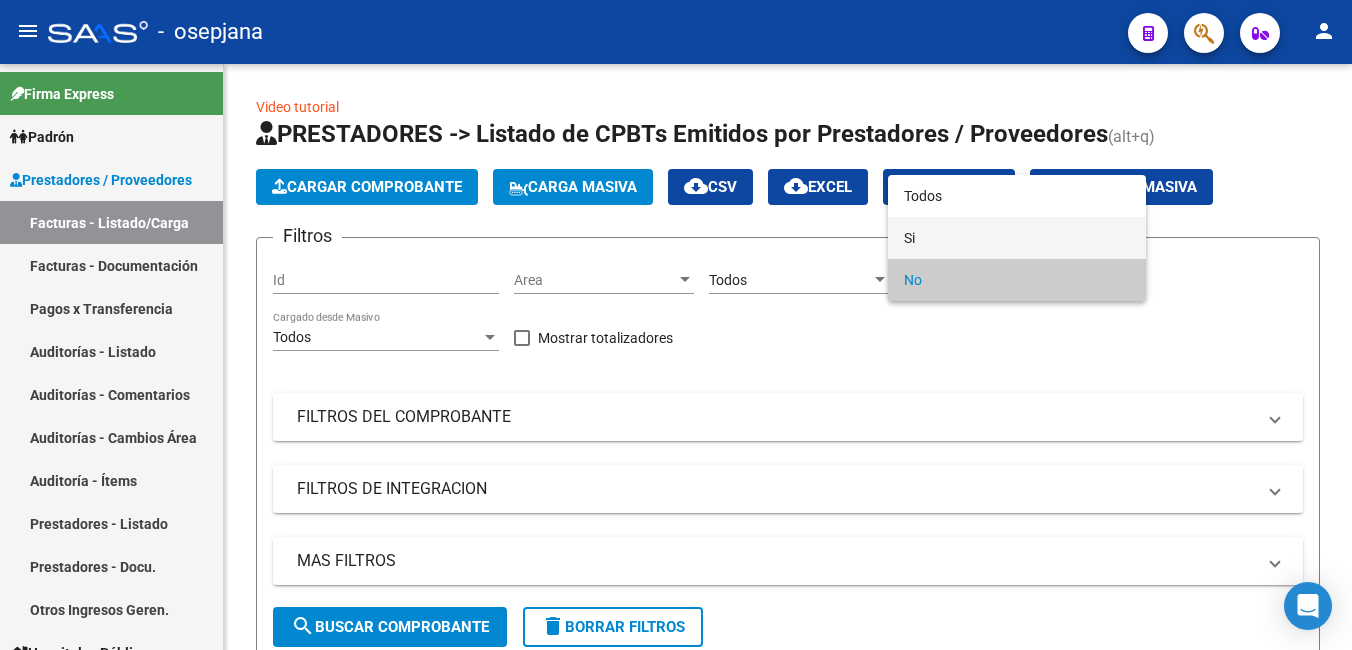 click on "Si" at bounding box center [1017, 238] 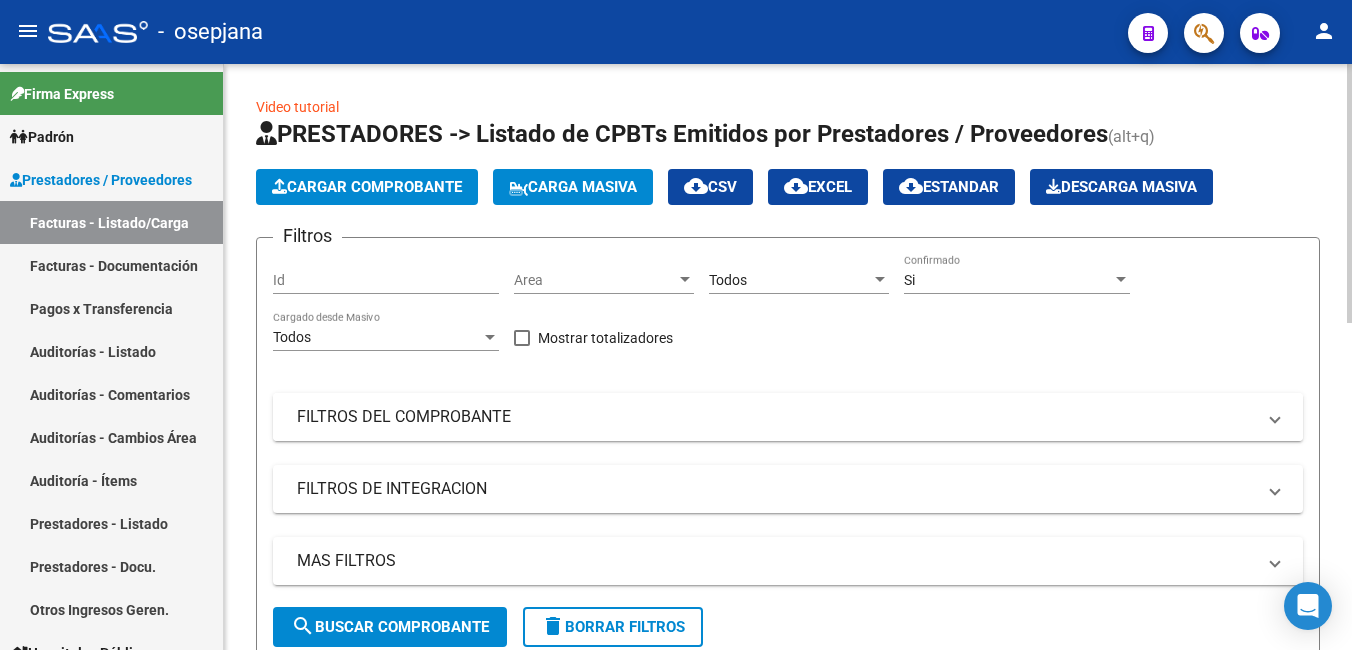 click on "FILTROS DEL COMPROBANTE" at bounding box center [776, 417] 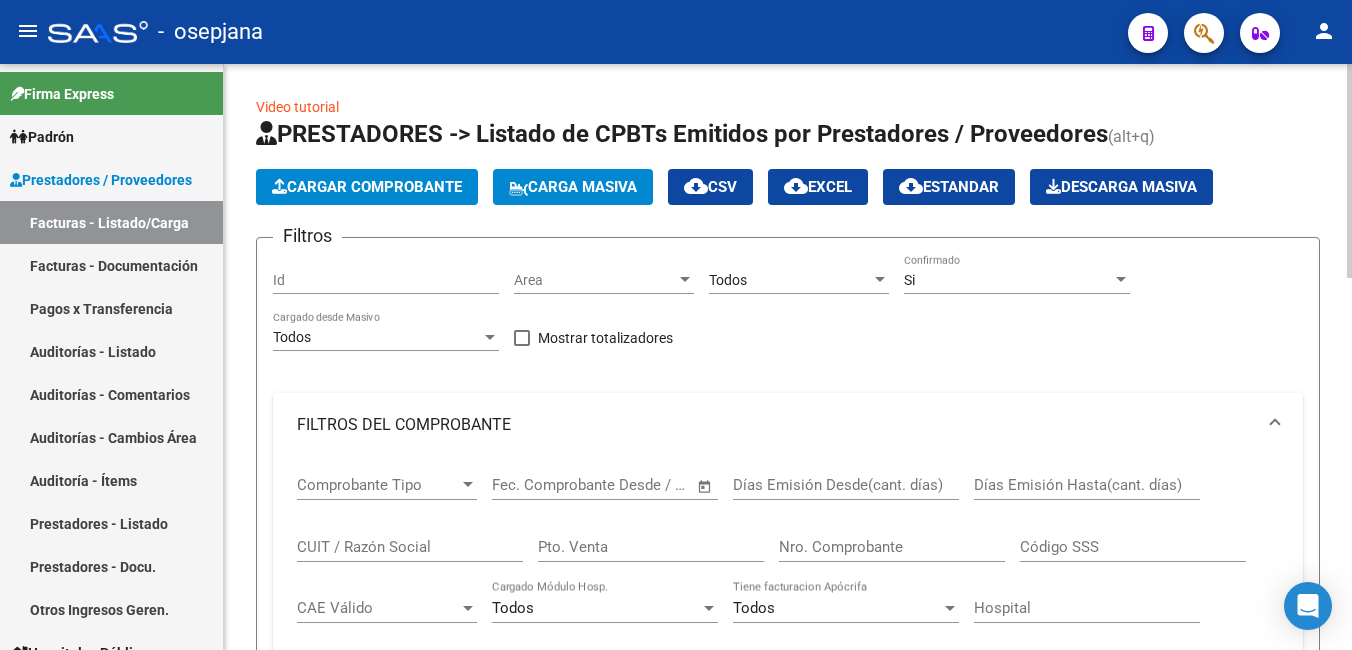 click on "Pto. Venta" 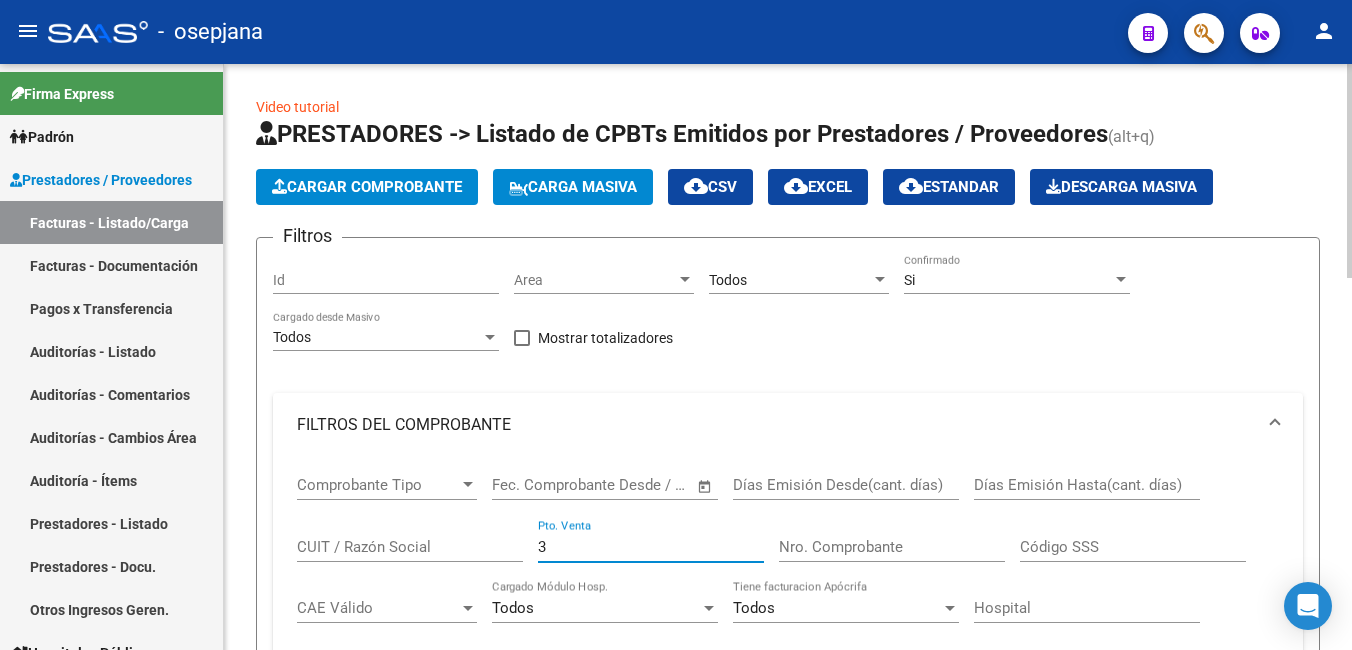 type on "3" 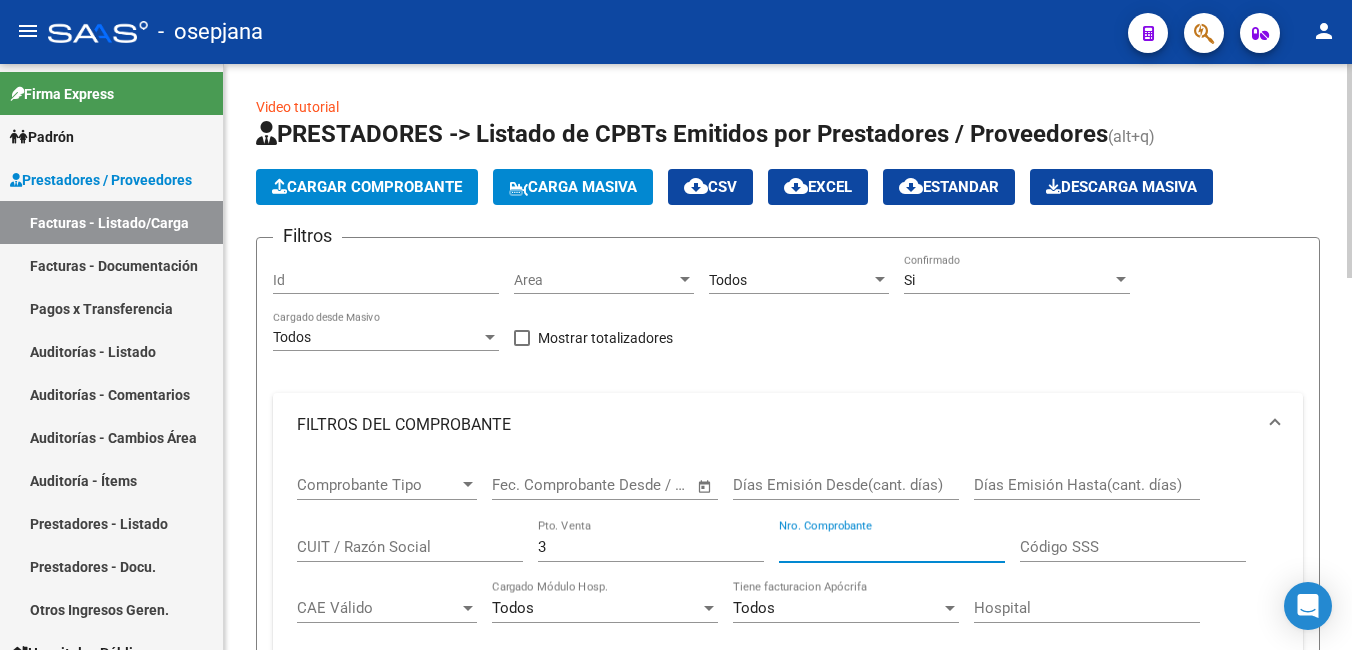 click on "Nro. Comprobante" at bounding box center (892, 547) 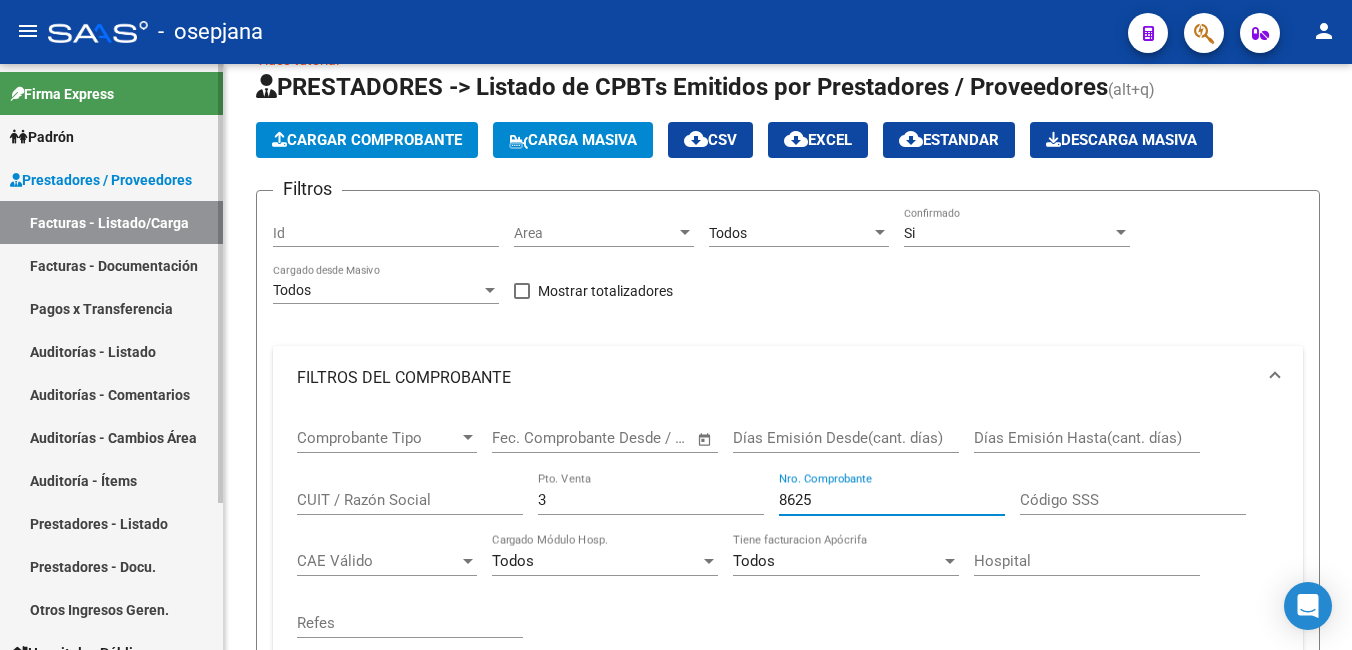 scroll, scrollTop: 38, scrollLeft: 0, axis: vertical 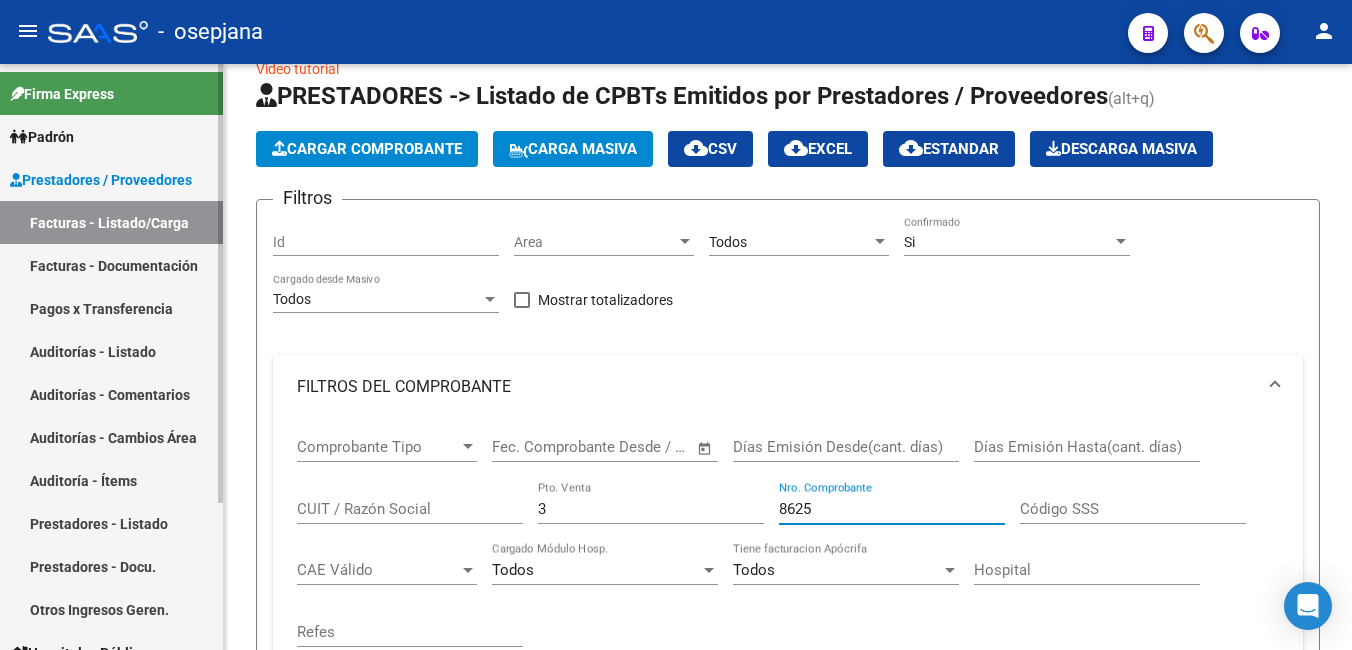 type on "8625" 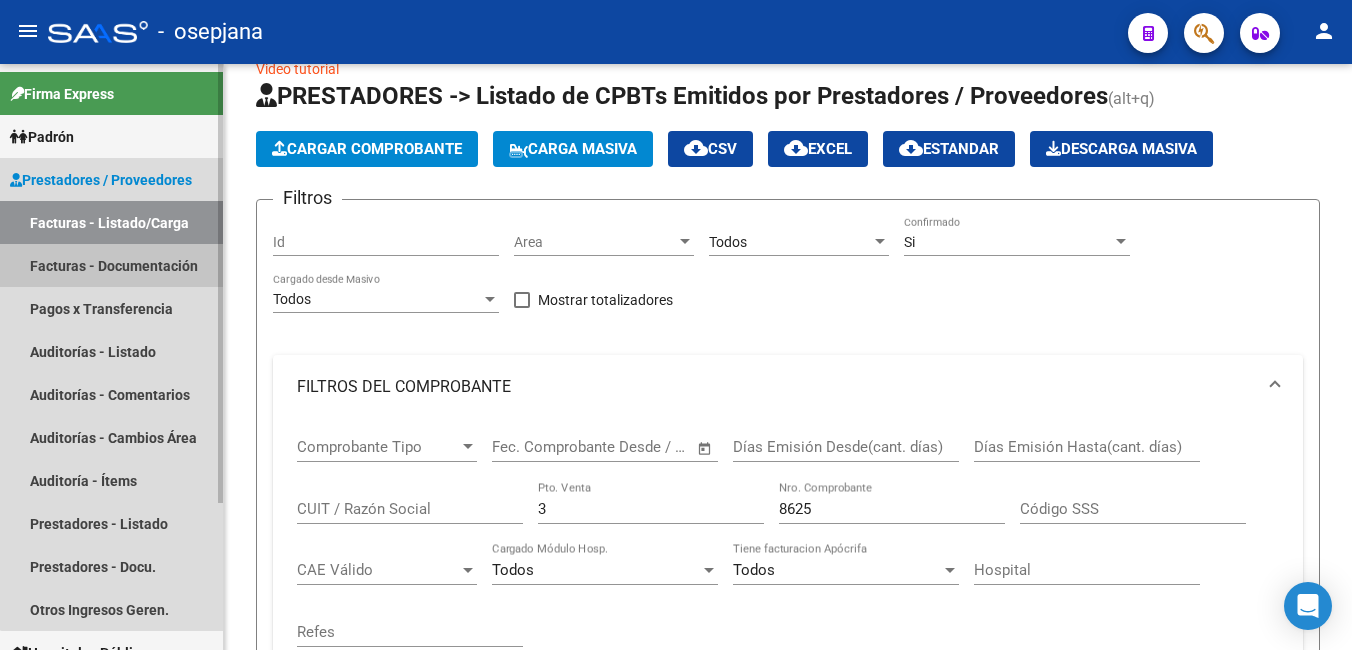 click on "Facturas - Documentación" at bounding box center [111, 265] 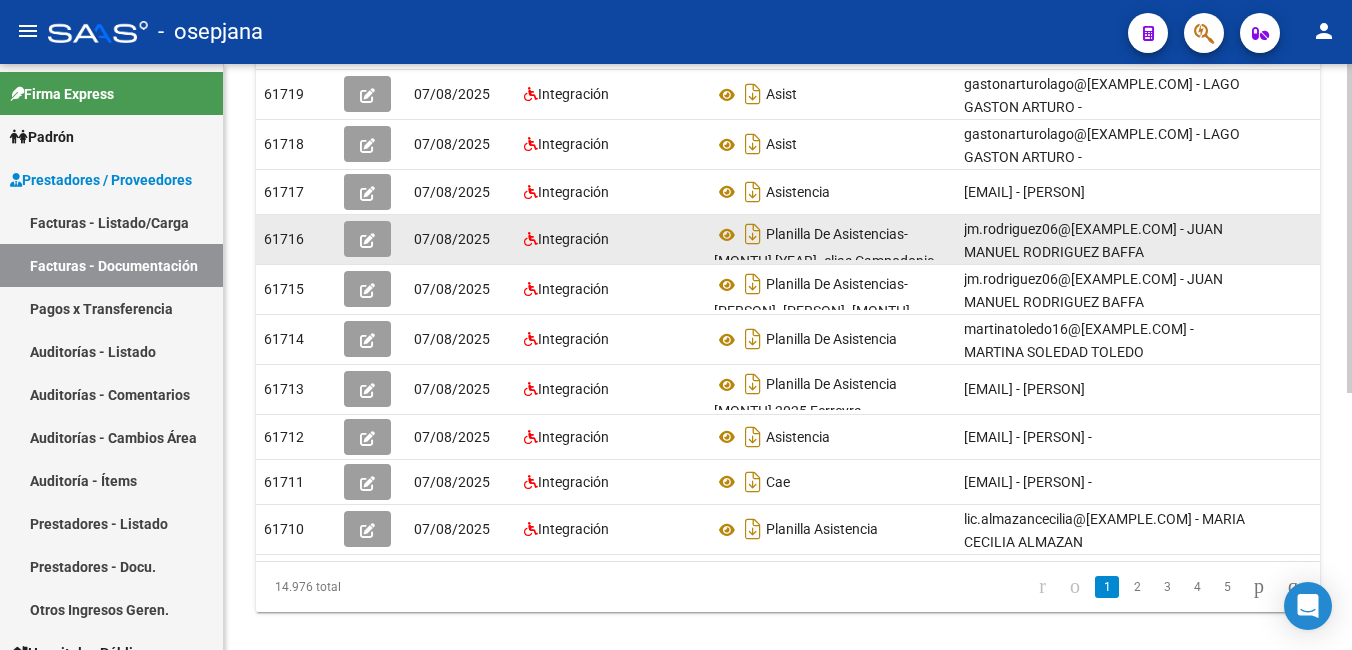 scroll, scrollTop: 0, scrollLeft: 0, axis: both 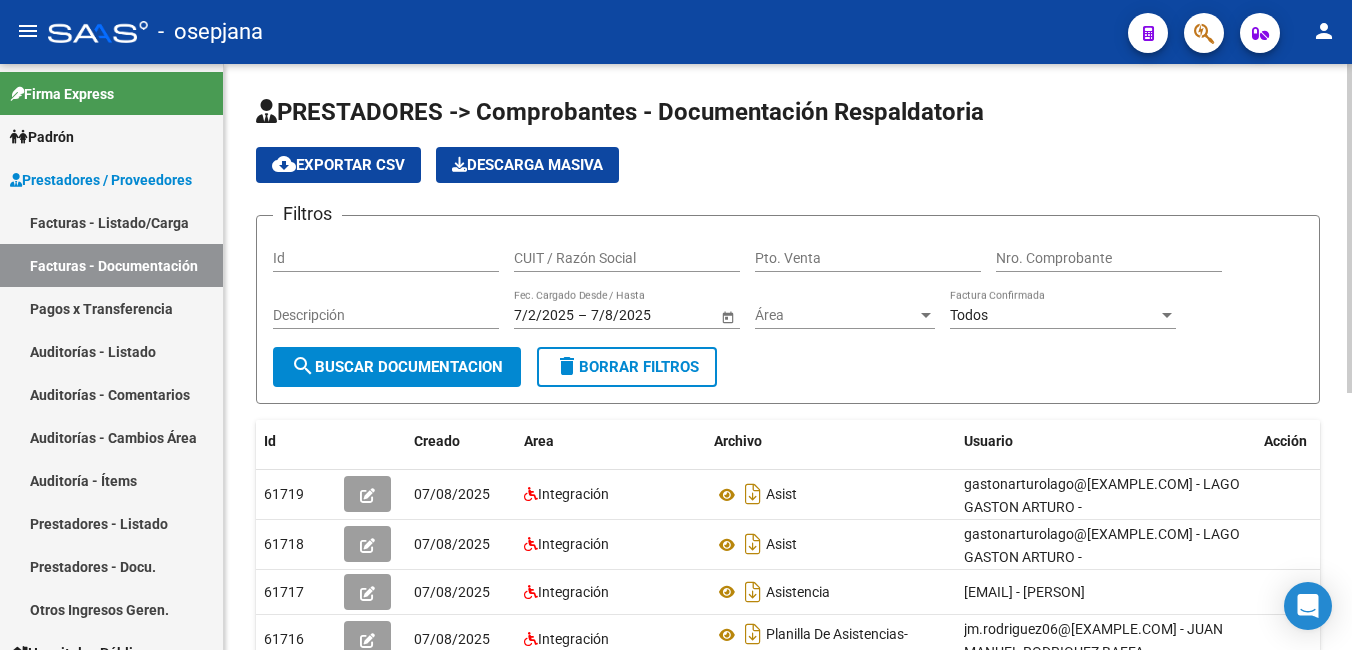 click on "CUIT / Razón Social" 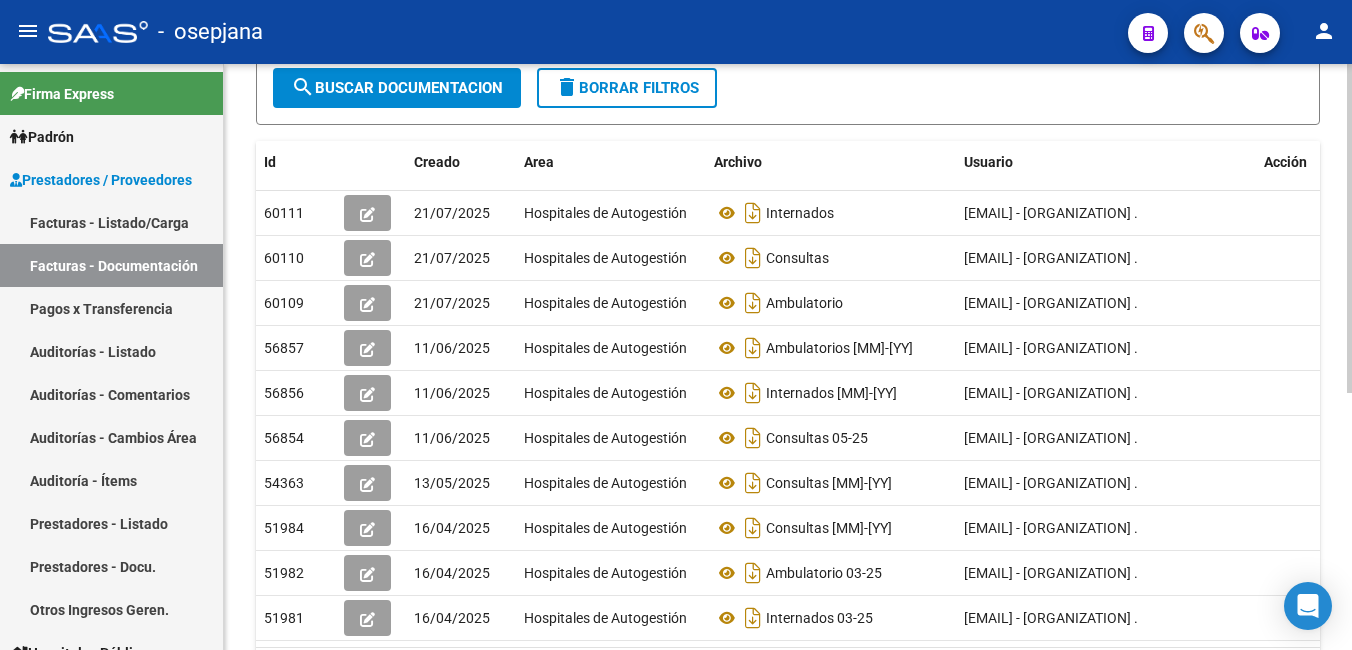 scroll, scrollTop: 300, scrollLeft: 0, axis: vertical 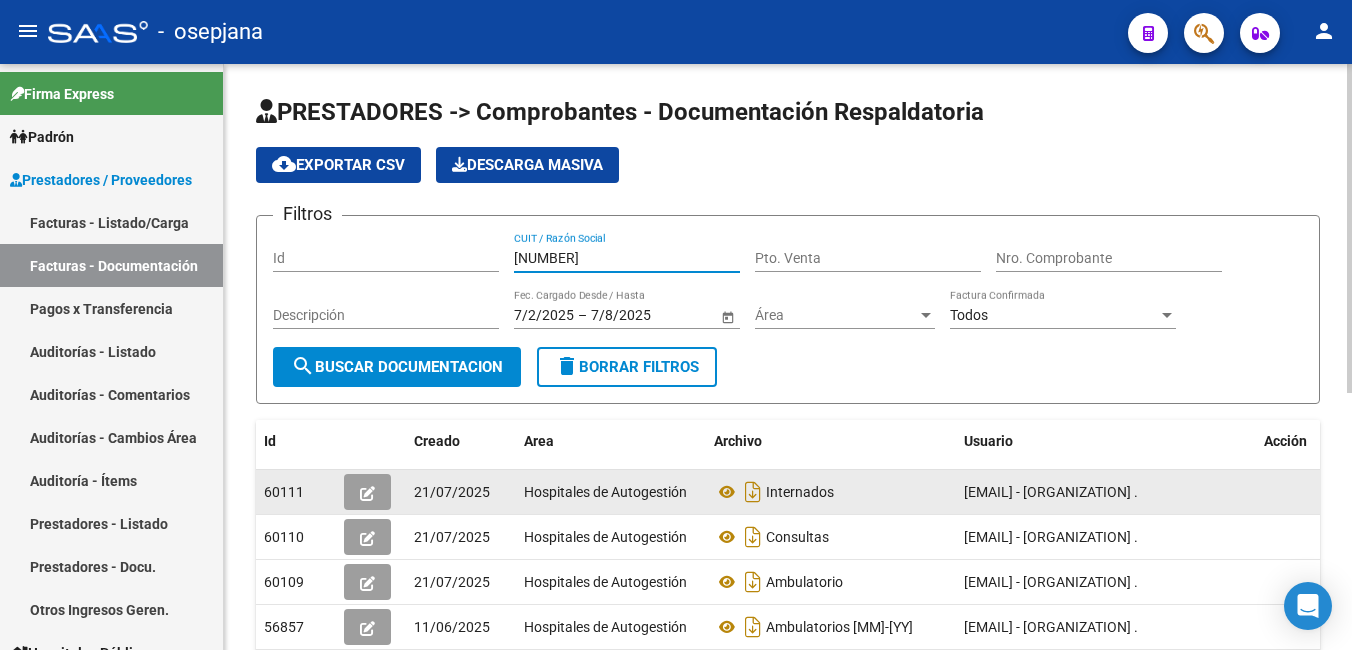 type on "[NUMBER]" 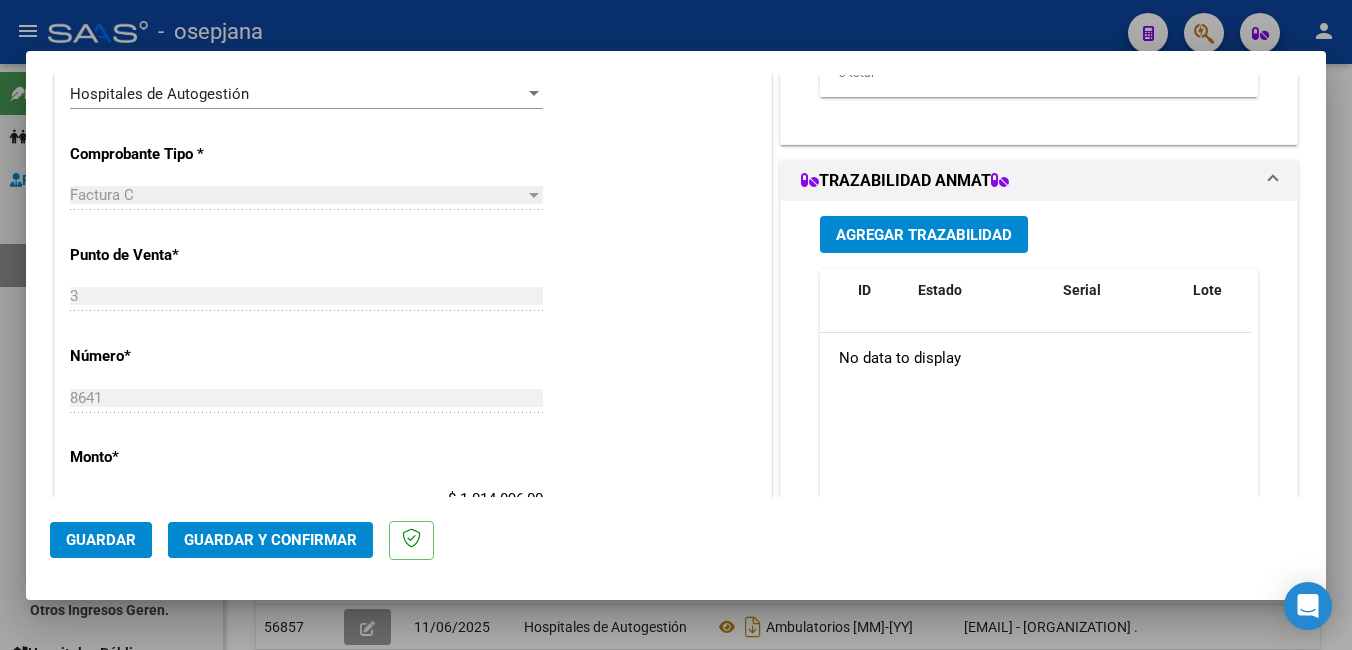 scroll, scrollTop: 500, scrollLeft: 0, axis: vertical 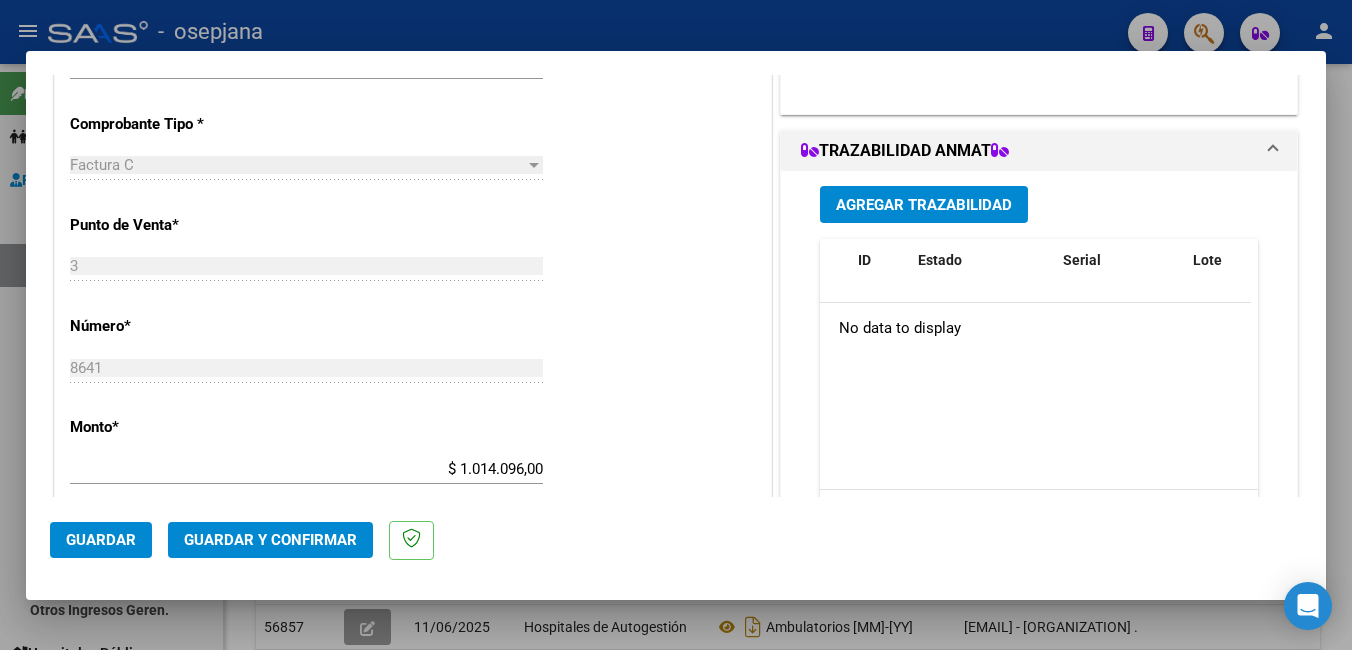 click at bounding box center [676, 325] 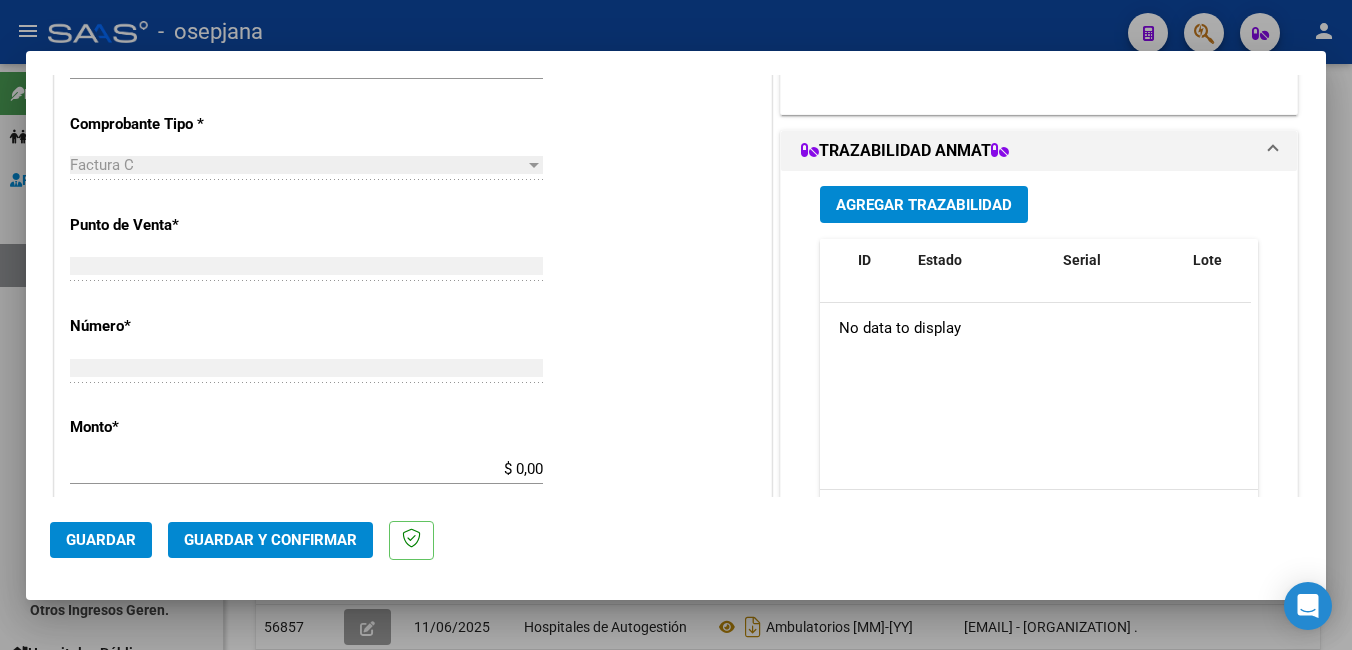 scroll, scrollTop: 0, scrollLeft: 0, axis: both 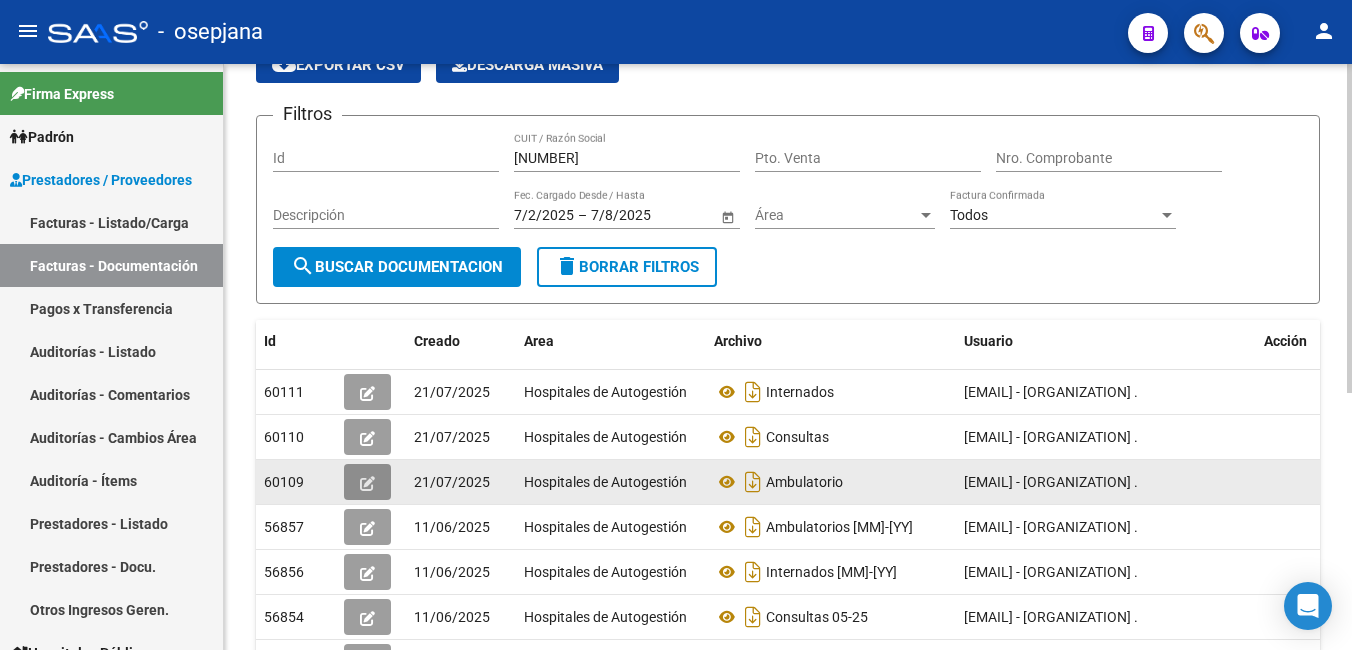 click 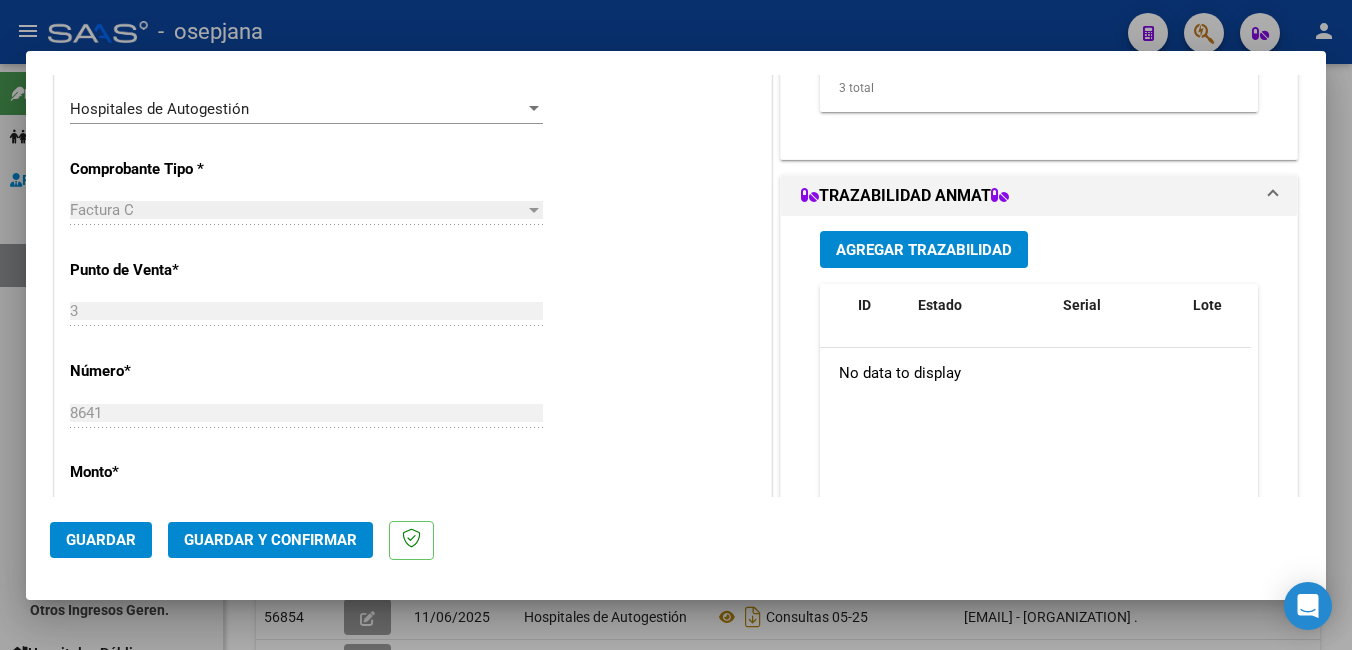 scroll, scrollTop: 500, scrollLeft: 0, axis: vertical 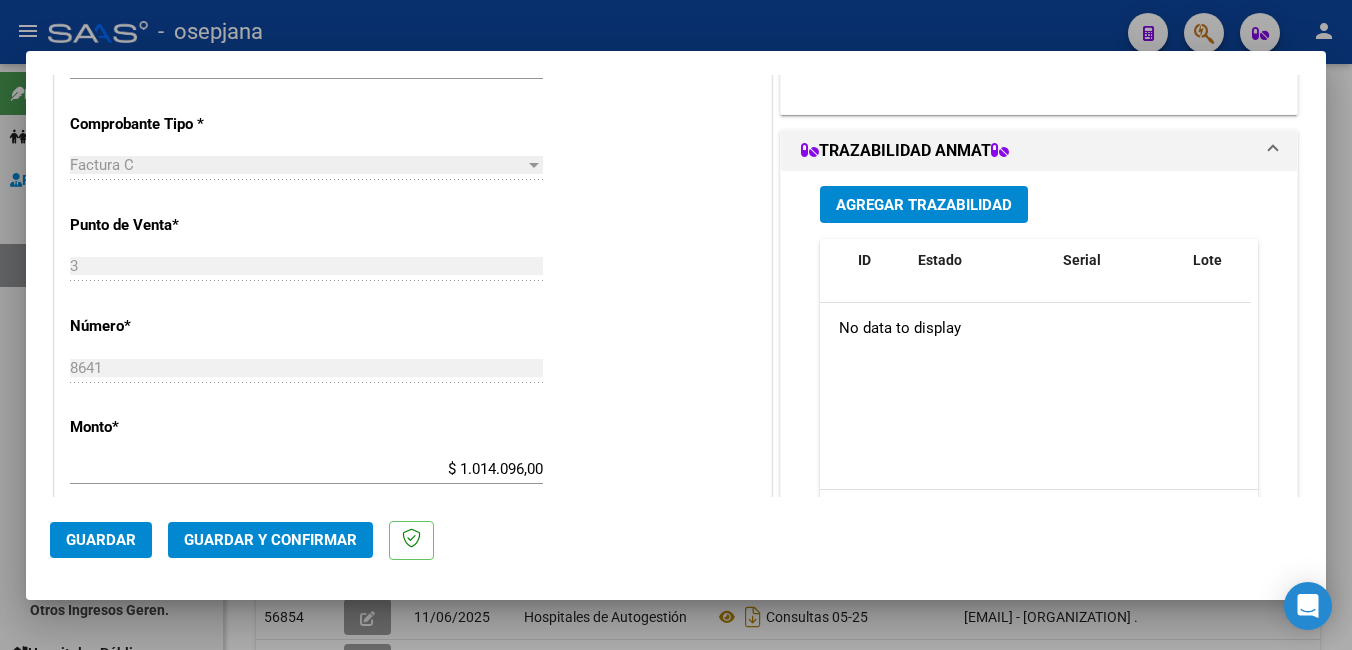 click at bounding box center [676, 325] 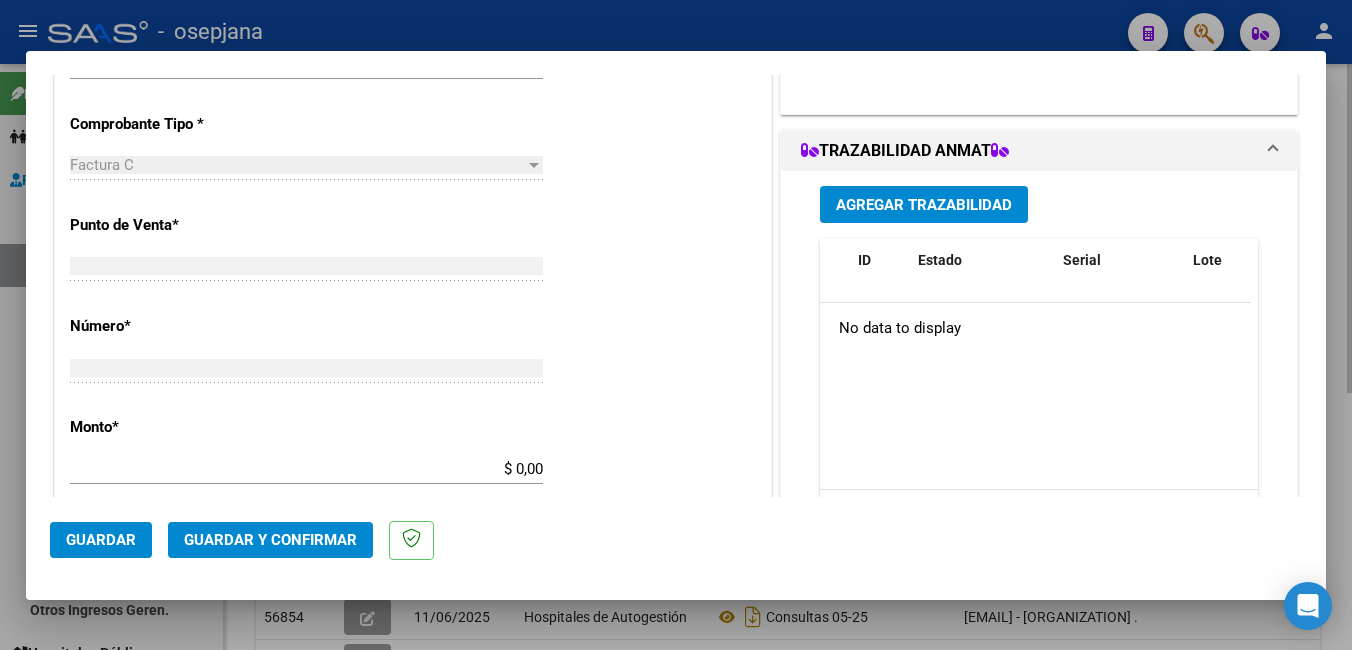 scroll, scrollTop: 0, scrollLeft: 0, axis: both 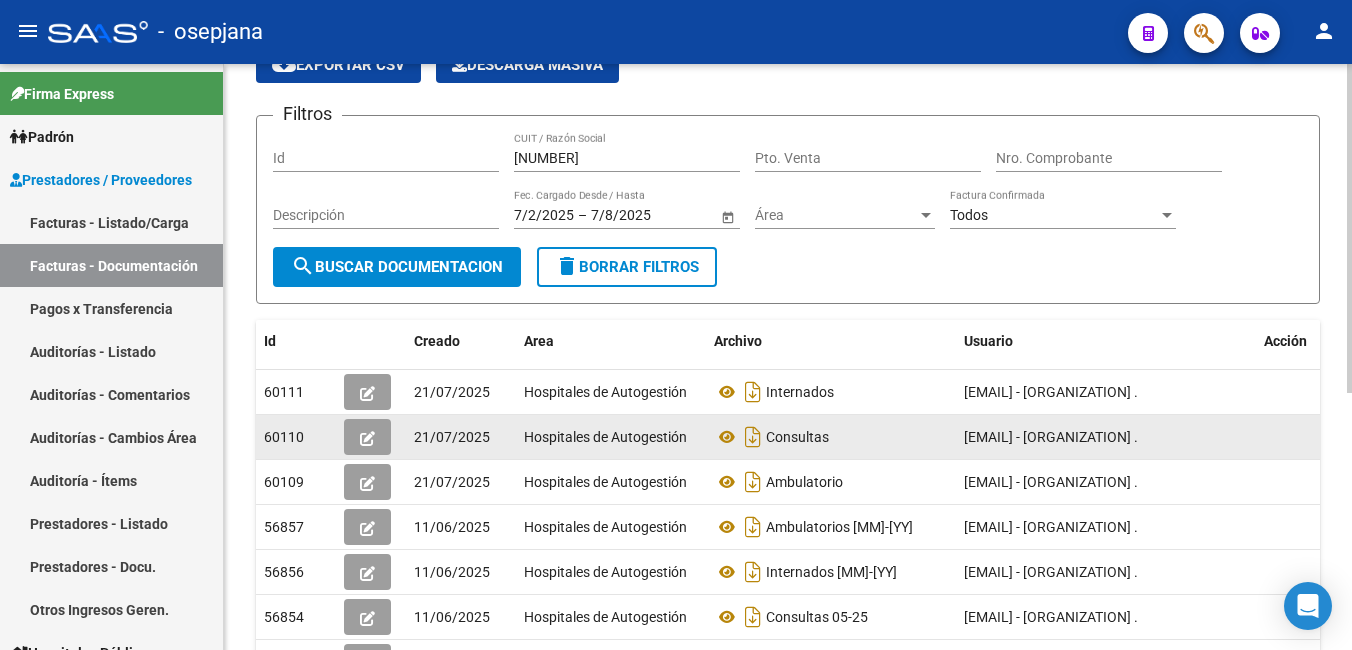 click 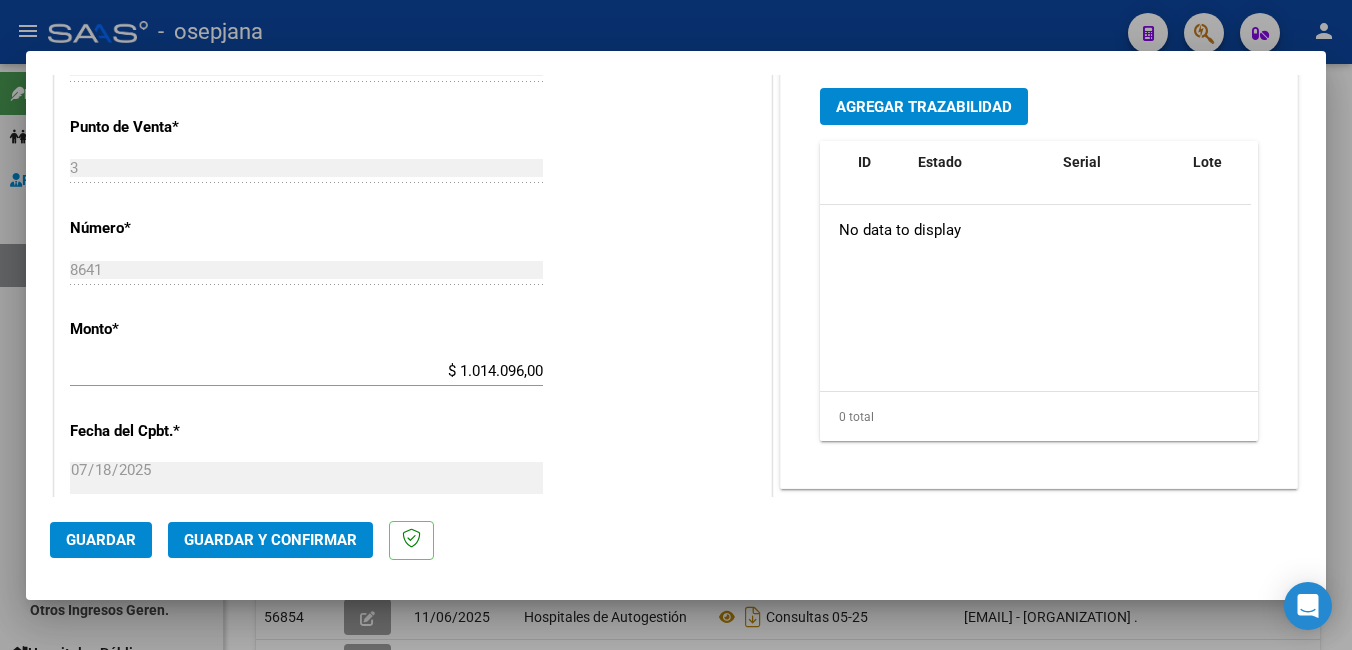scroll, scrollTop: 600, scrollLeft: 0, axis: vertical 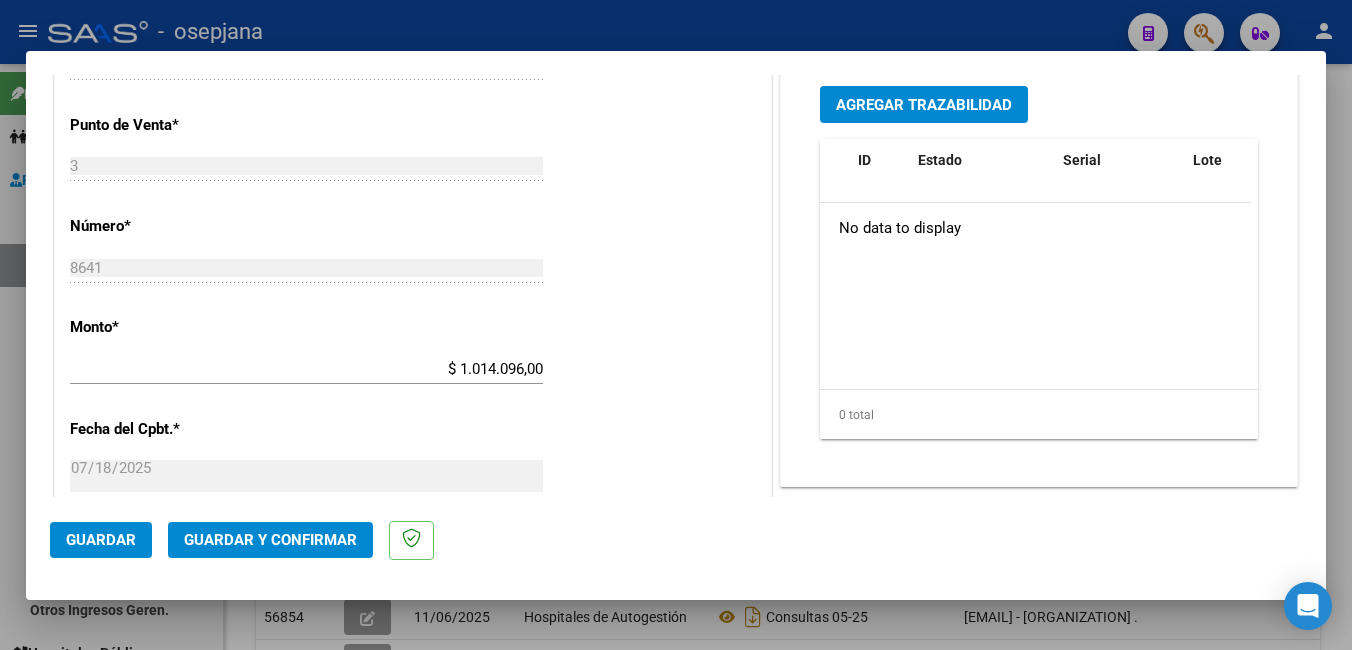 click at bounding box center [676, 325] 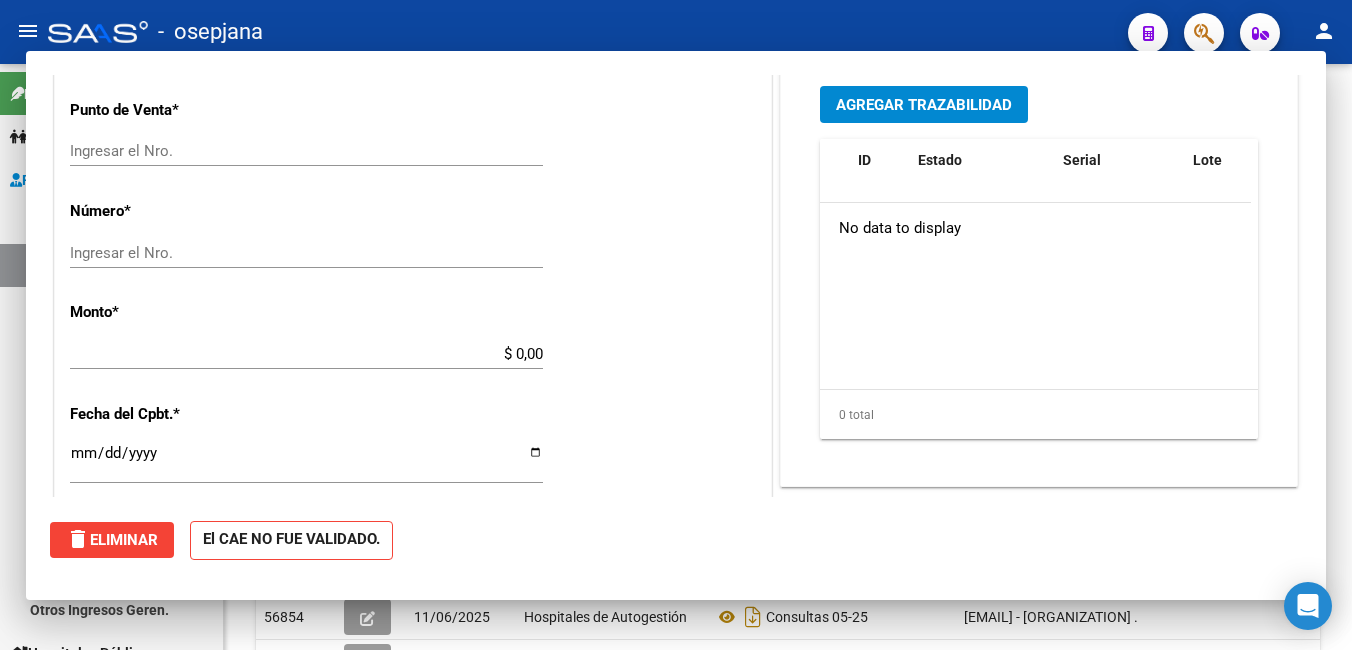 scroll, scrollTop: 0, scrollLeft: 0, axis: both 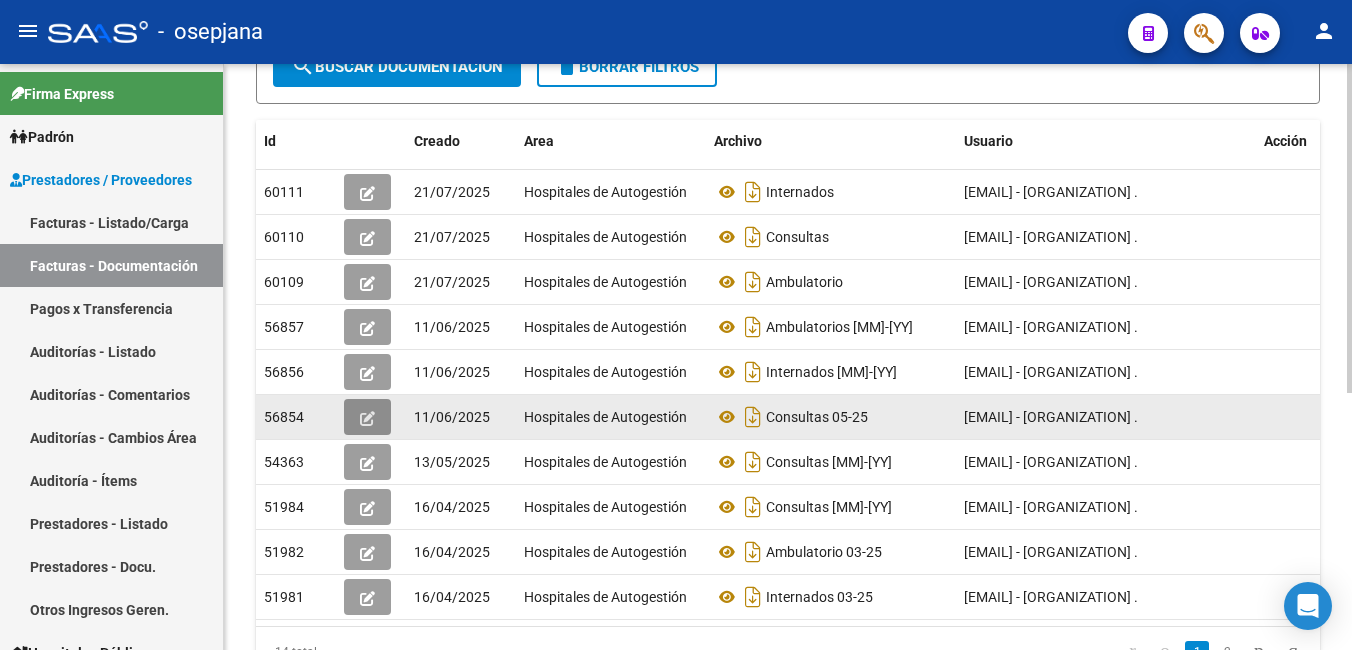click 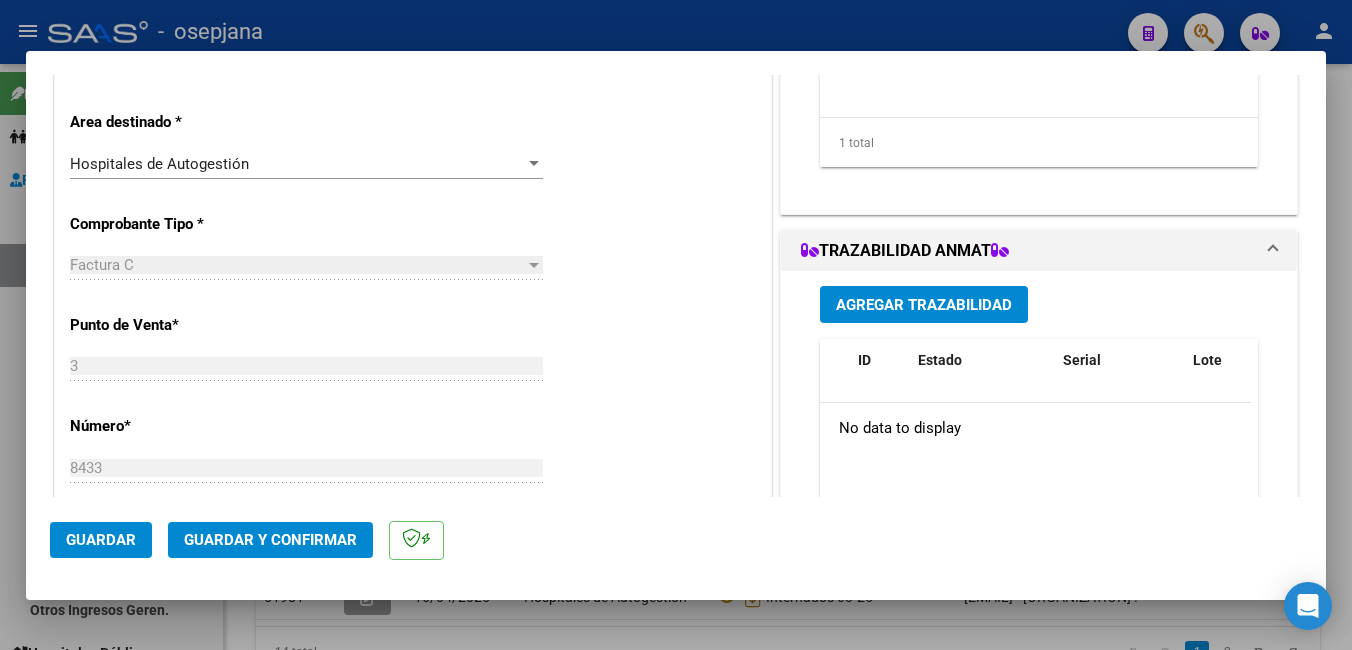 scroll, scrollTop: 500, scrollLeft: 0, axis: vertical 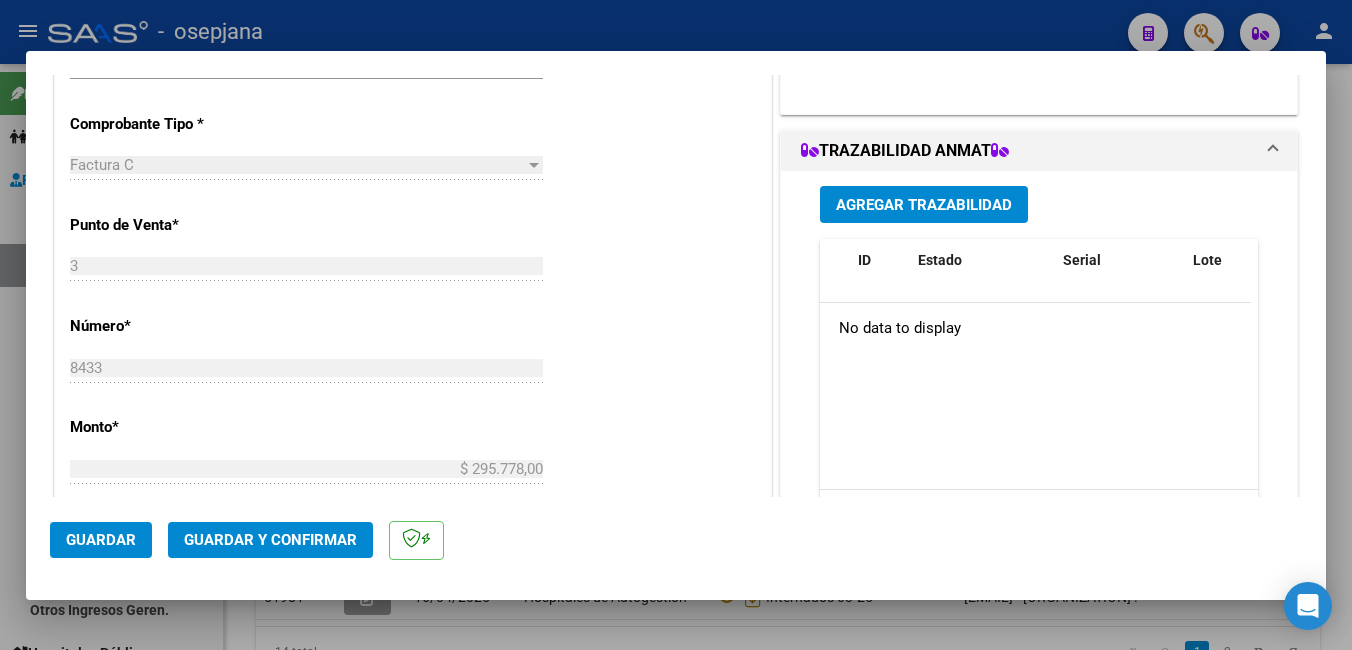 click at bounding box center (676, 325) 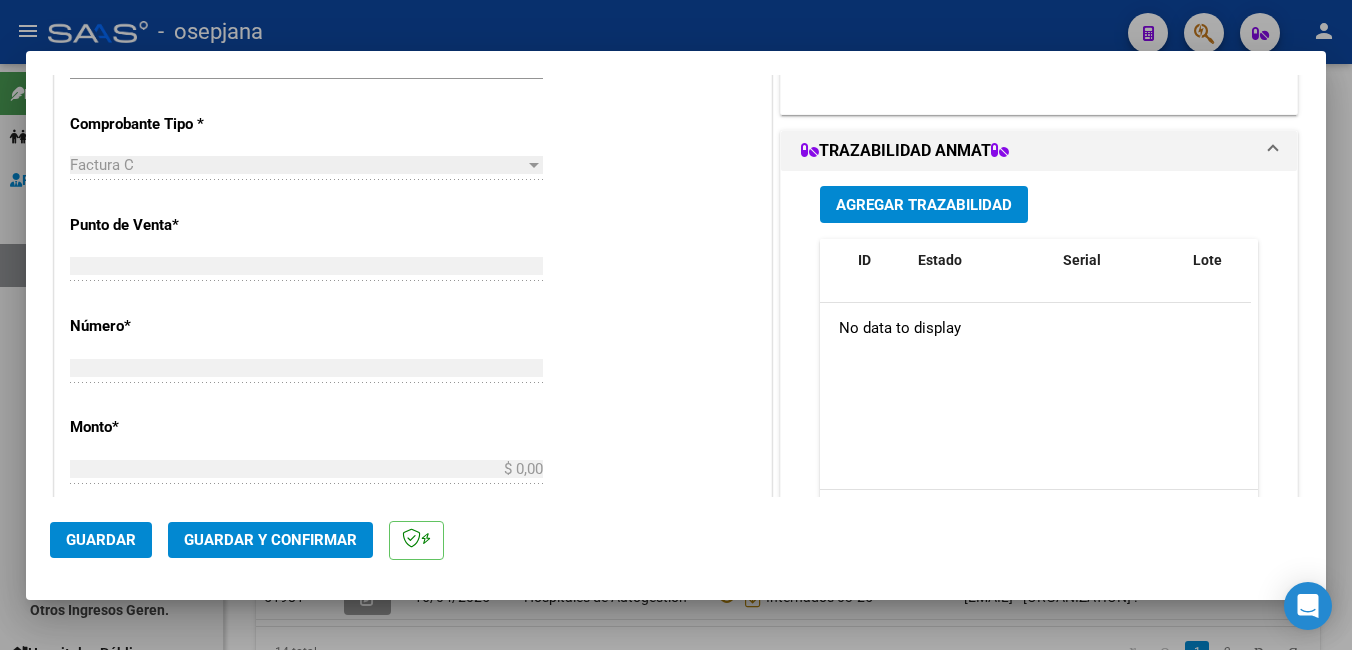 scroll, scrollTop: 0, scrollLeft: 0, axis: both 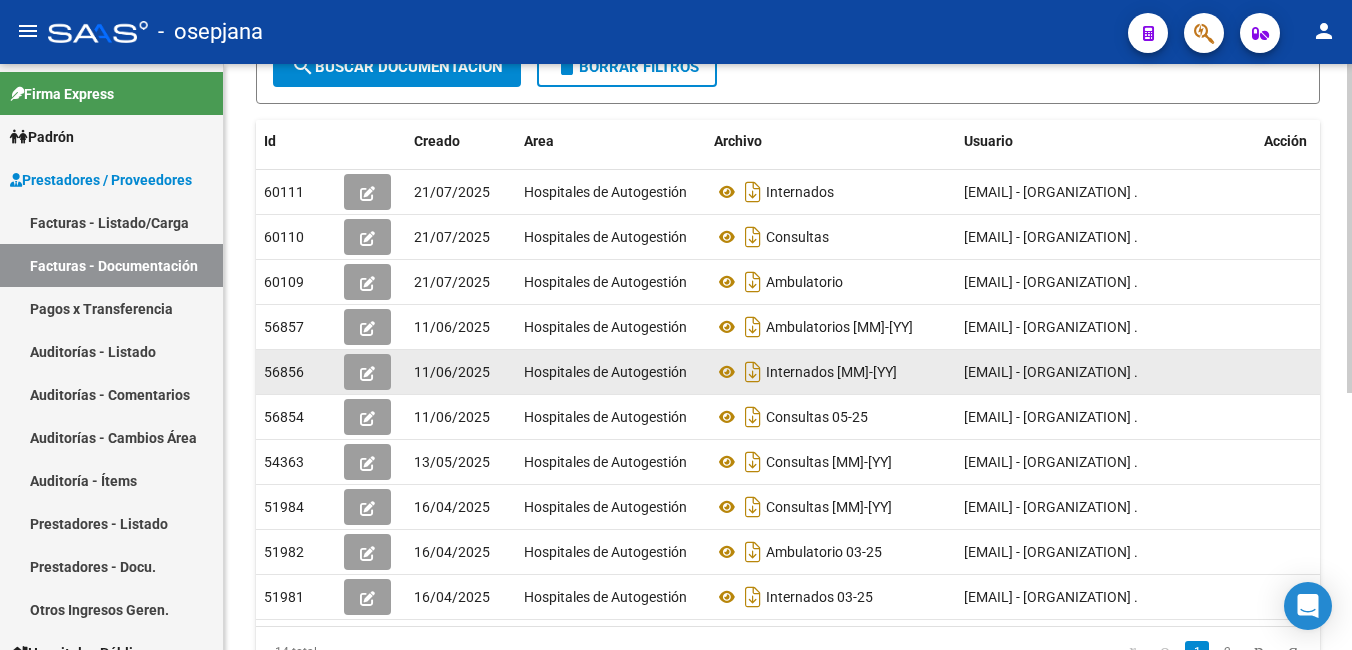 click 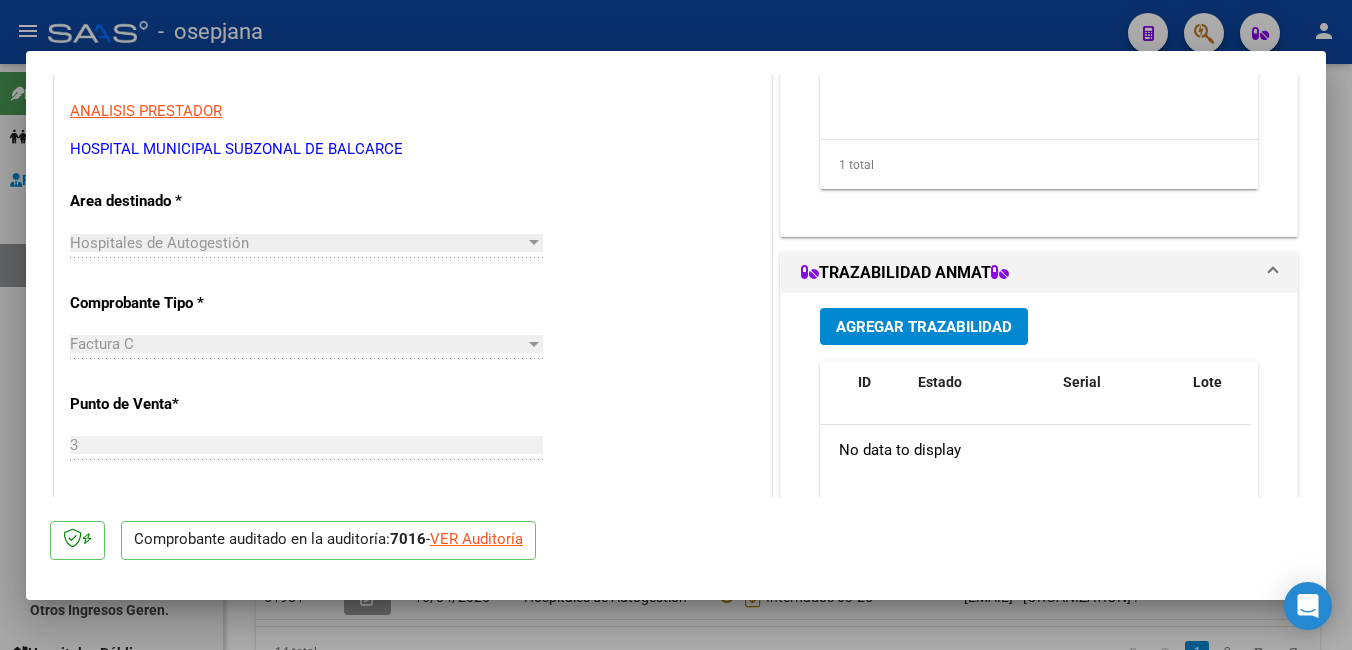 scroll, scrollTop: 400, scrollLeft: 0, axis: vertical 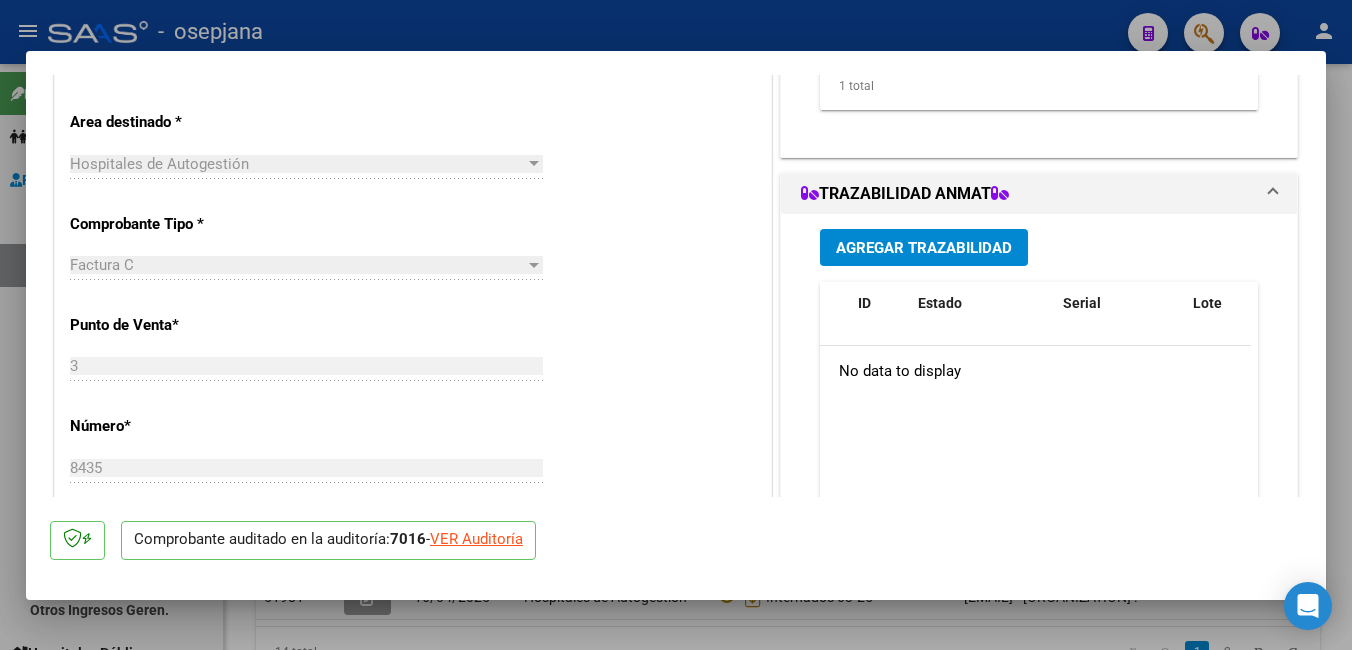 click at bounding box center [676, 325] 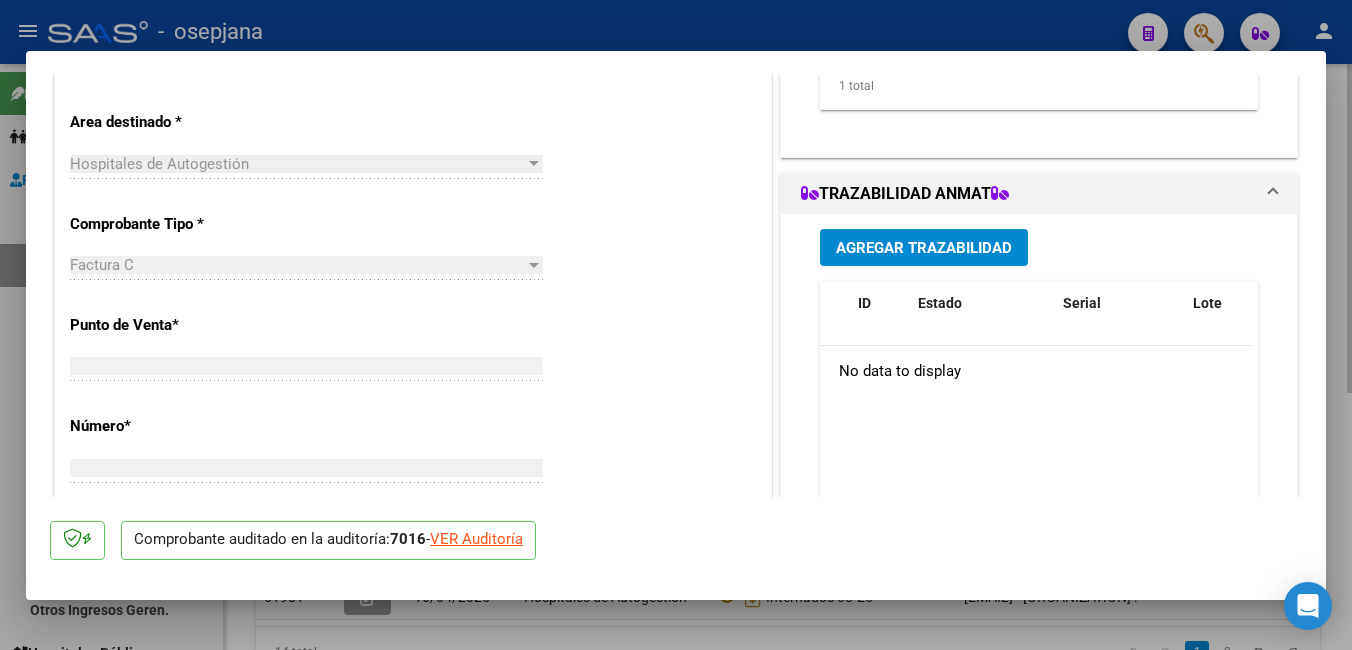 scroll, scrollTop: 0, scrollLeft: 0, axis: both 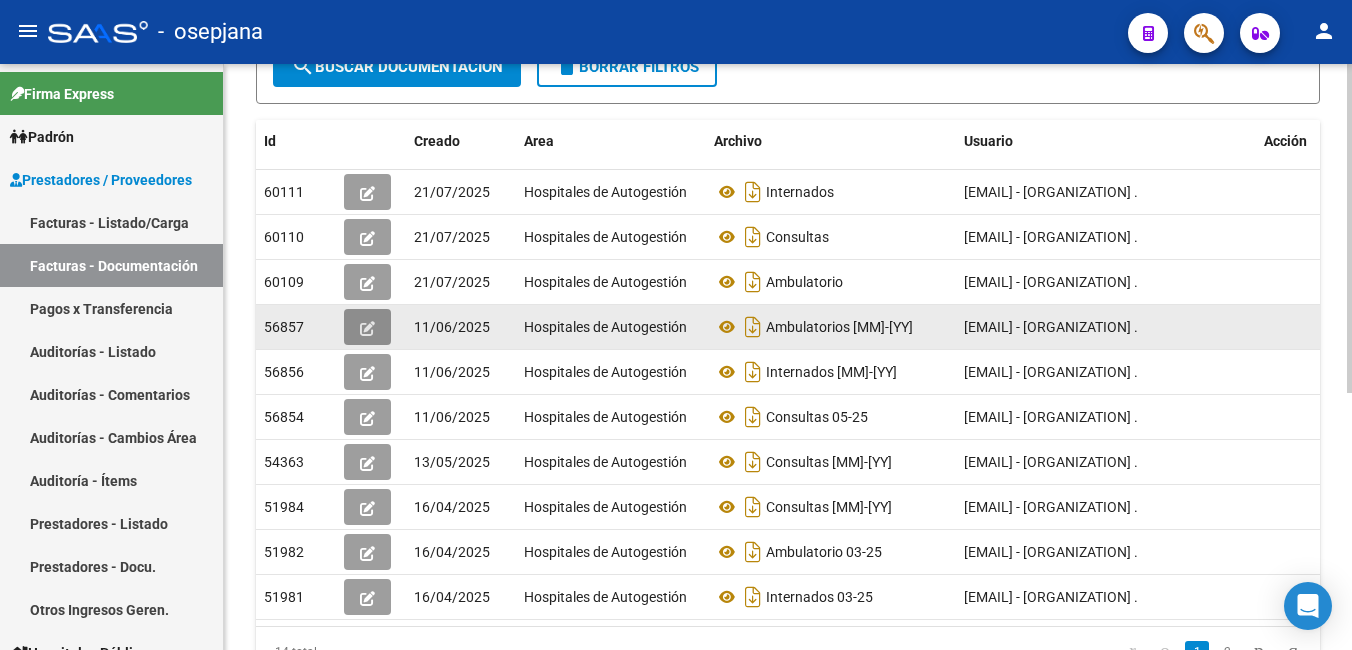 click 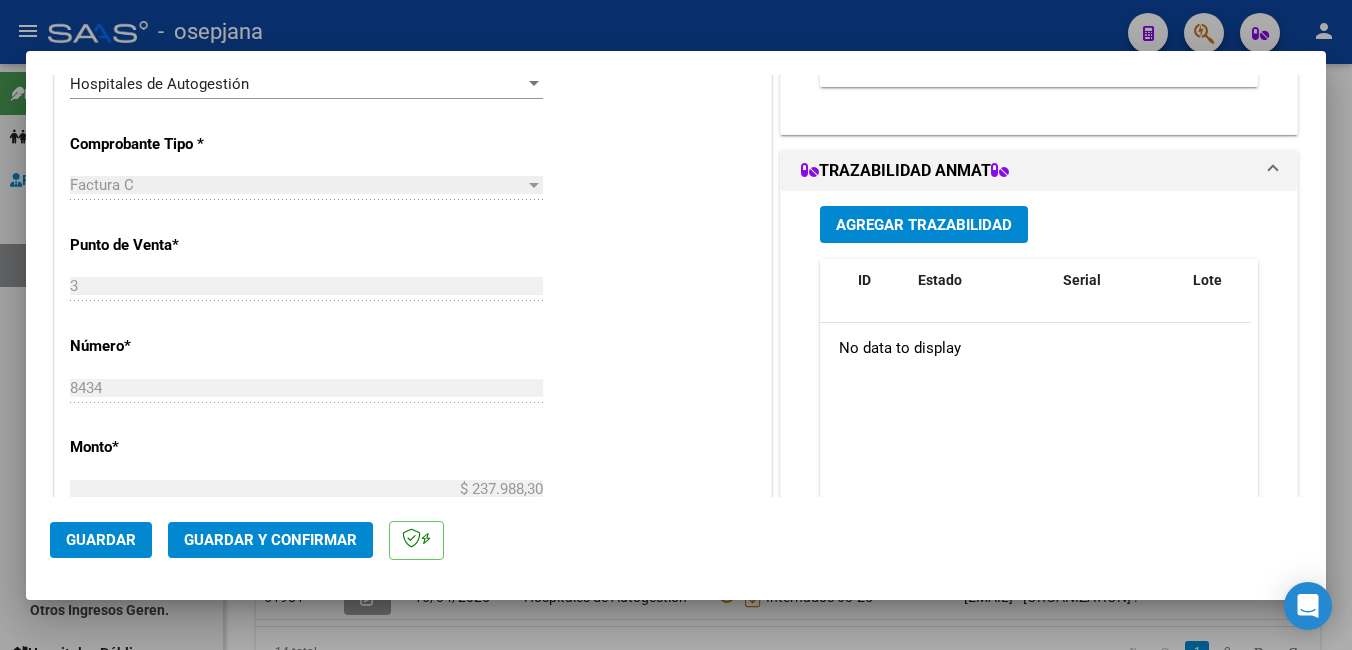 scroll, scrollTop: 500, scrollLeft: 0, axis: vertical 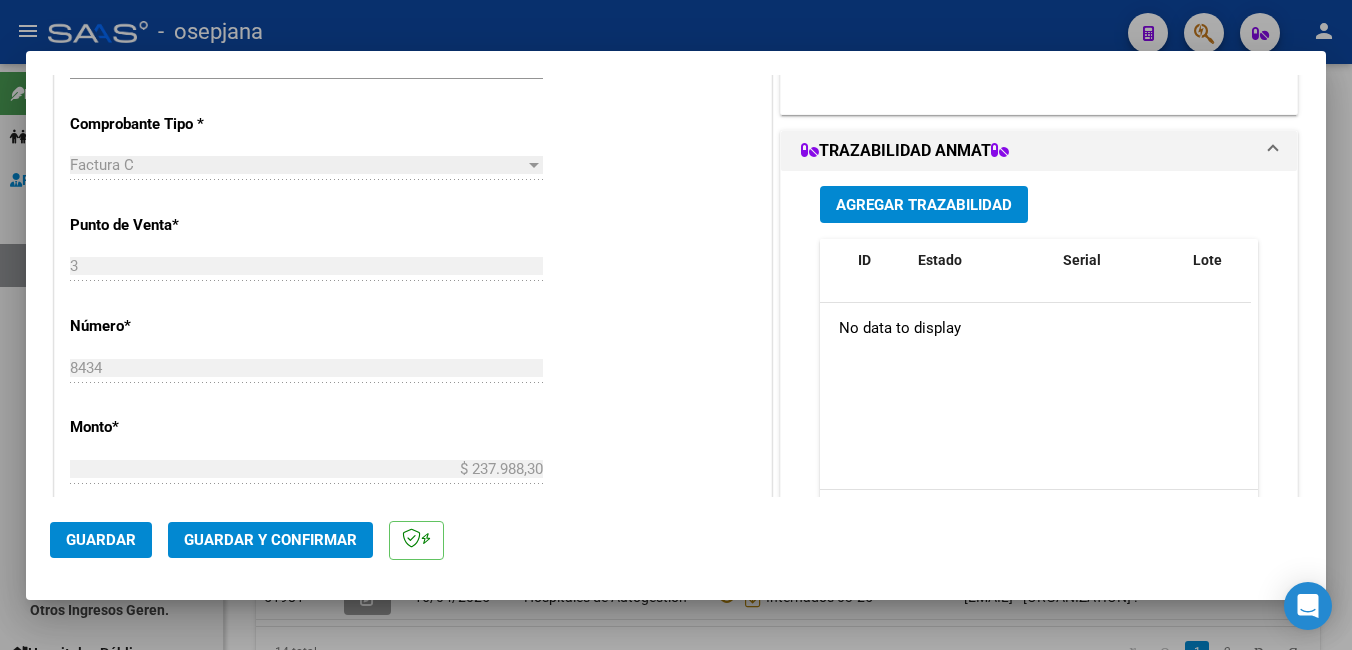 click at bounding box center [676, 325] 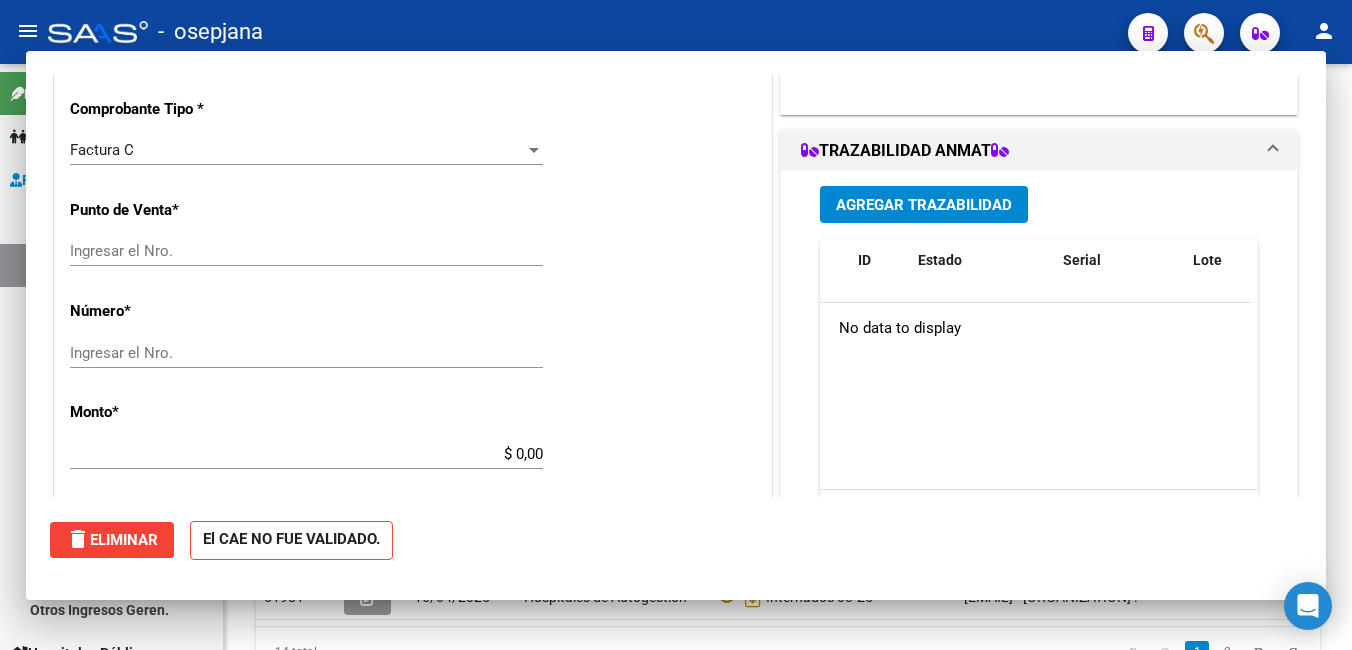 scroll, scrollTop: 0, scrollLeft: 0, axis: both 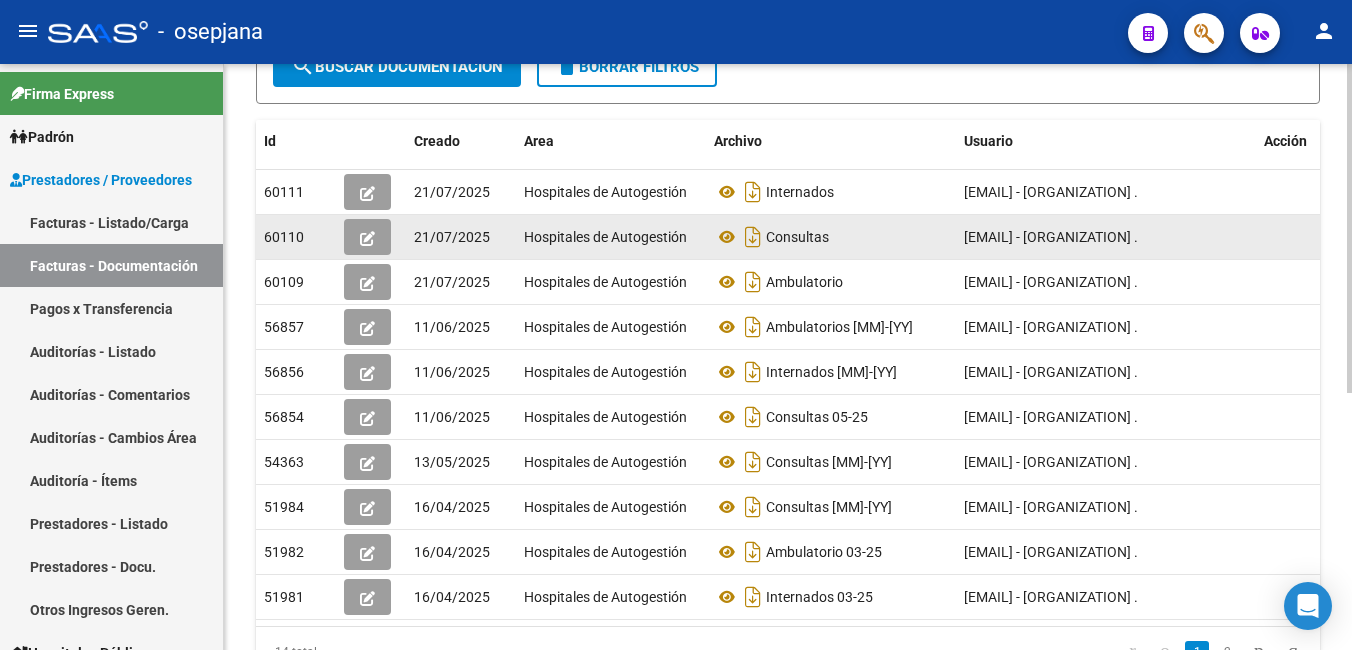 click 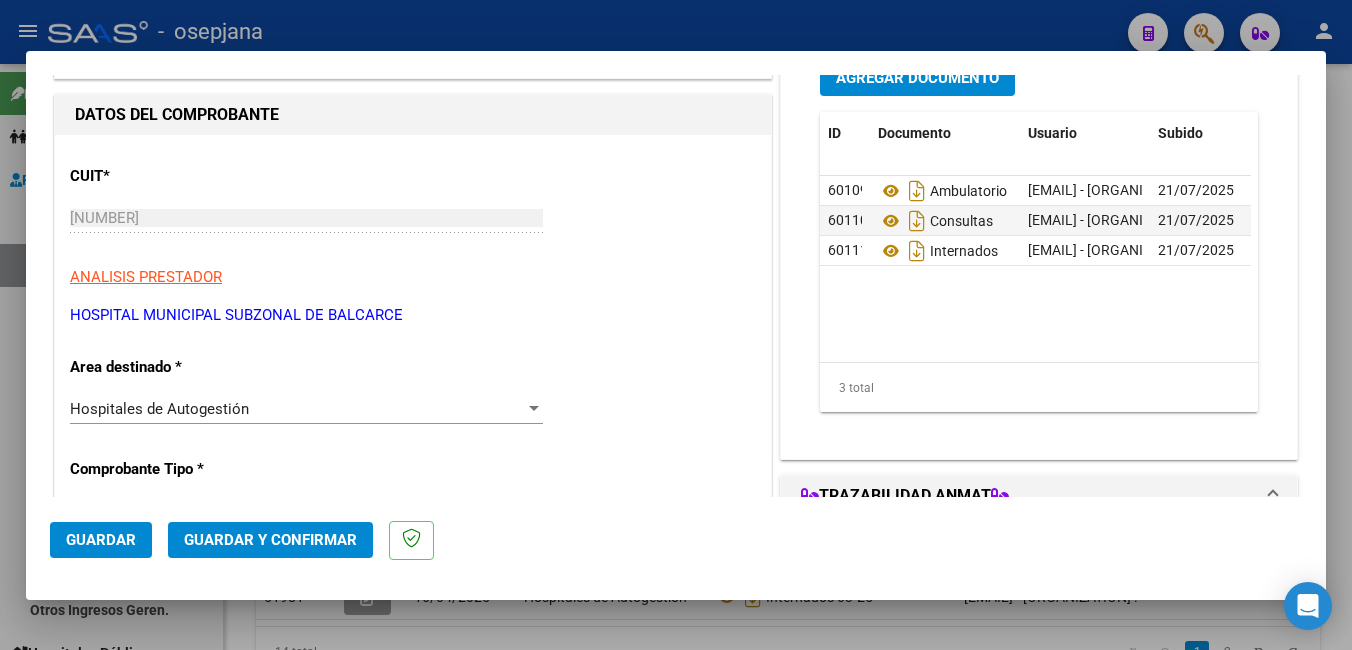 scroll, scrollTop: 400, scrollLeft: 0, axis: vertical 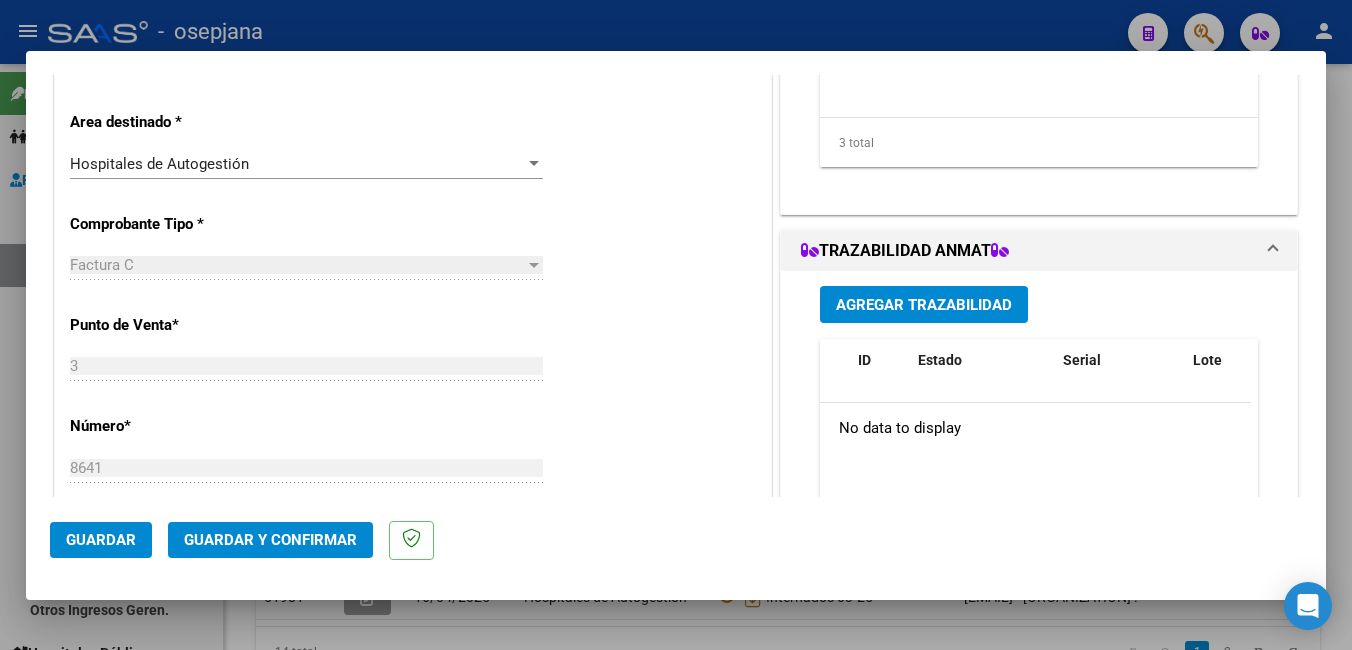 click at bounding box center (676, 325) 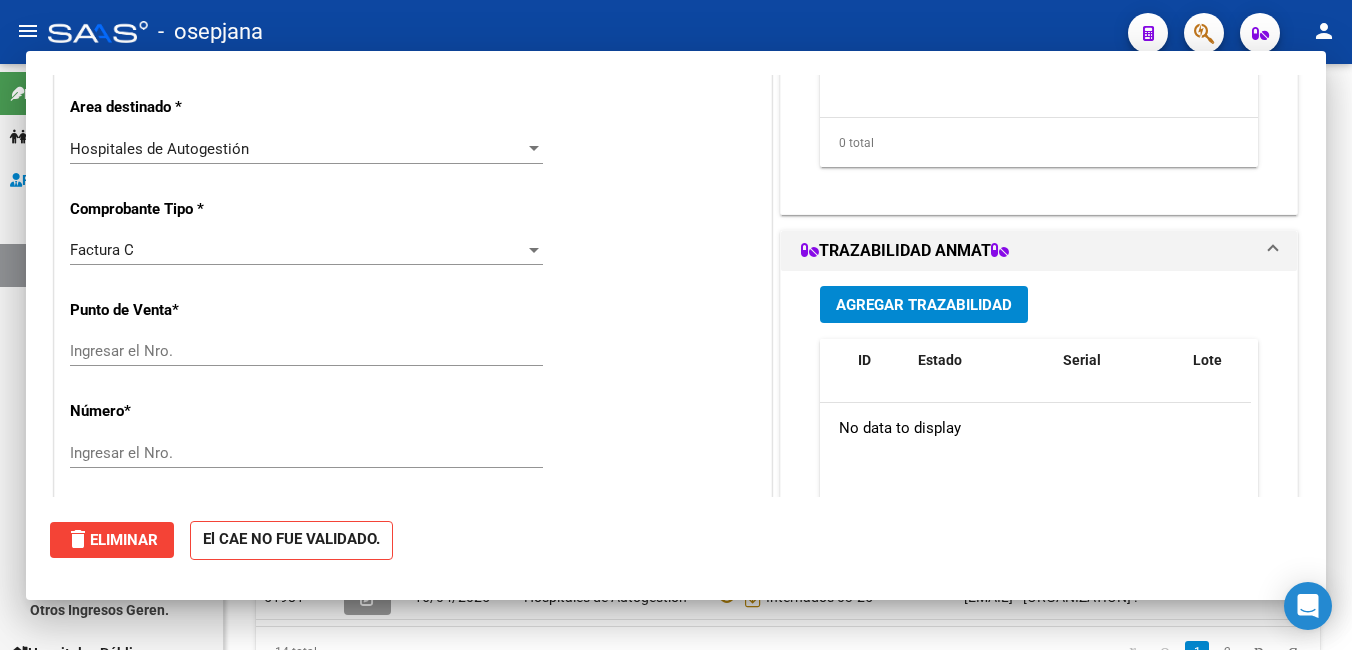 scroll, scrollTop: 0, scrollLeft: 0, axis: both 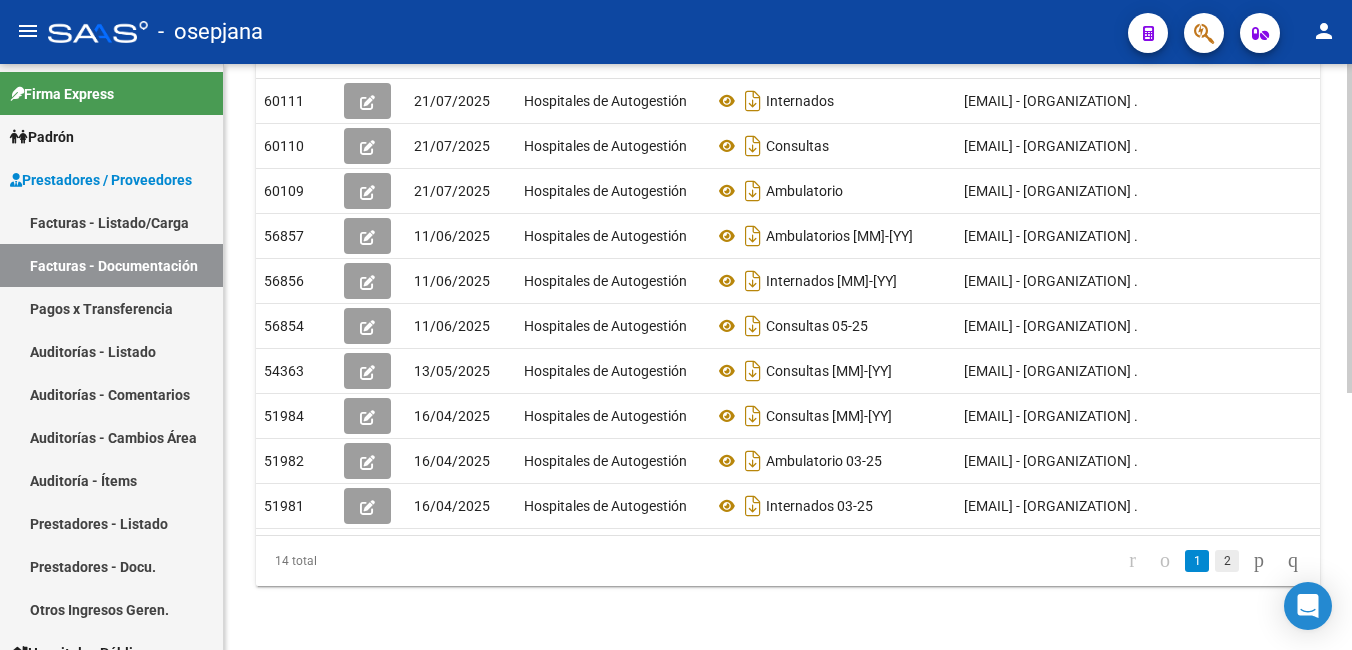 click on "2" 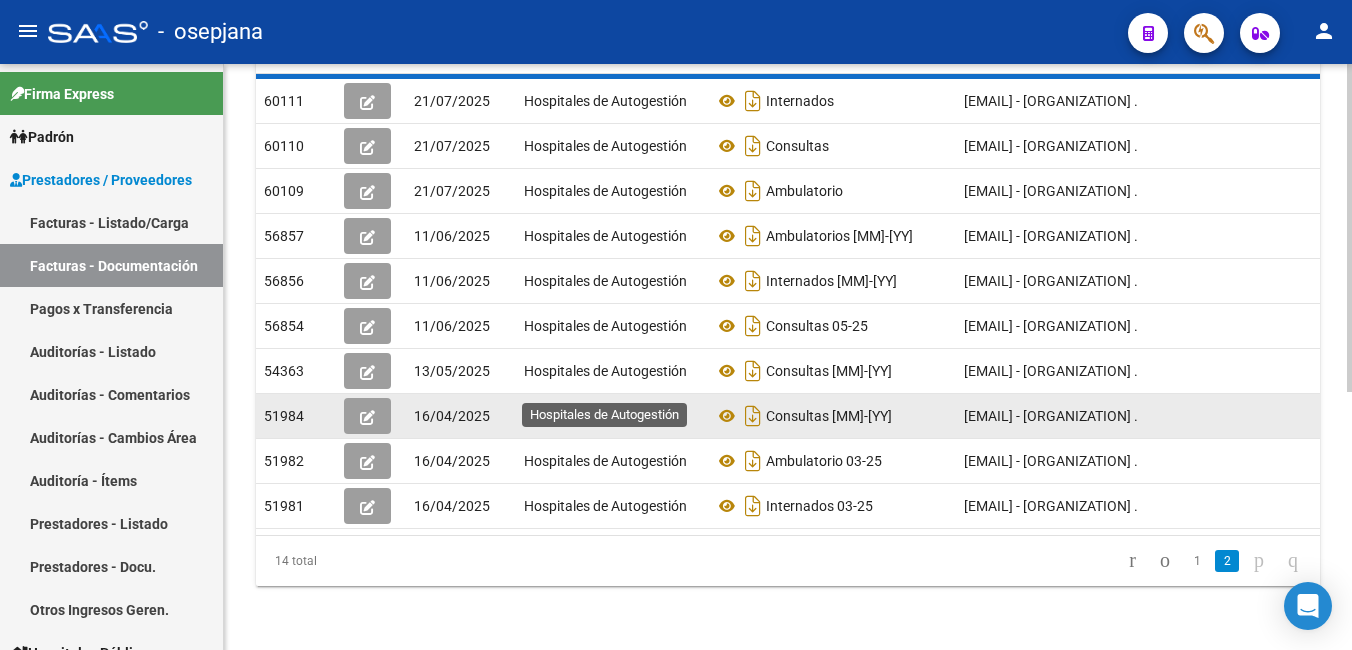 scroll, scrollTop: 157, scrollLeft: 0, axis: vertical 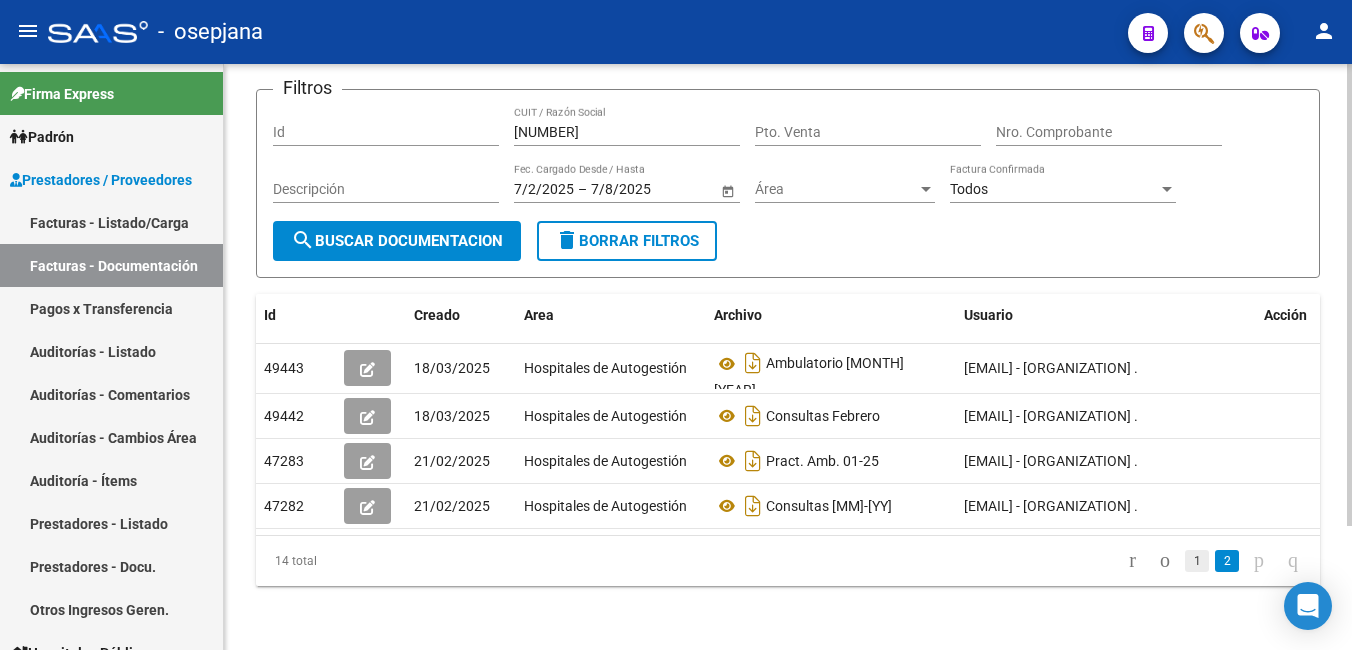 click on "1" 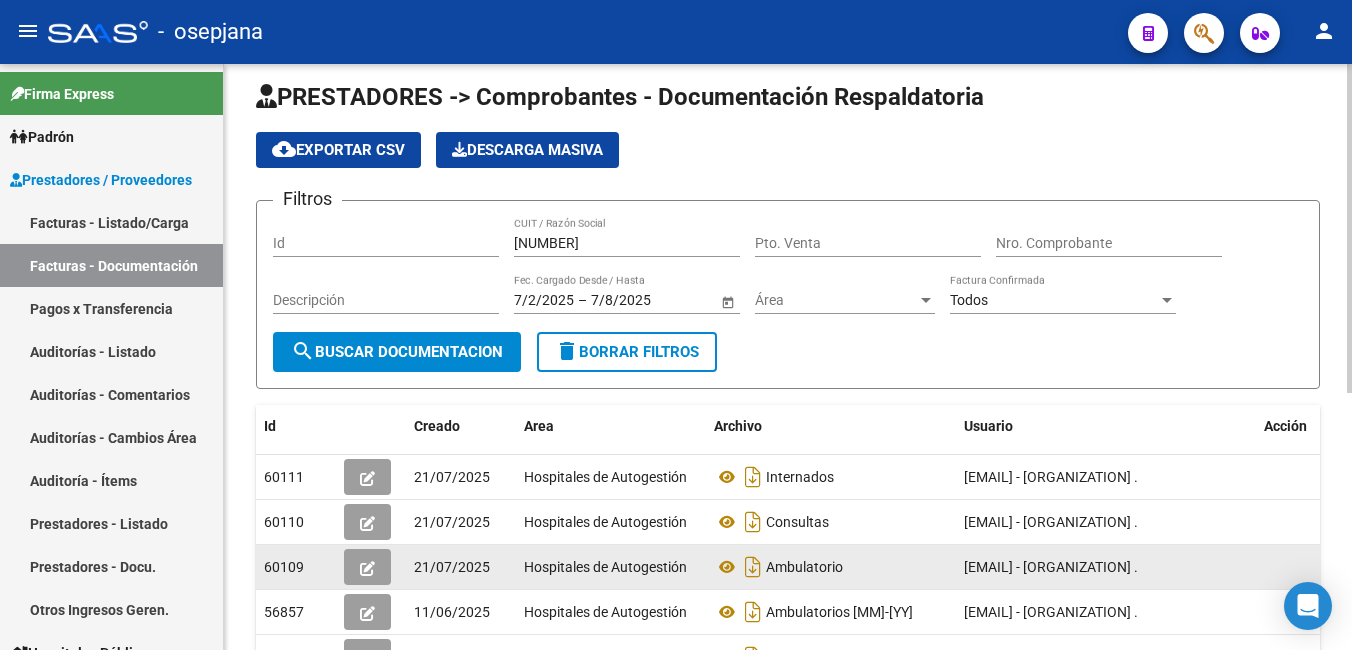 scroll, scrollTop: 0, scrollLeft: 0, axis: both 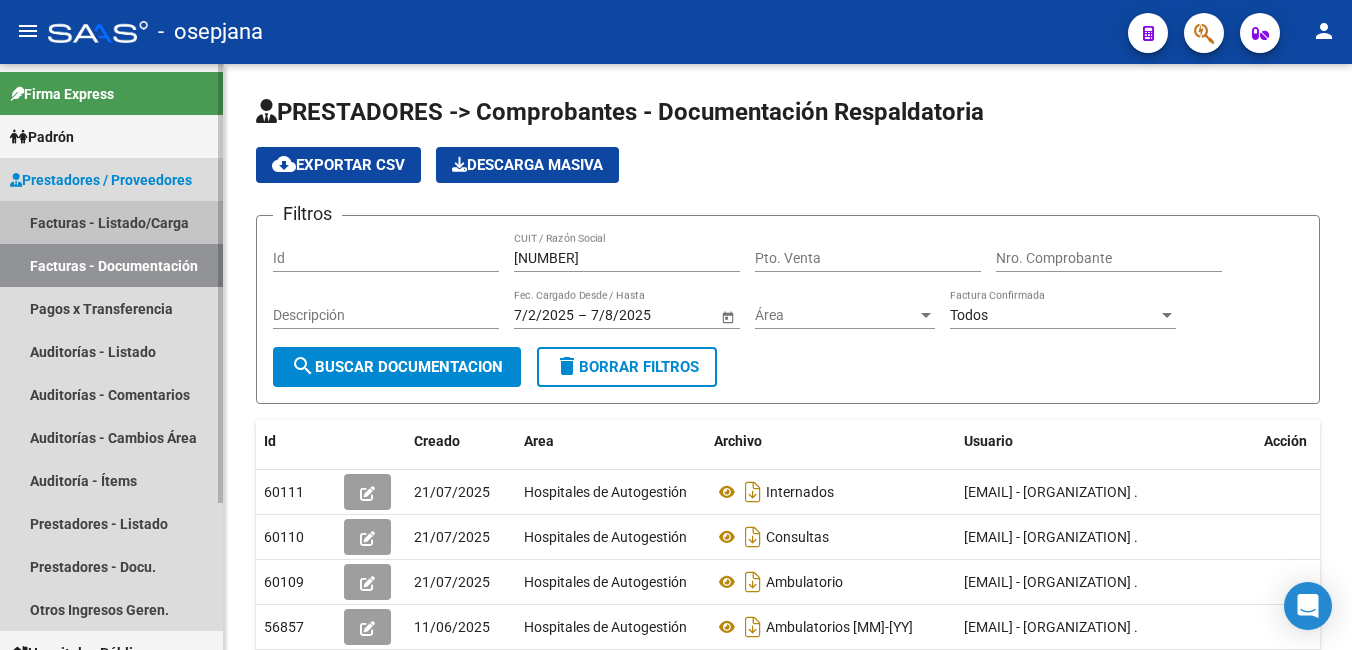 click on "Facturas - Listado/Carga" at bounding box center [111, 222] 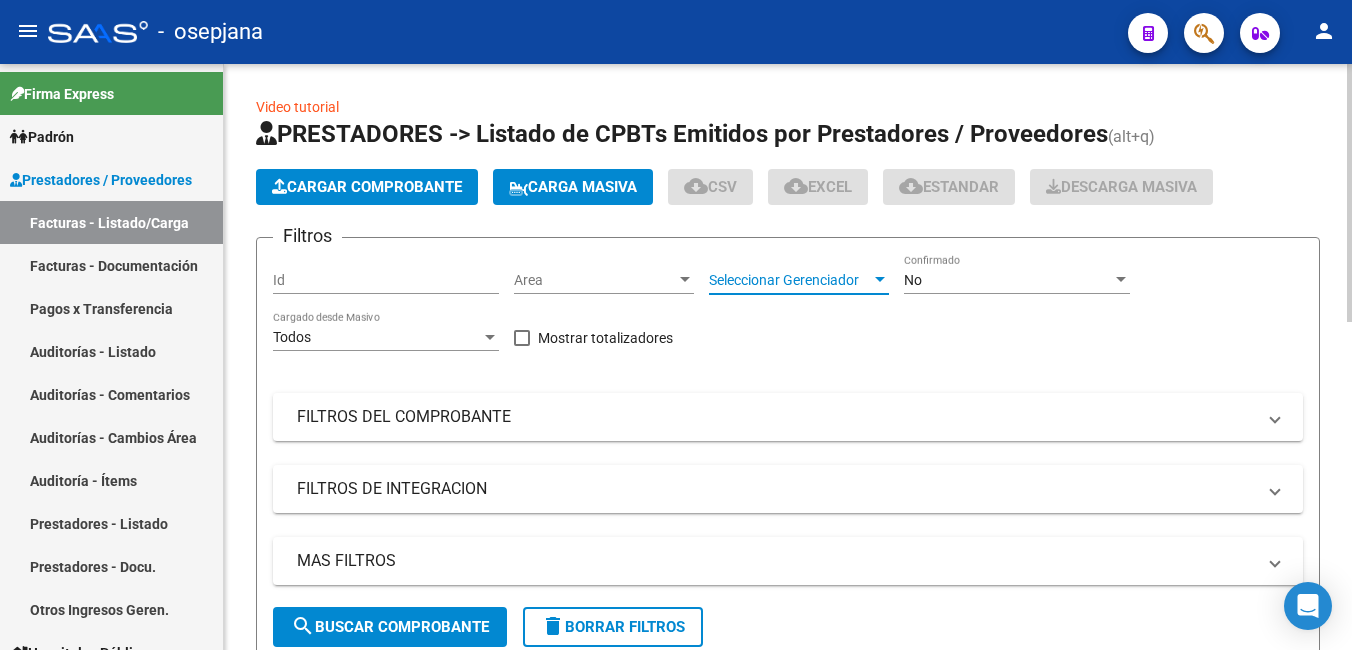 click on "Seleccionar Gerenciador" at bounding box center [790, 280] 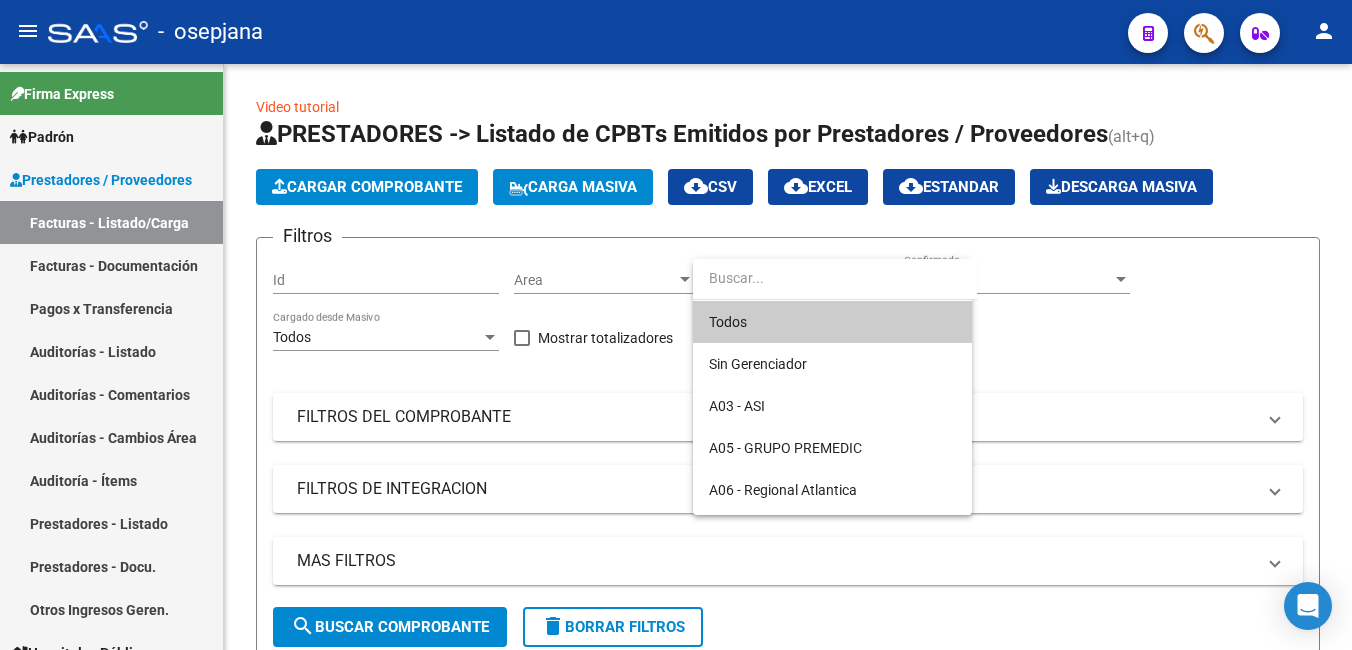click on "Todos" at bounding box center [832, 322] 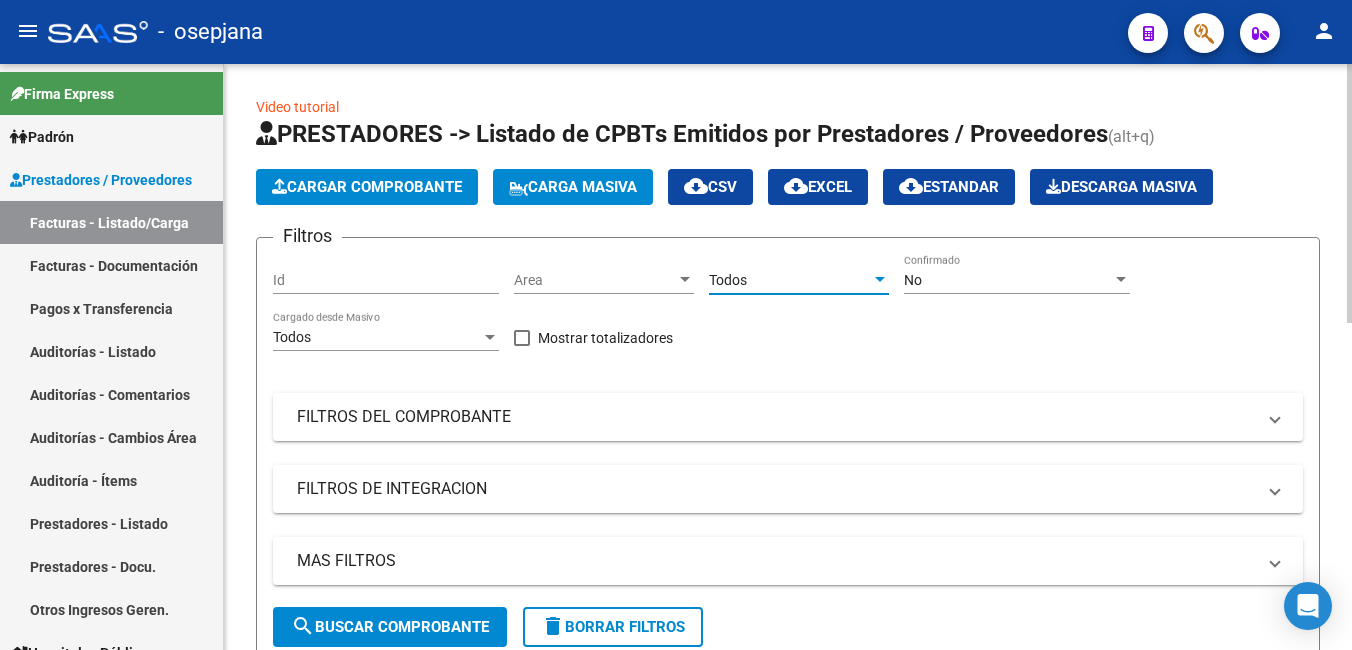 click on "No" at bounding box center (1008, 280) 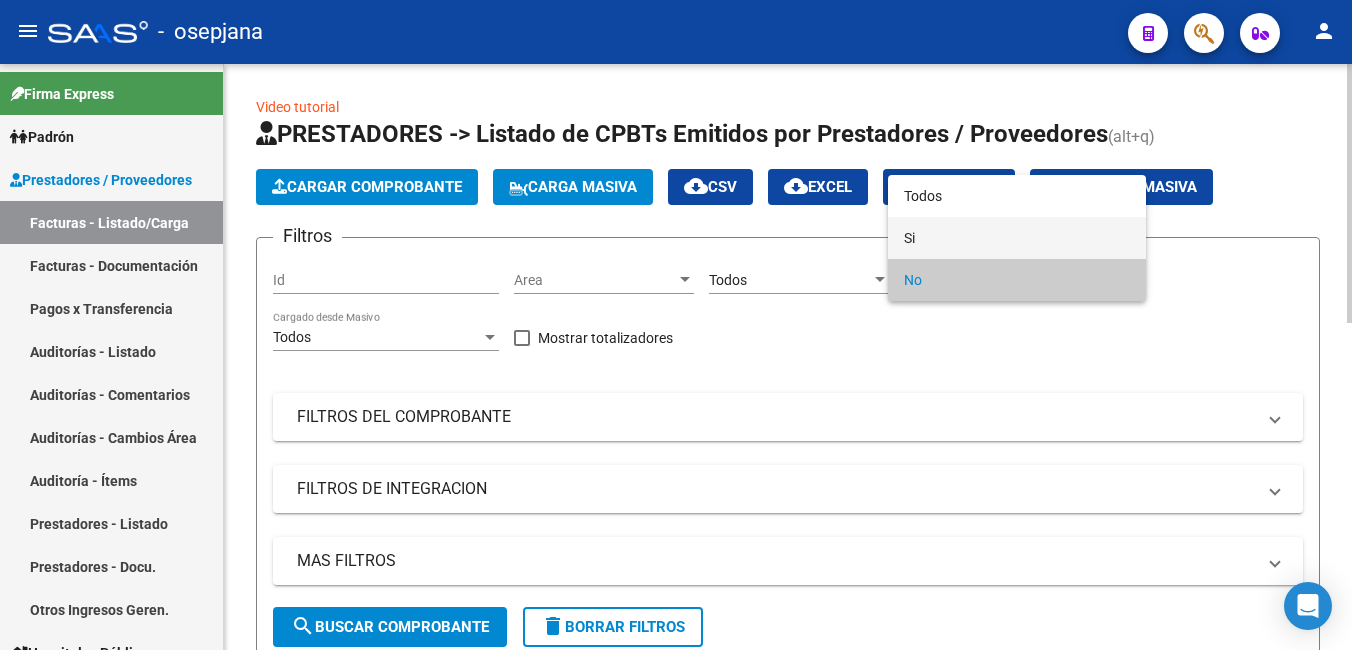 drag, startPoint x: 946, startPoint y: 230, endPoint x: 768, endPoint y: 306, distance: 193.54585 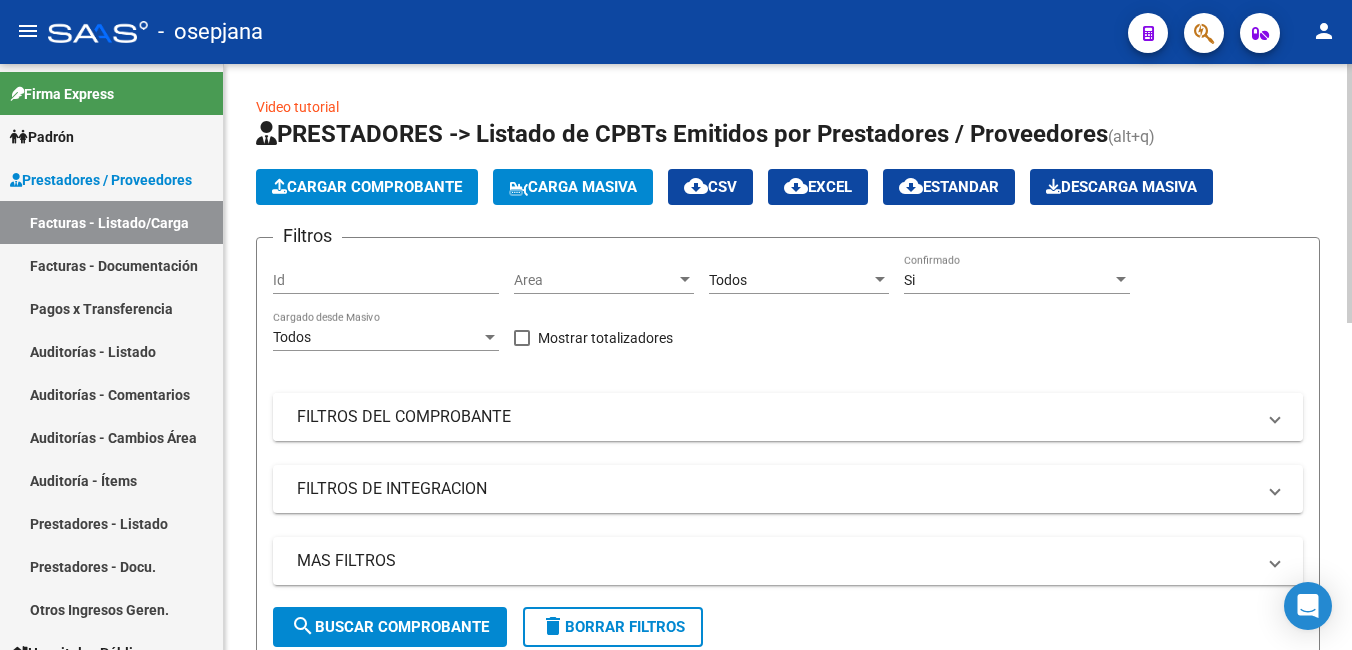 click on "FILTROS DEL COMPROBANTE" at bounding box center [788, 417] 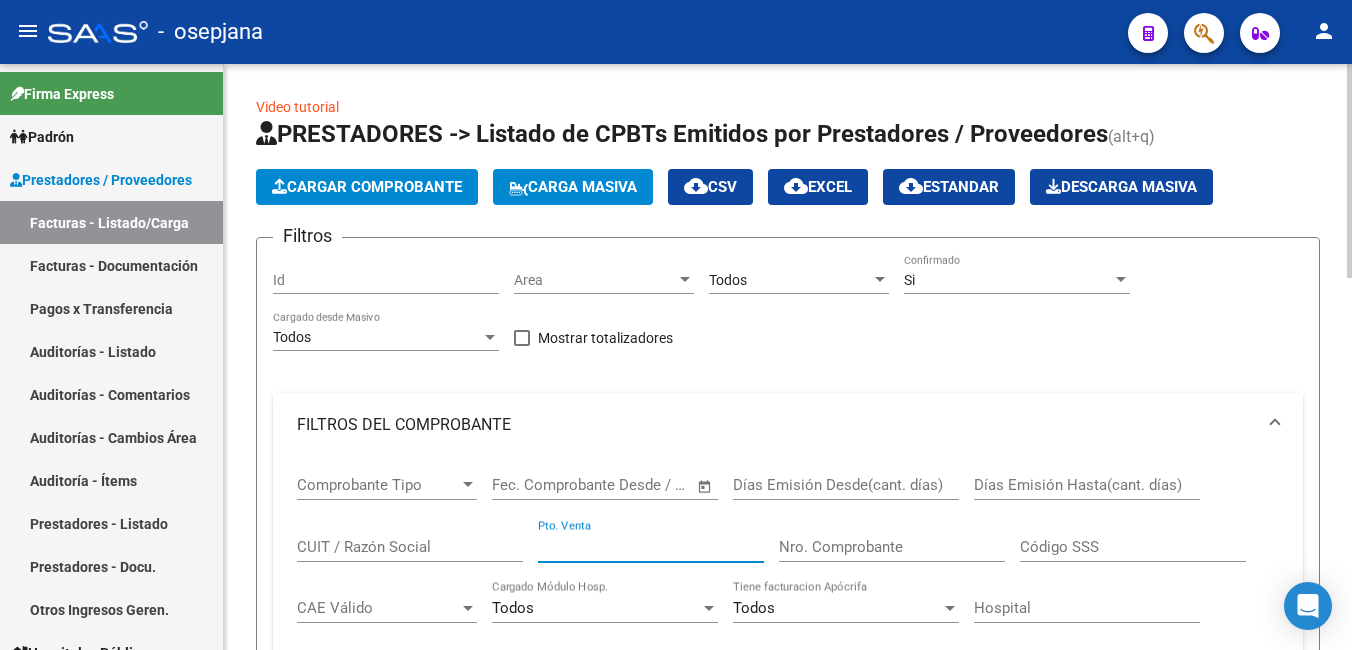 click on "Pto. Venta" at bounding box center [651, 547] 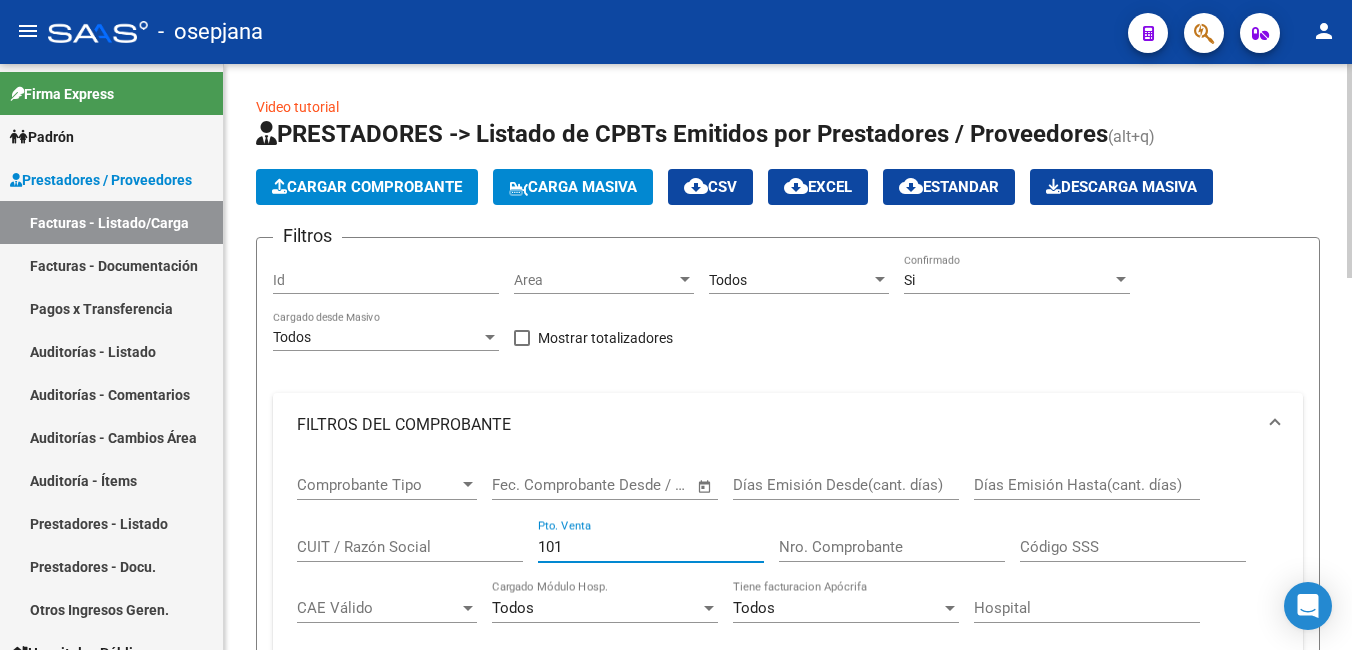 type on "101" 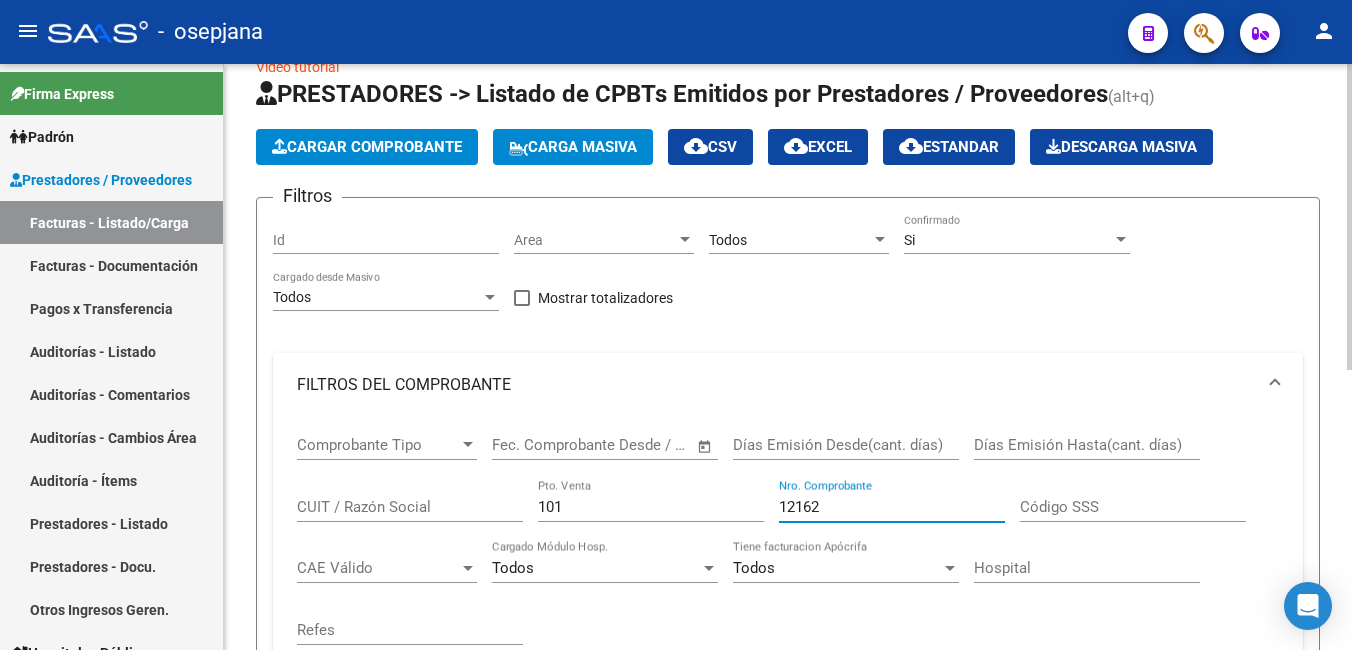scroll, scrollTop: 38, scrollLeft: 0, axis: vertical 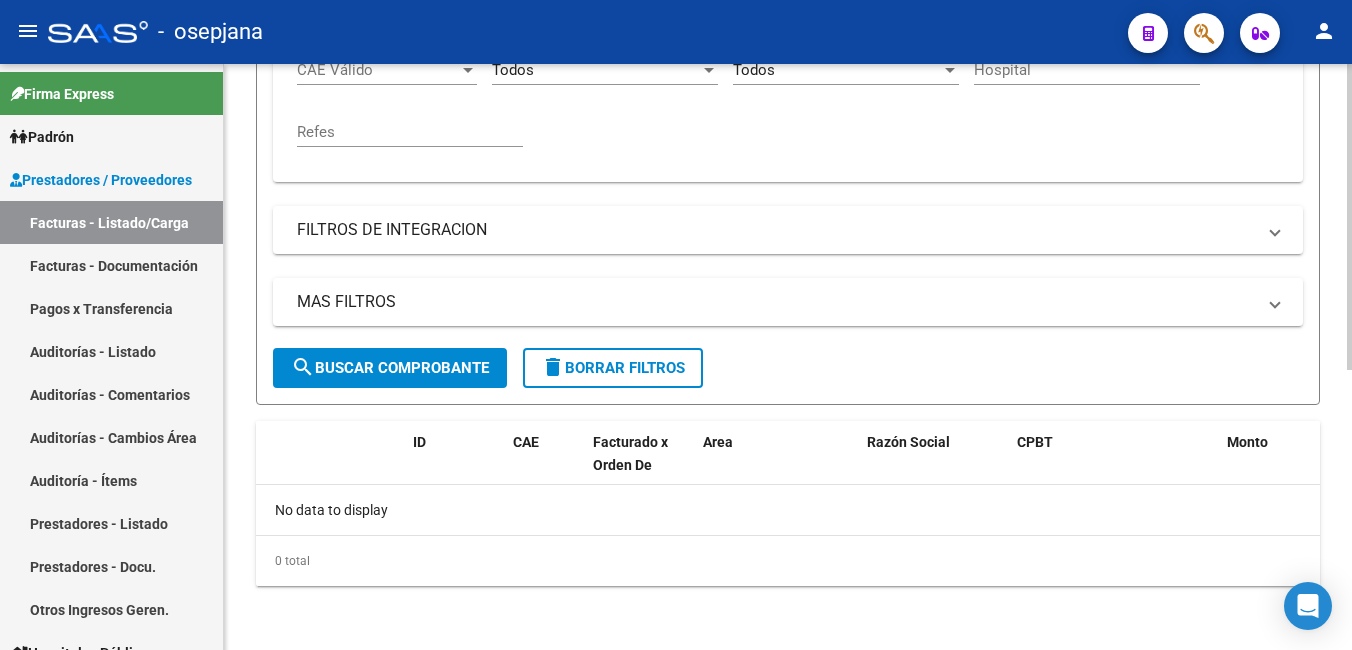 type on "12162" 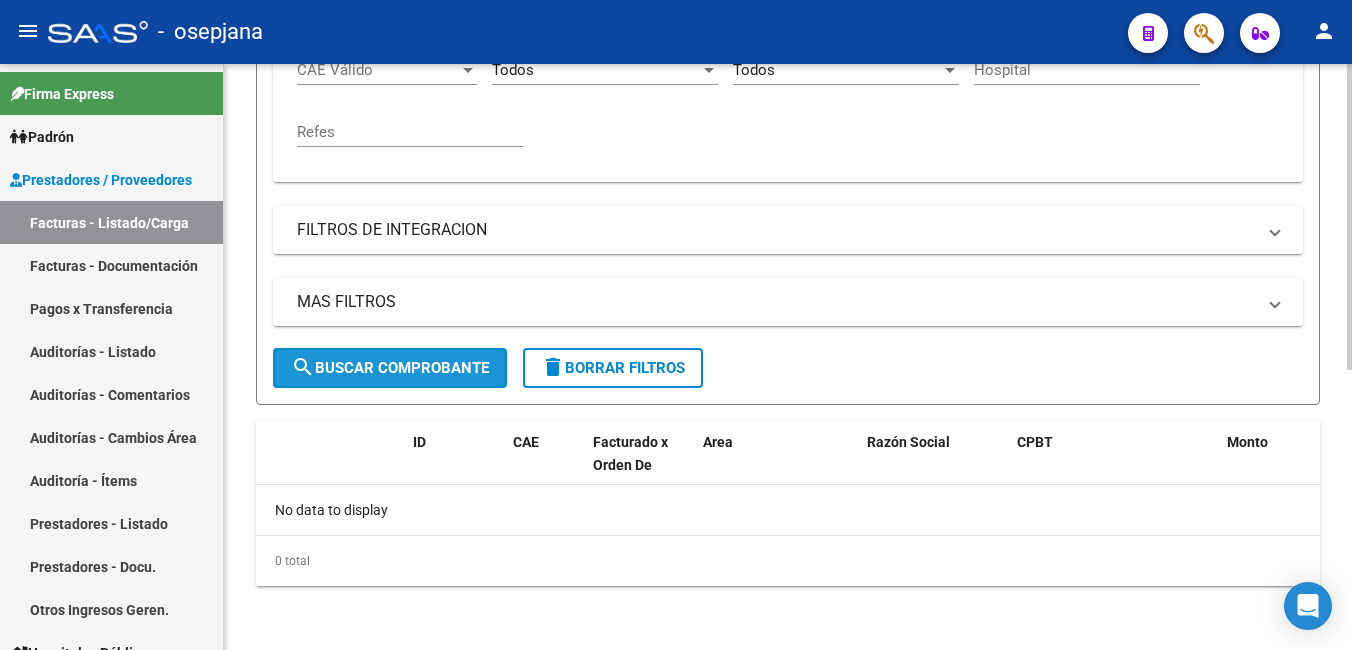 click on "search  Buscar Comprobante" 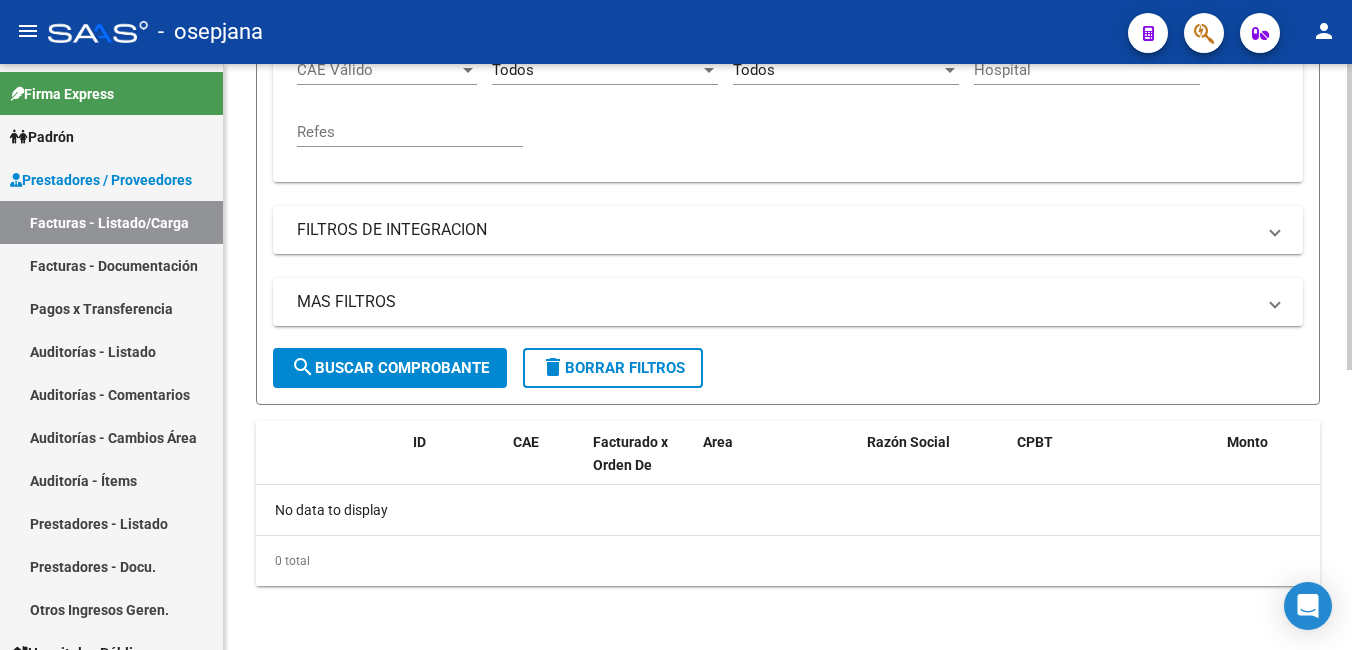 scroll, scrollTop: 338, scrollLeft: 0, axis: vertical 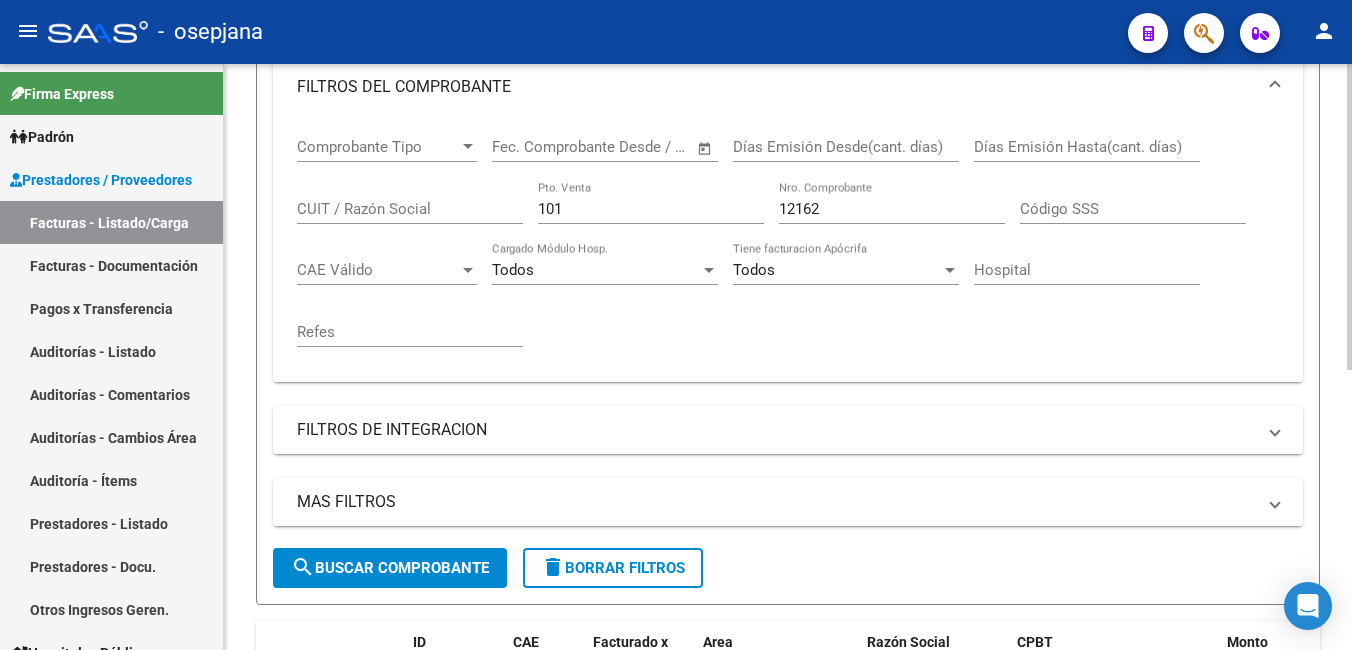 click on "FILTROS DE INTEGRACION" at bounding box center (776, 430) 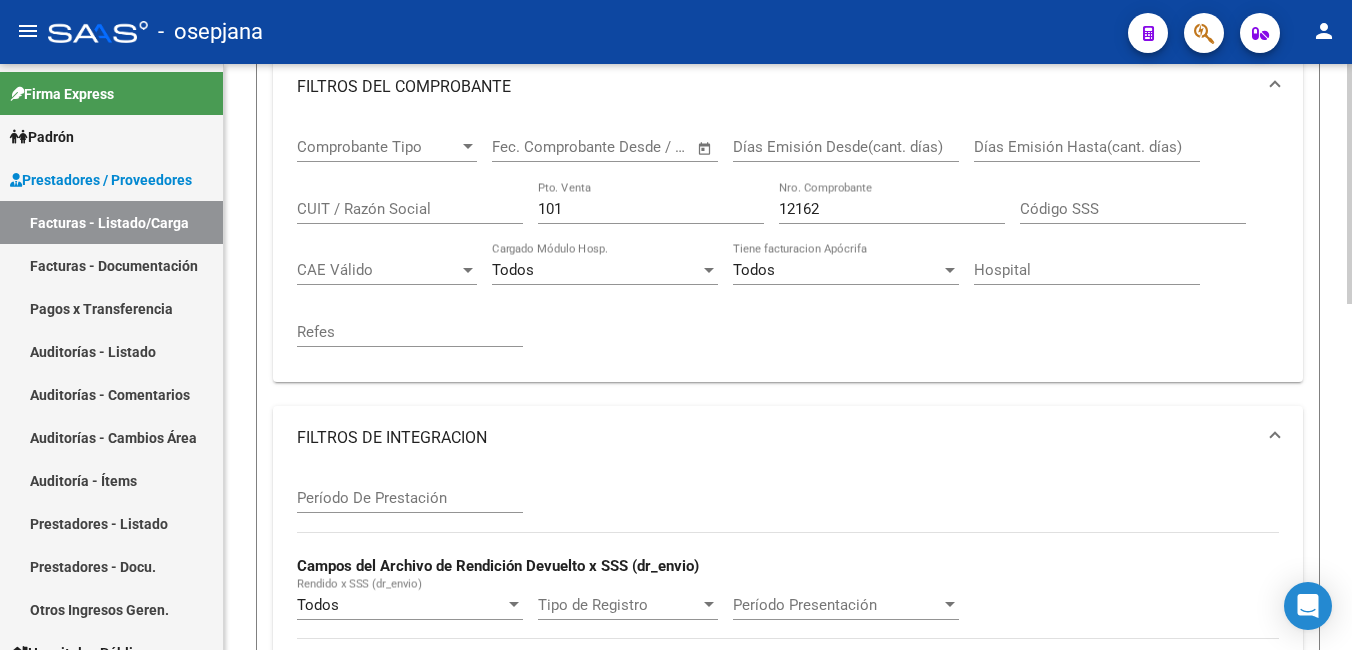 click on "Filtros Id Area Area Todos Seleccionar Gerenciador Si Confirmado Todos Cargado desde Masivo   Mostrar totalizadores   FILTROS DEL COMPROBANTE  Comprobante Tipo Comprobante Tipo Start date – End date Fec. Comprobante Desde / Hasta Días Emisión Desde(cant. días) Días Emisión Hasta(cant. días) CUIT / Razón Social 101 Pto. Venta 12162 Nro. Comprobante Código SSS CAE Válido CAE Válido Todos Cargado Módulo Hosp. Todos Tiene facturacion Apócrifa Hospital Refes  FILTROS DE INTEGRACION  Período De Prestación Campos del Archivo de Rendición Devuelto x SSS (dr_envio) Todos Rendido x SSS (dr_envio) Tipo de Registro Tipo de Registro Período Presentación Período Presentación Campos del Legajo Asociado (preaprobación) Afiliado Legajo (cuil/nombre) Todos Solo facturas preaprobadas  MAS FILTROS  Todos Con Doc. Respaldatoria Todos Con Trazabilidad Todos Asociado a Expediente Sur Auditoría Auditoría Auditoría Id Start date – End date Auditoría Confirmada Desde / Hasta Start date – End date – –" 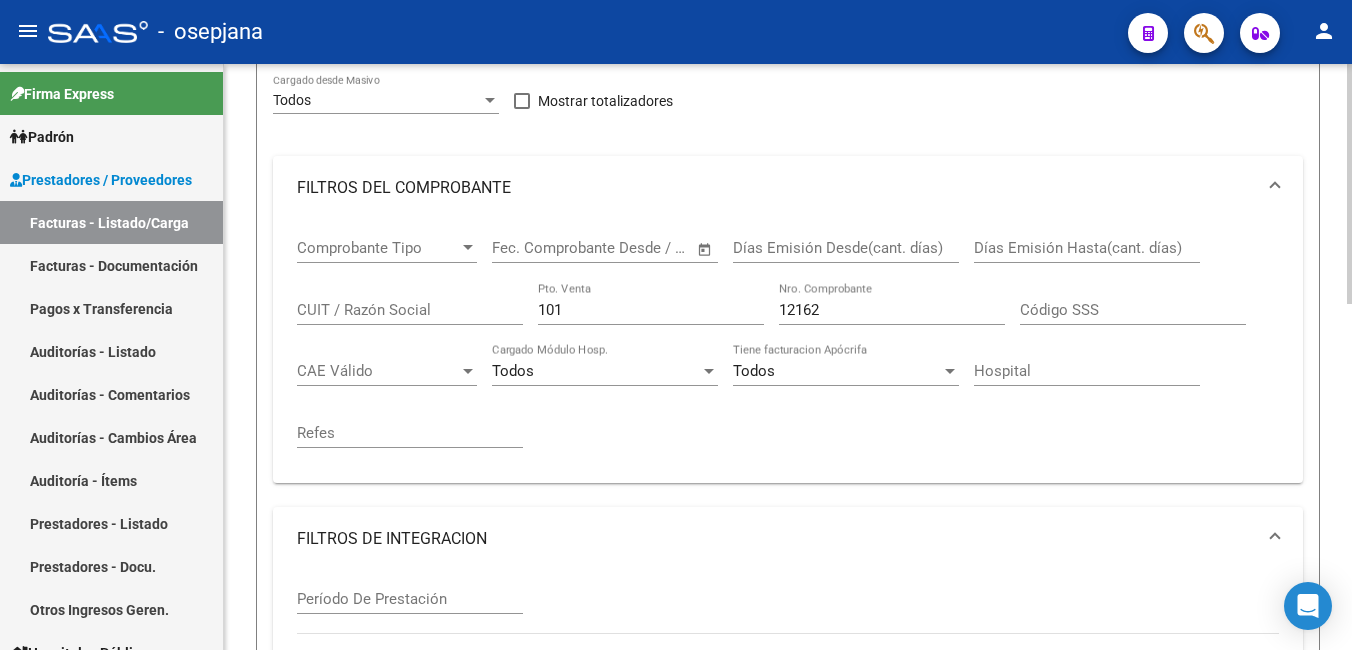 scroll, scrollTop: 138, scrollLeft: 0, axis: vertical 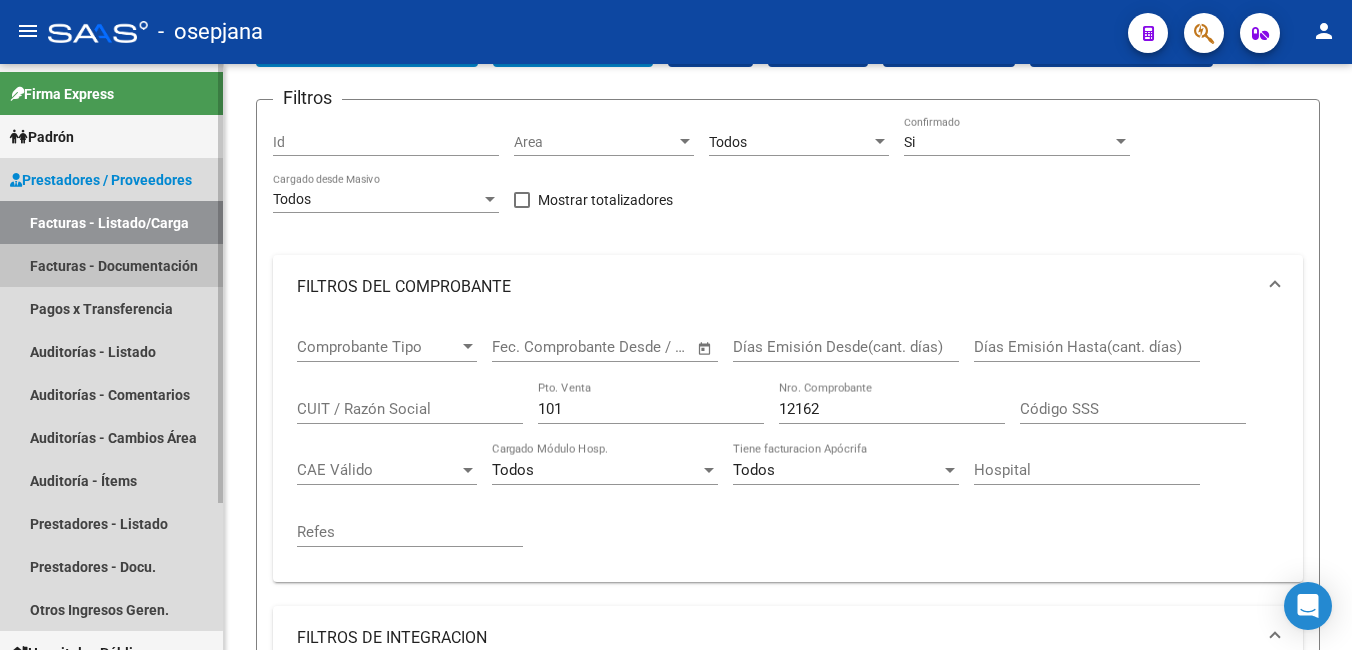 click on "Facturas - Documentación" at bounding box center [111, 265] 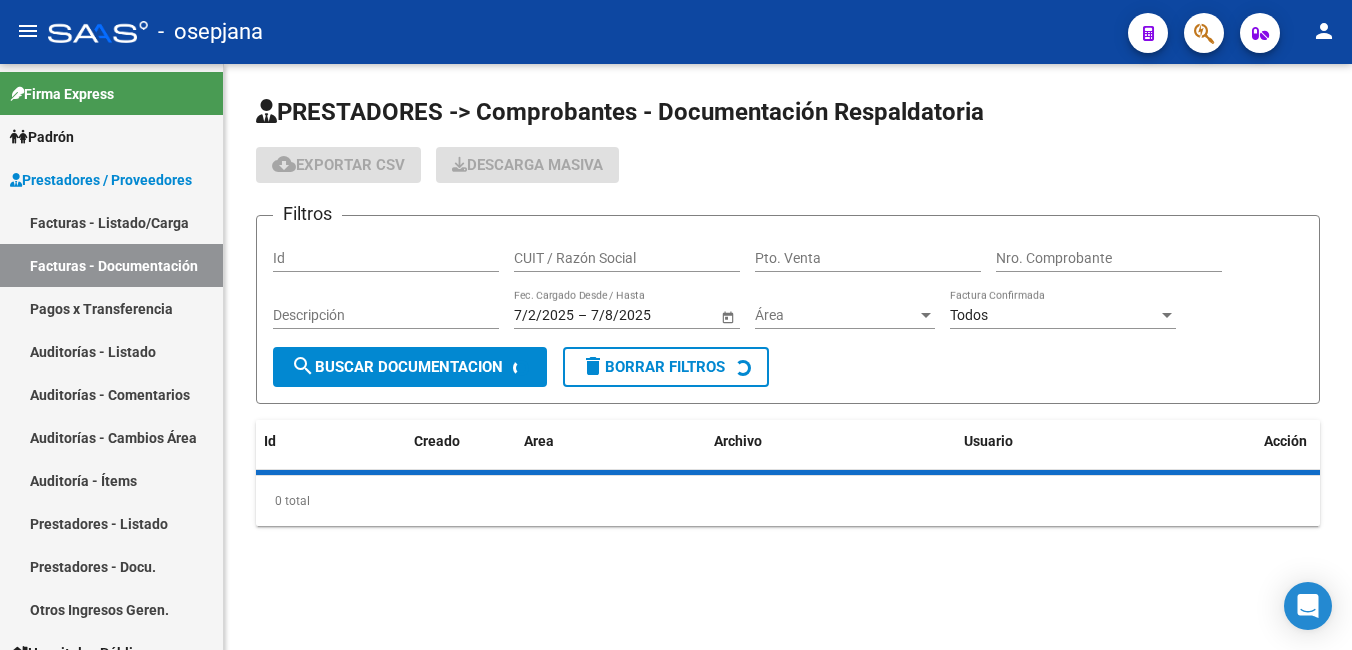 scroll, scrollTop: 0, scrollLeft: 0, axis: both 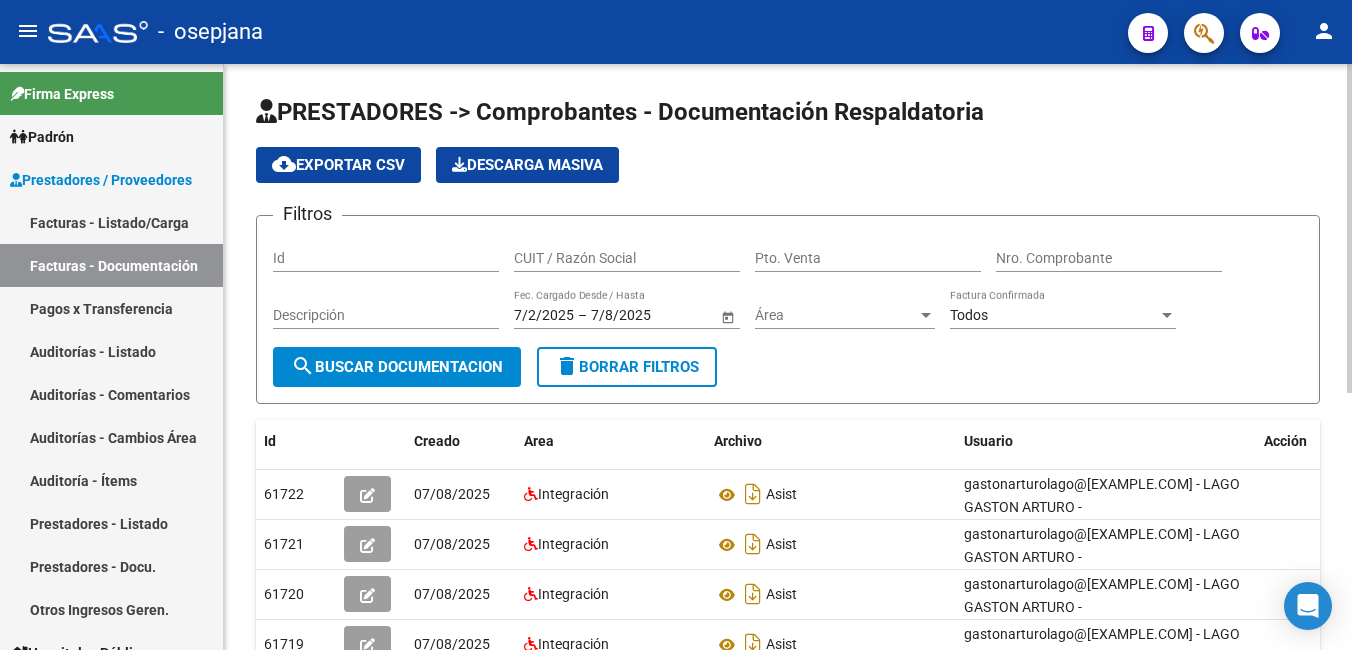 click on "Pto. Venta" 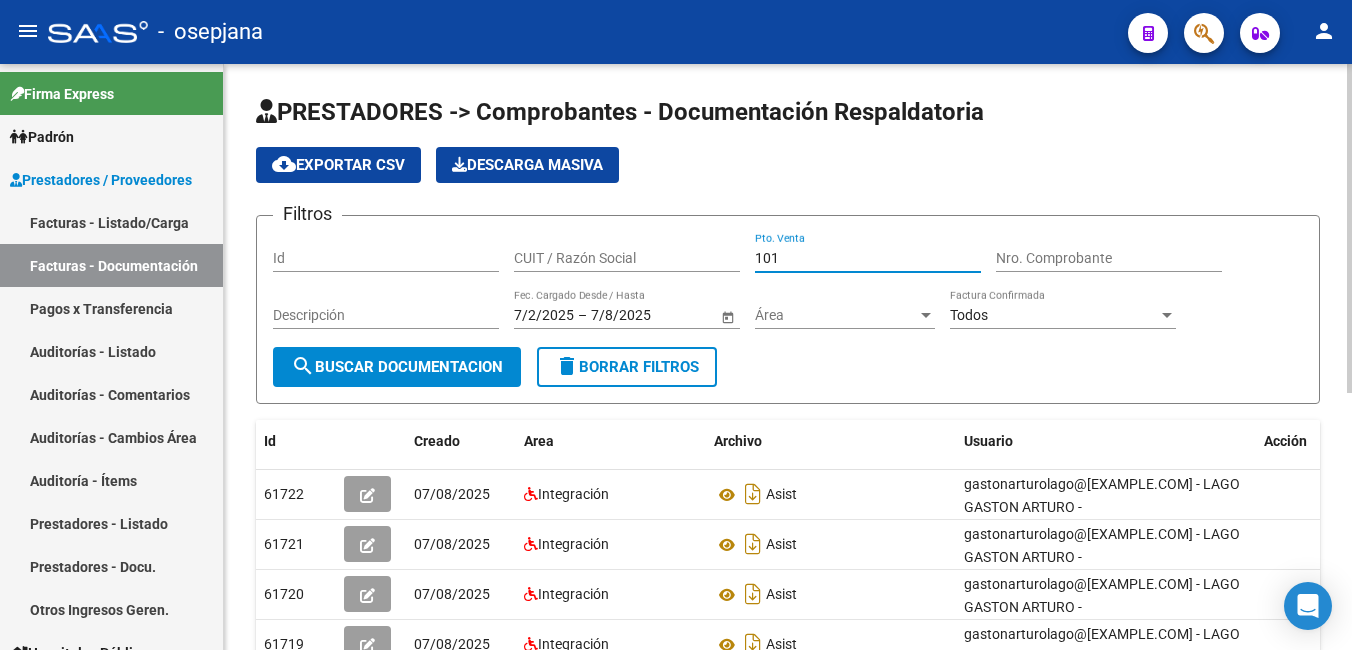 type on "101" 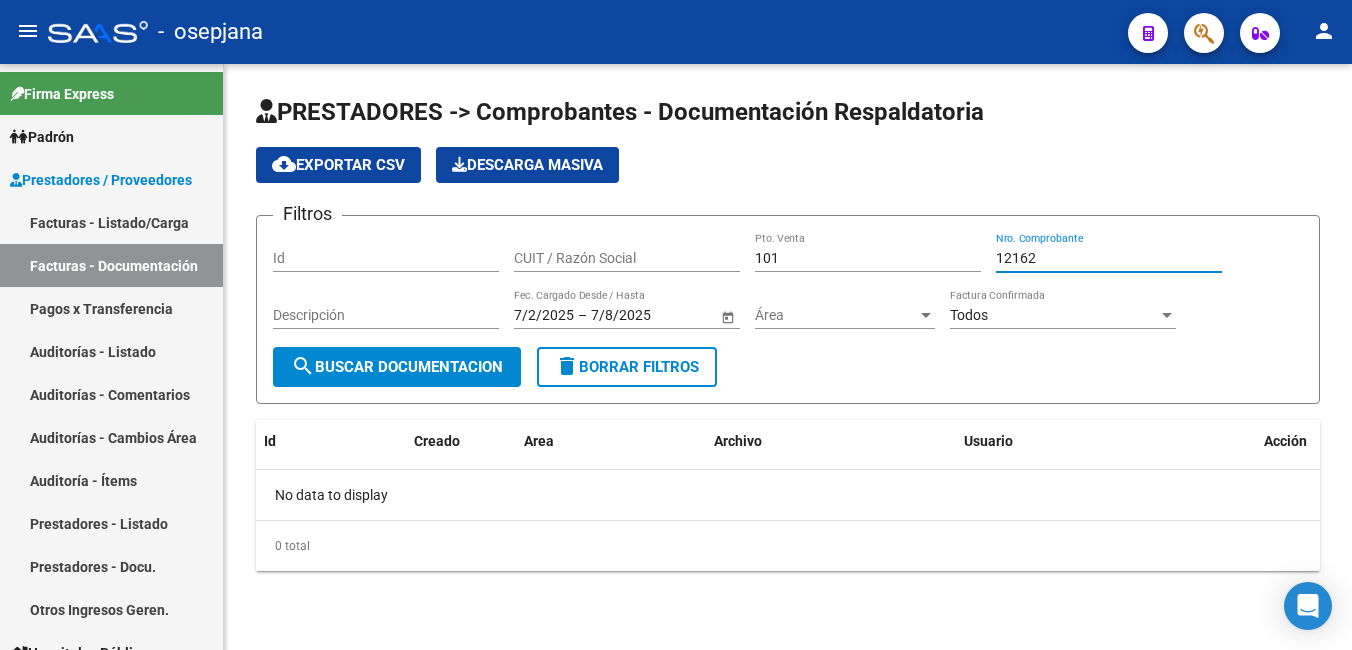 type on "12162" 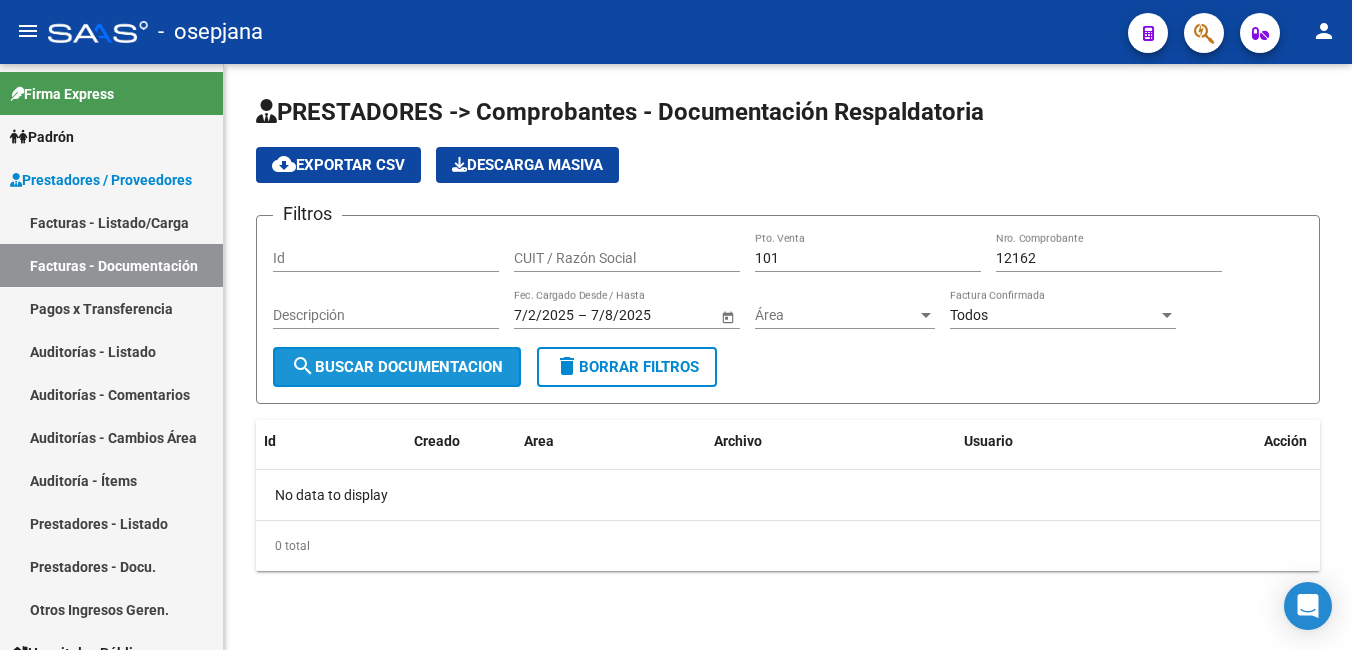 click on "search  Buscar Documentacion" 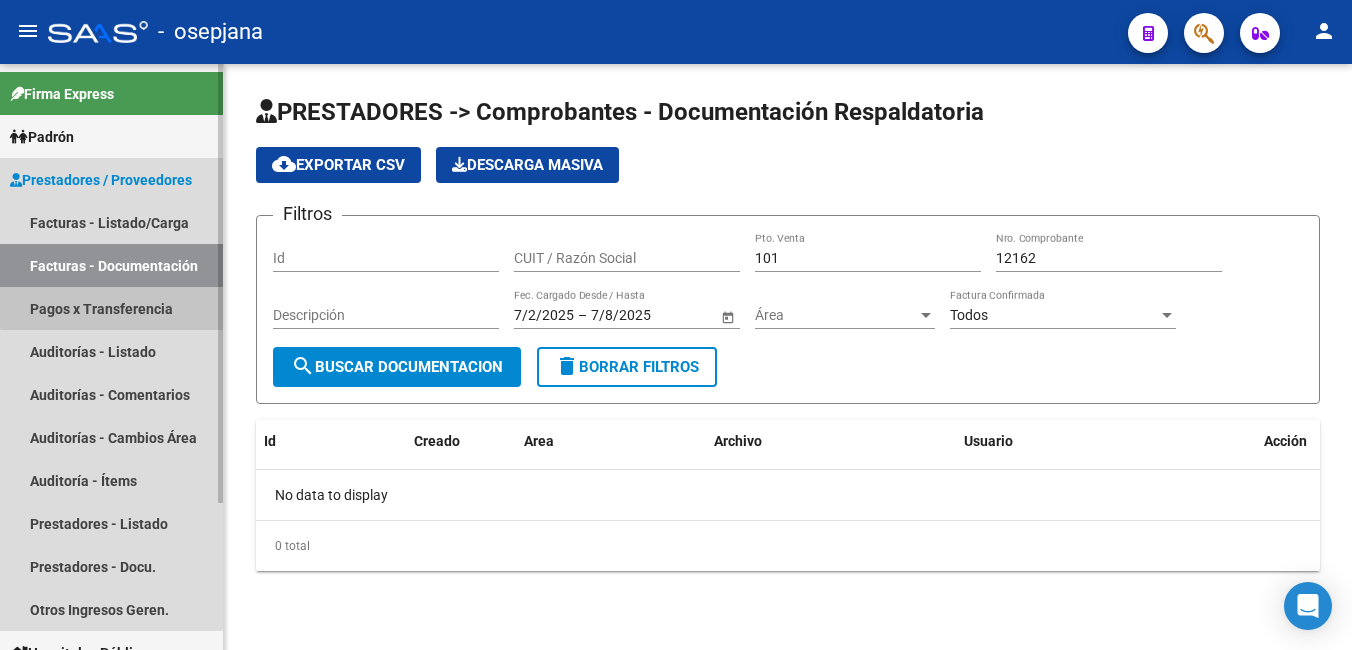 click on "Pagos x Transferencia" at bounding box center [111, 308] 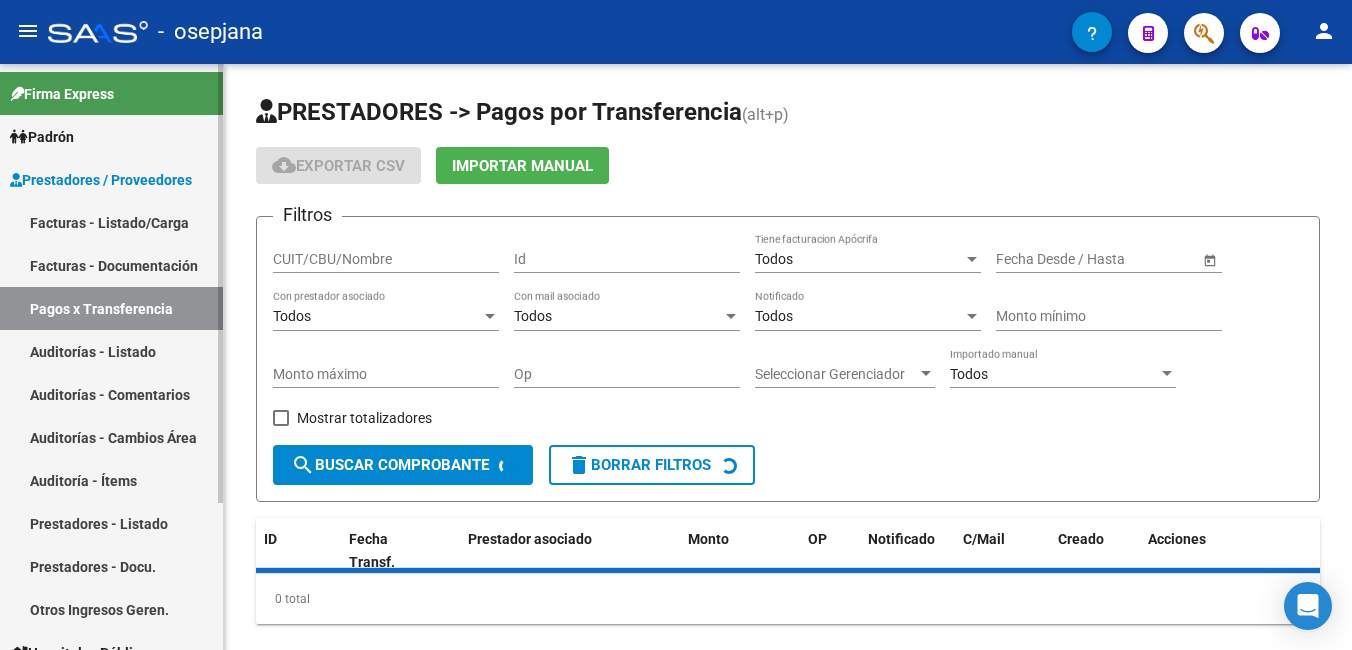 click on "Auditorías - Listado" at bounding box center [111, 351] 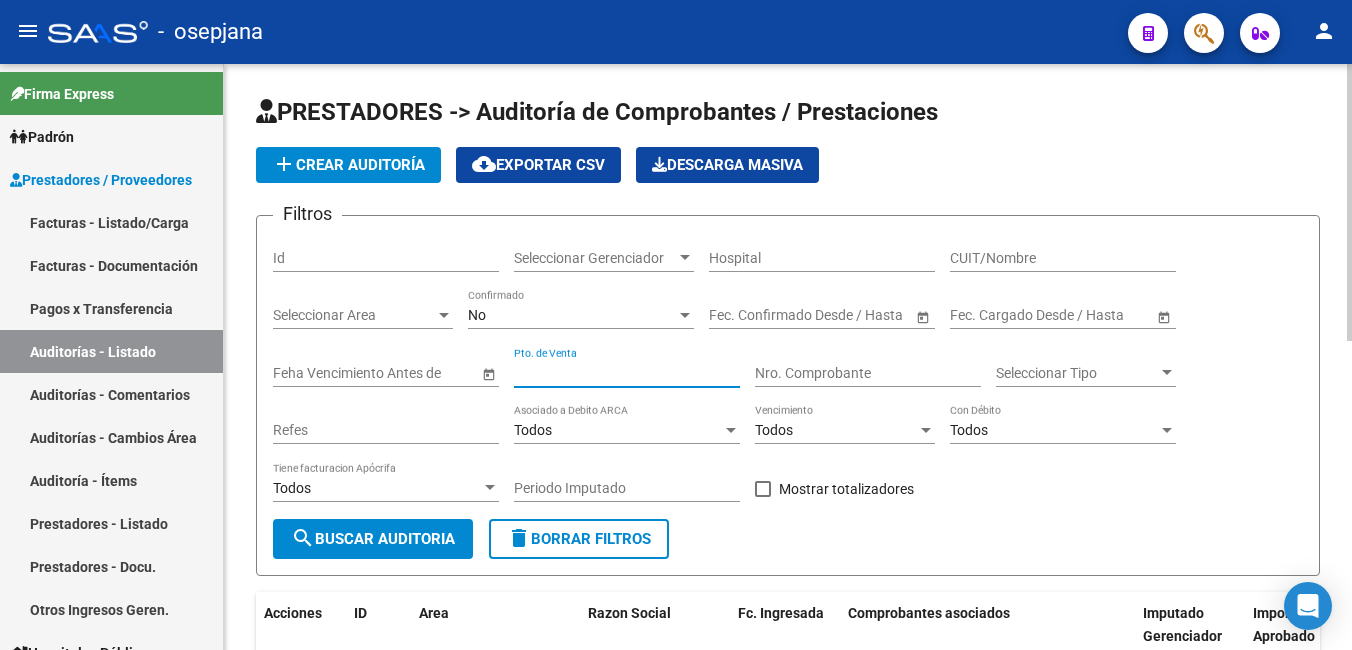 click on "Pto. de Venta" at bounding box center (627, 373) 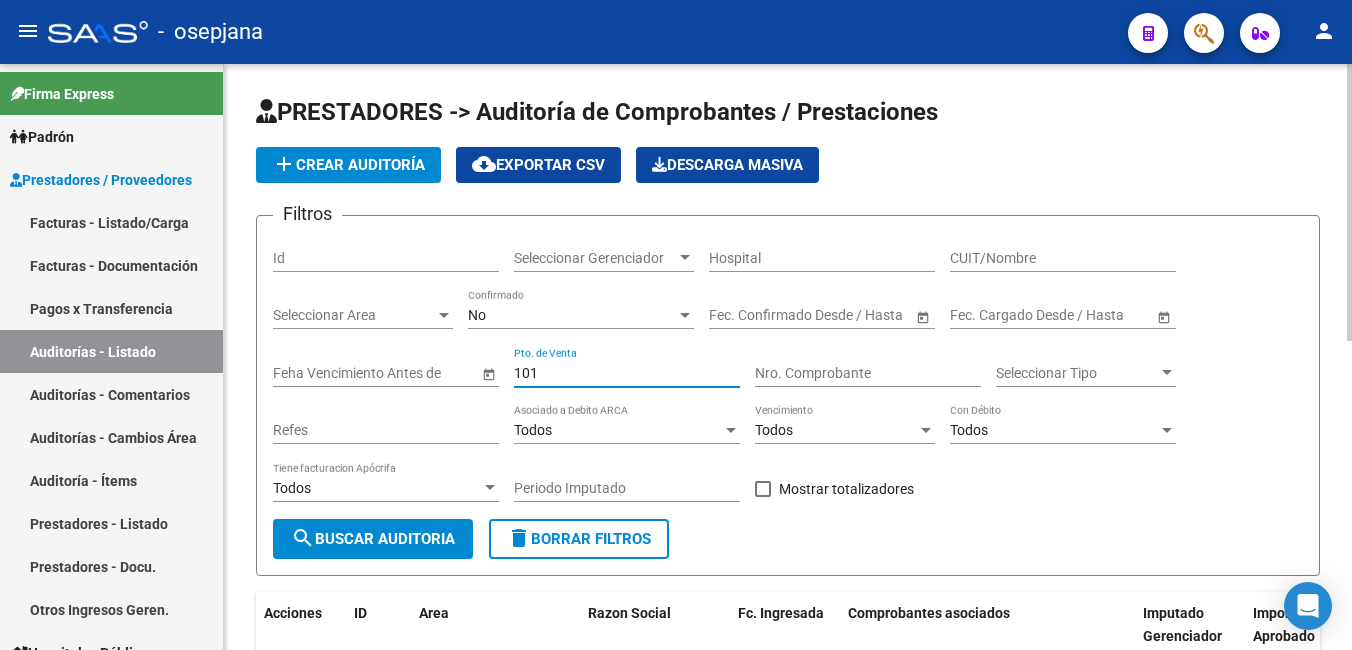 type on "101" 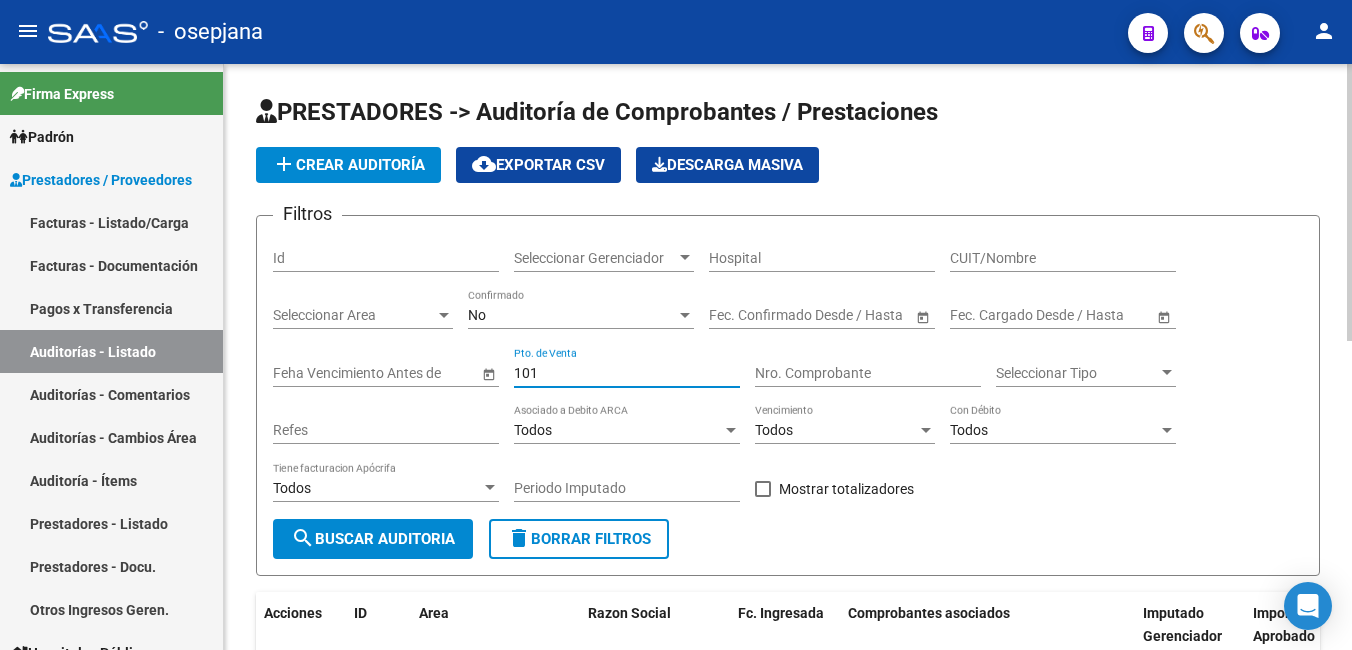 click on "Nro. Comprobante" at bounding box center [868, 373] 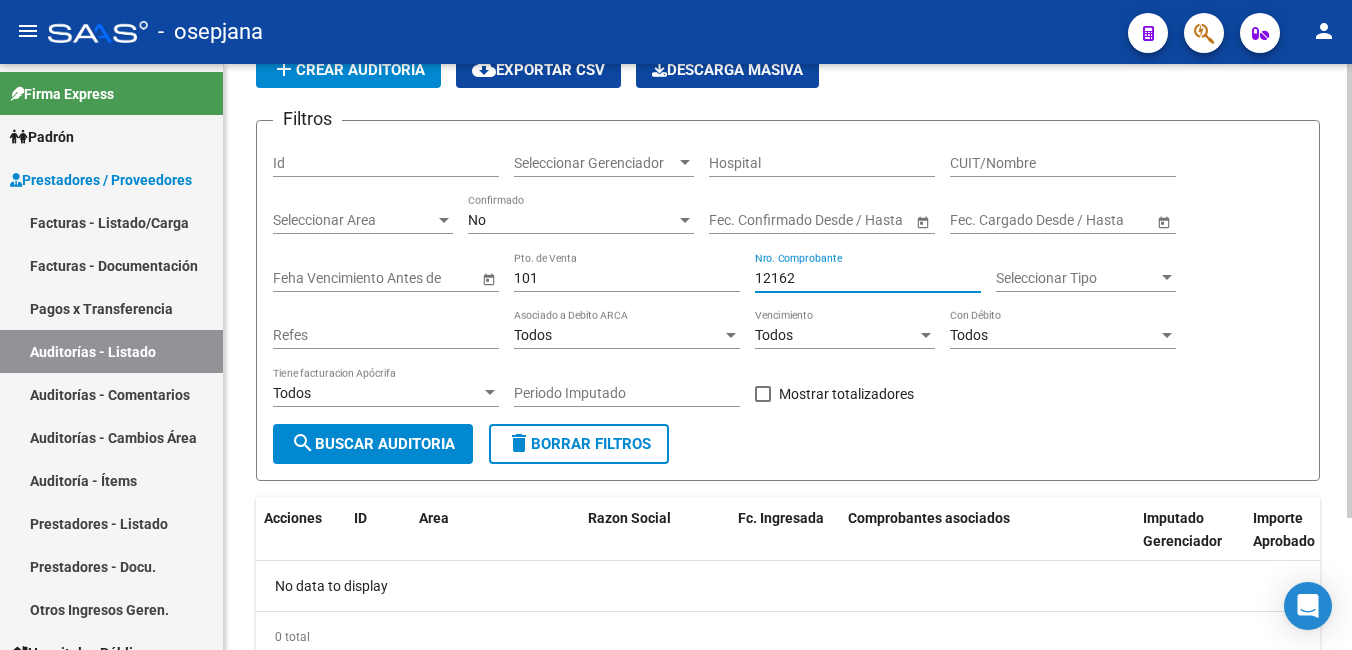 scroll, scrollTop: 0, scrollLeft: 0, axis: both 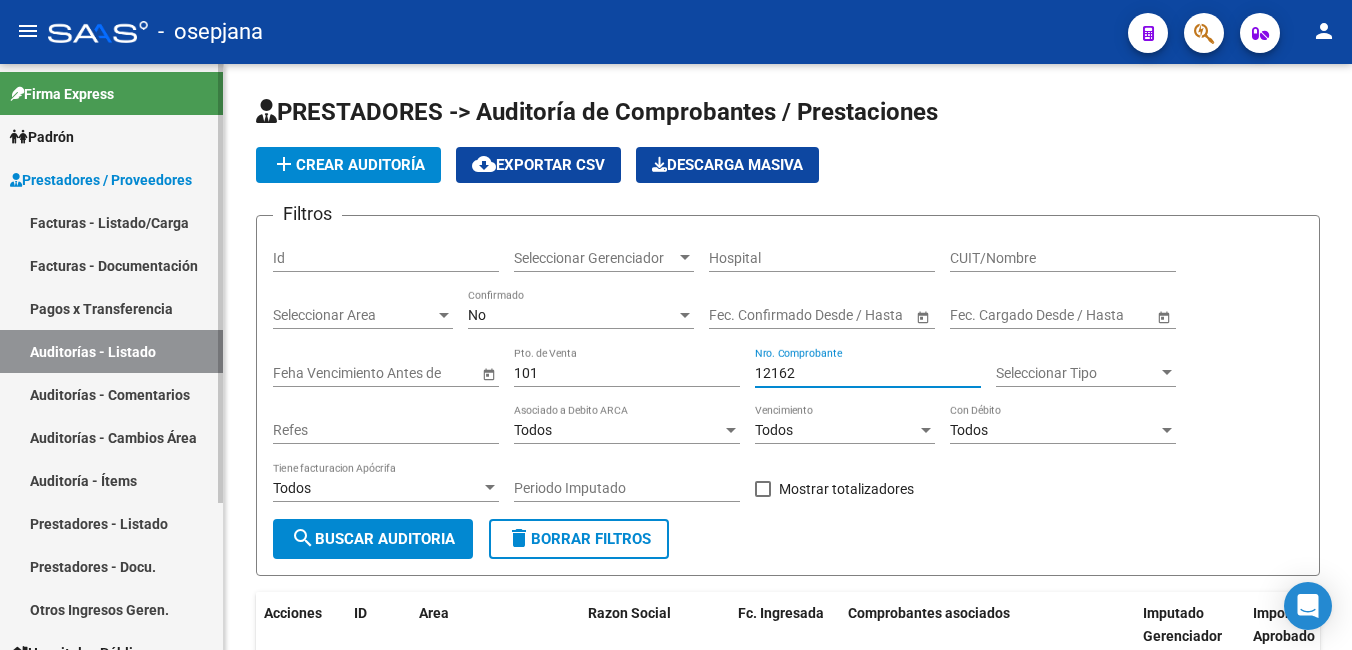 type on "12162" 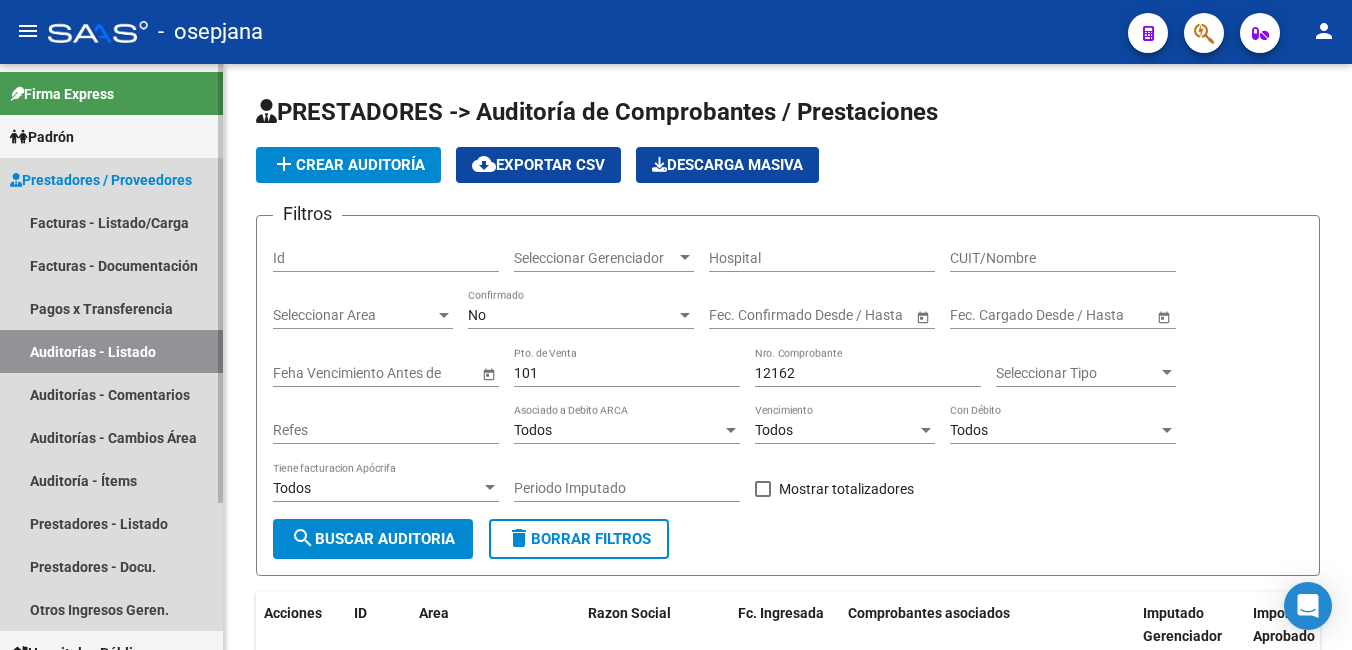 click on "Auditorías - Listado" at bounding box center (111, 351) 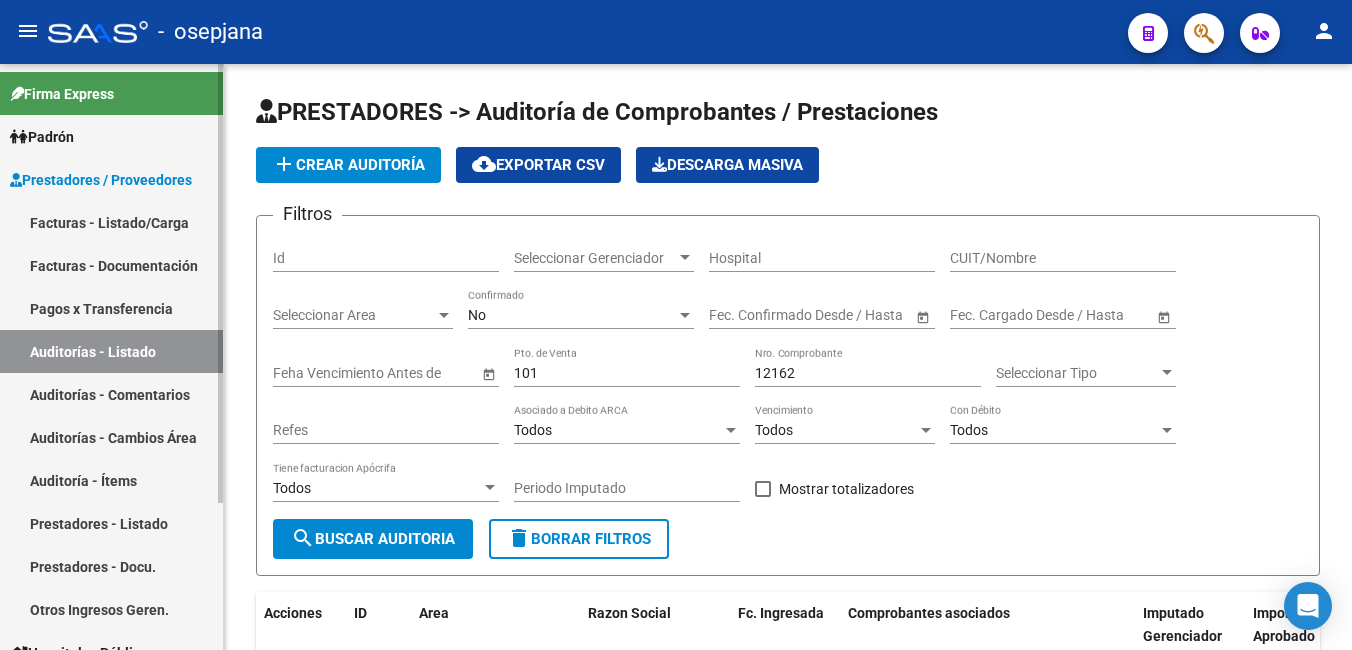 click on "Facturas - Listado/Carga" at bounding box center (111, 222) 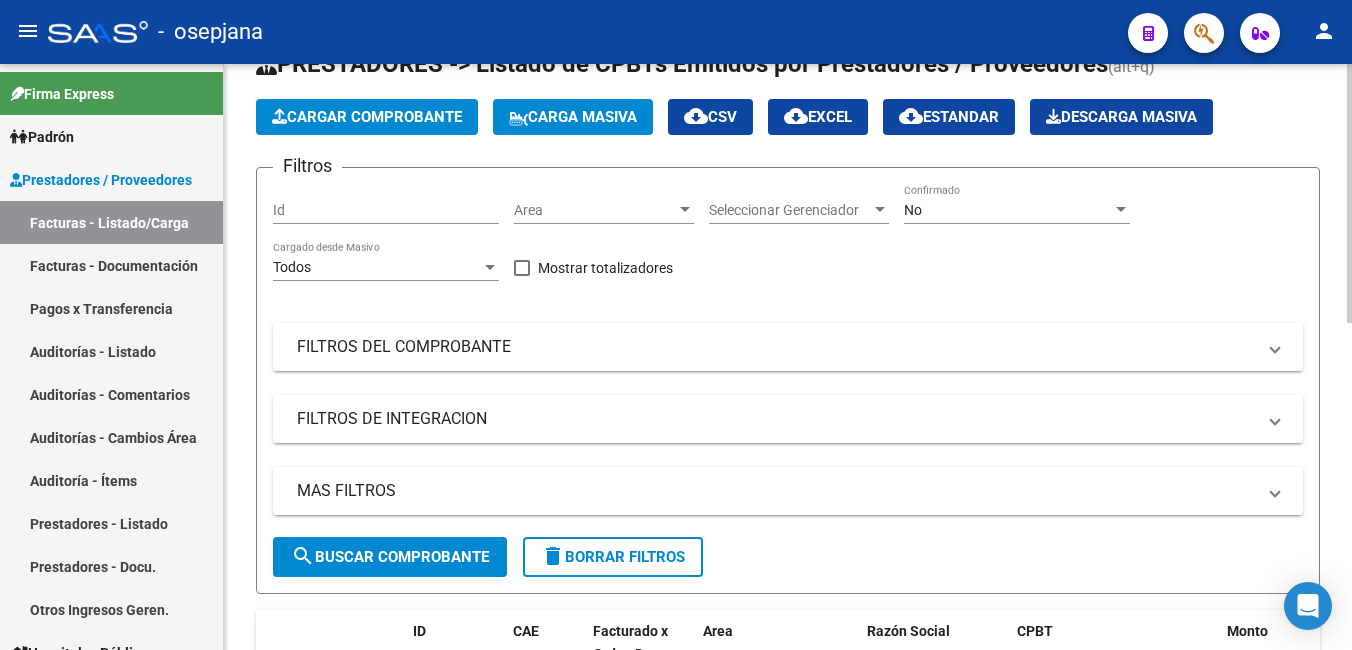 scroll, scrollTop: 200, scrollLeft: 0, axis: vertical 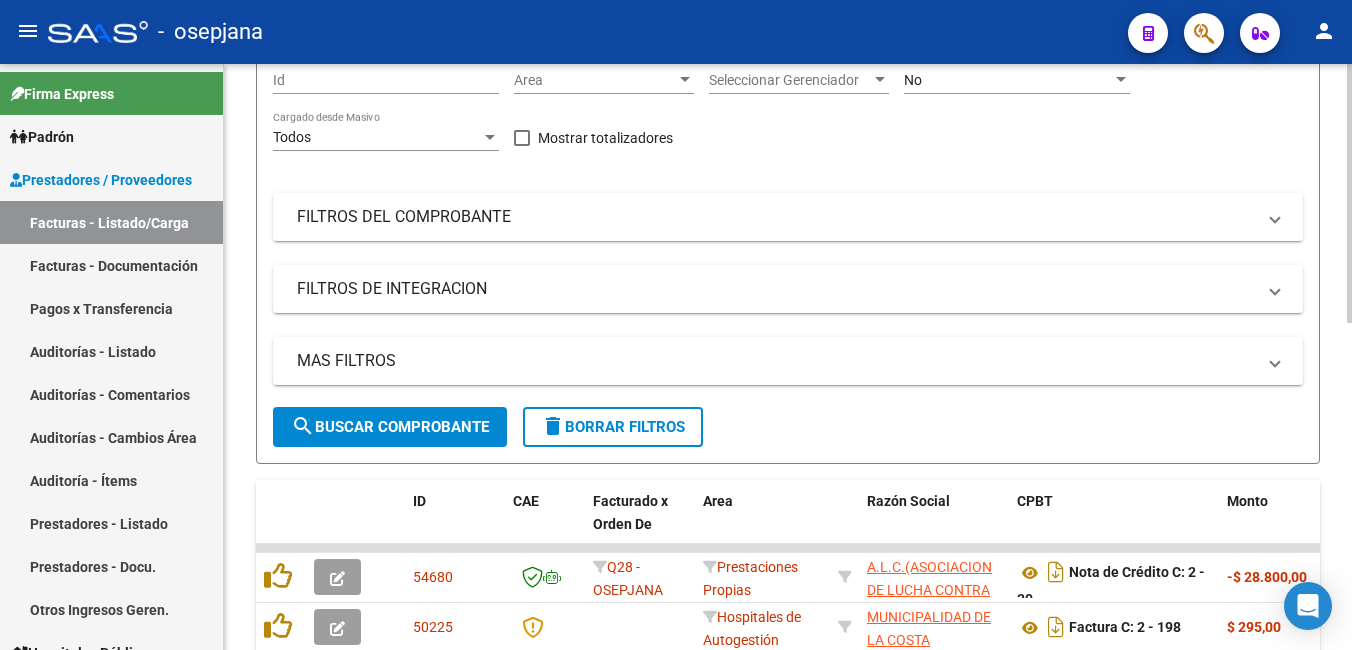 click on "FILTROS DEL COMPROBANTE" at bounding box center (776, 217) 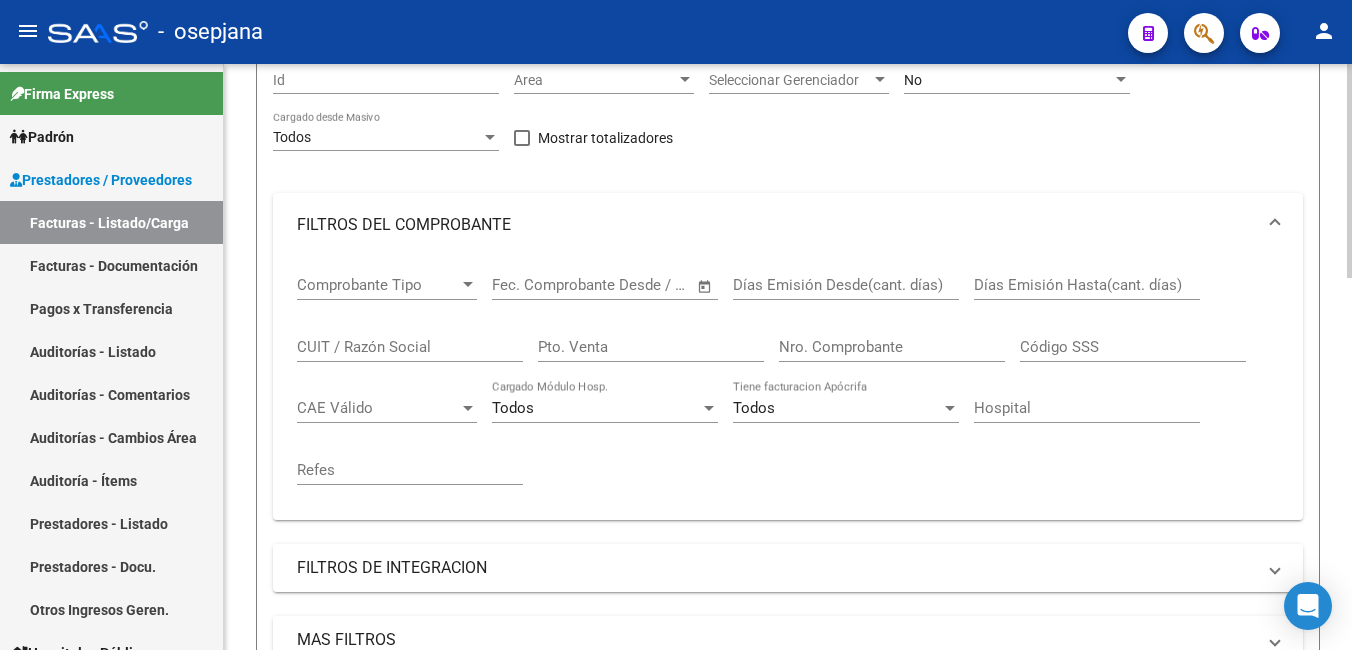 click on "CUIT / Razón Social" at bounding box center (410, 347) 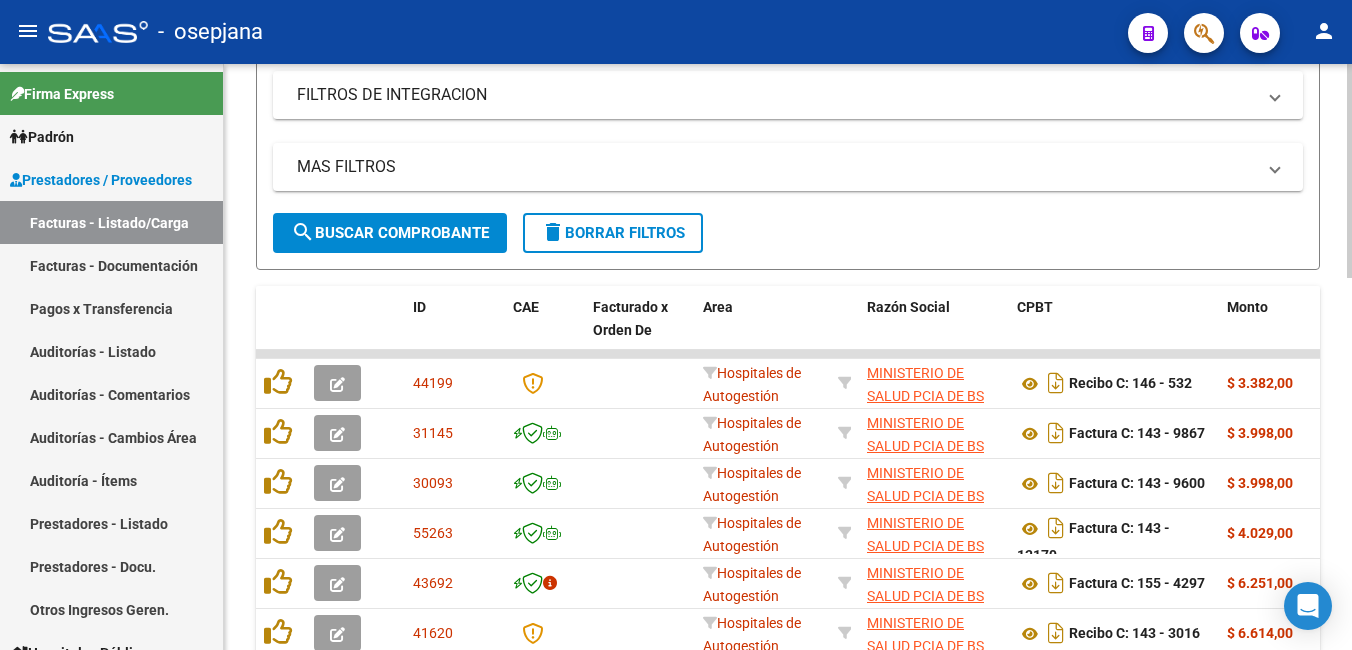 scroll, scrollTop: 700, scrollLeft: 0, axis: vertical 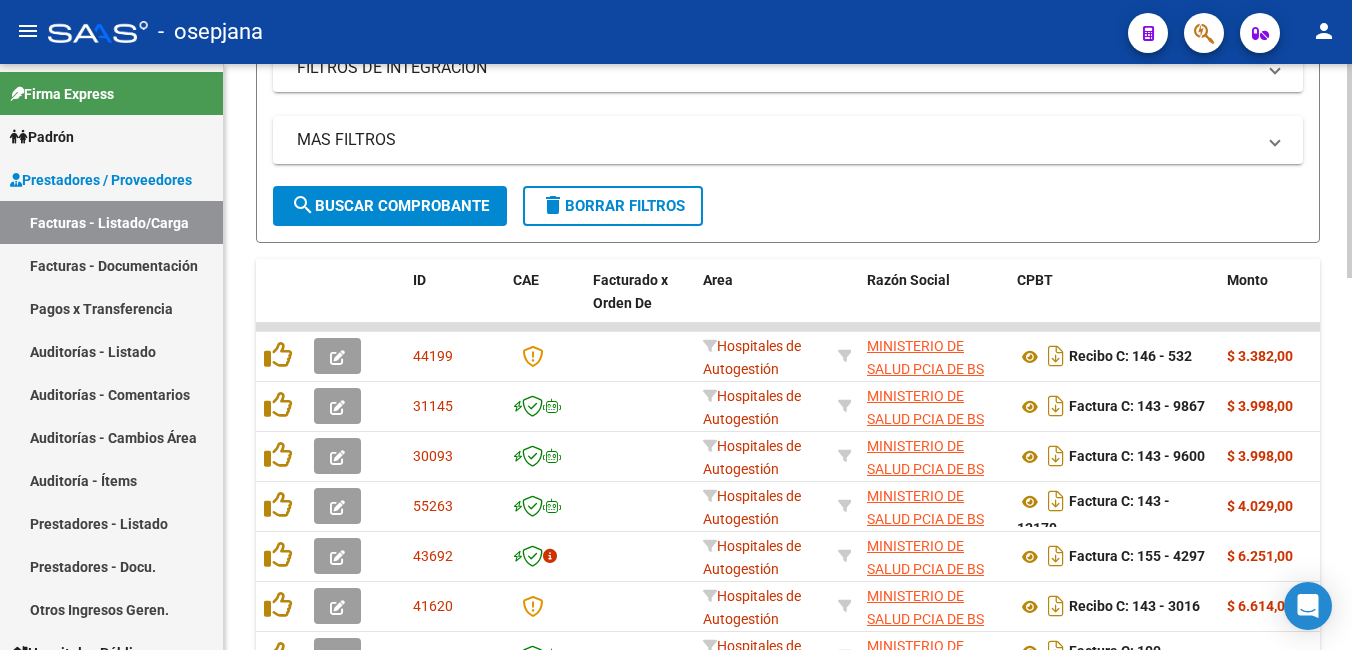 type on "30626983398" 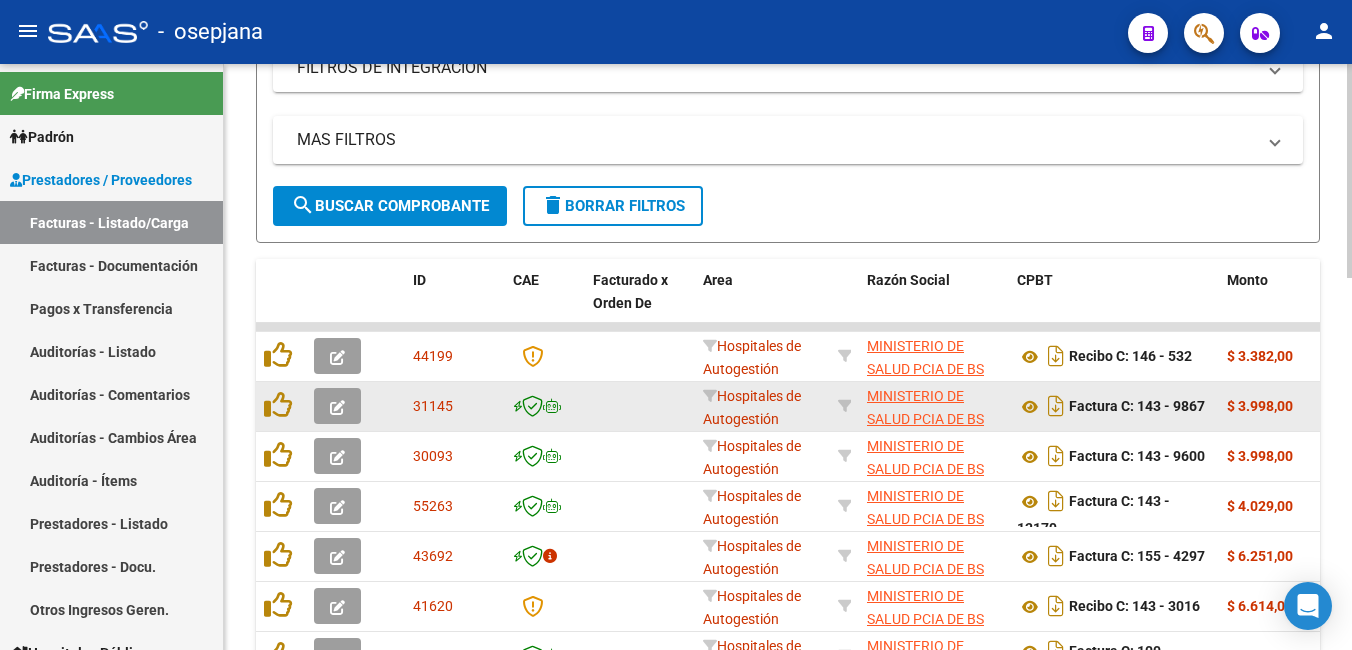 scroll, scrollTop: 800, scrollLeft: 0, axis: vertical 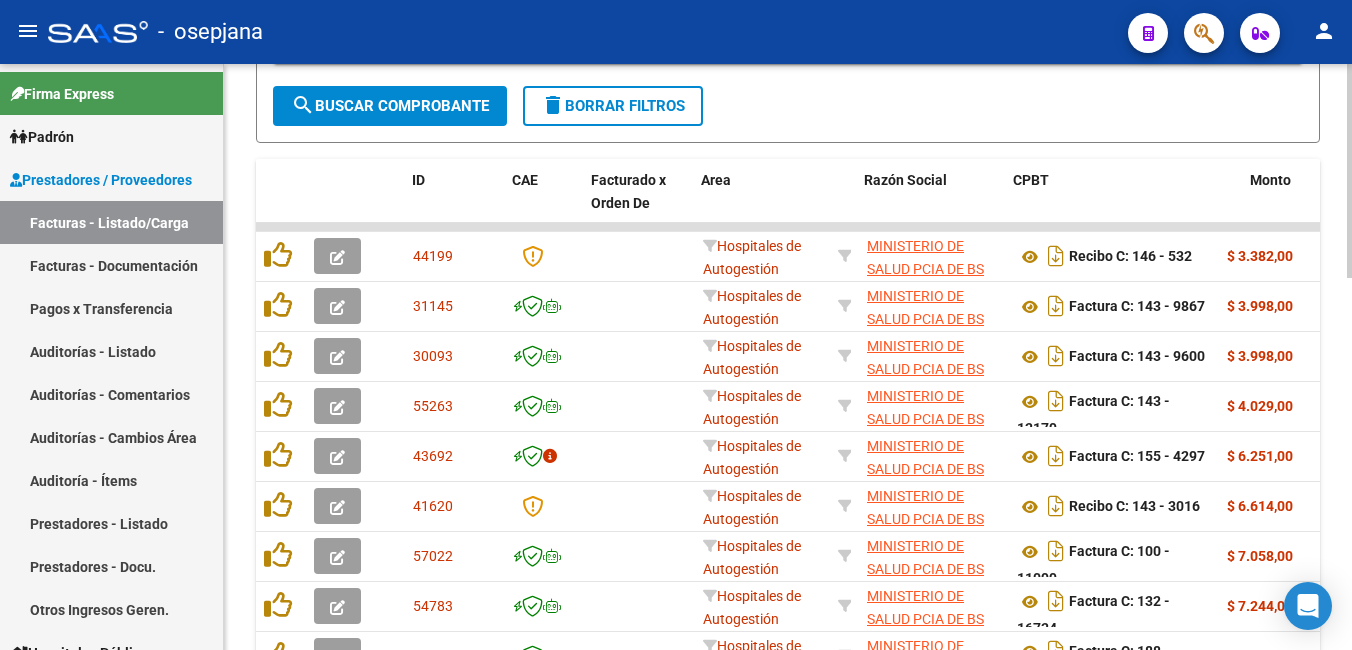 drag, startPoint x: 1218, startPoint y: 188, endPoint x: 1246, endPoint y: 179, distance: 29.410883 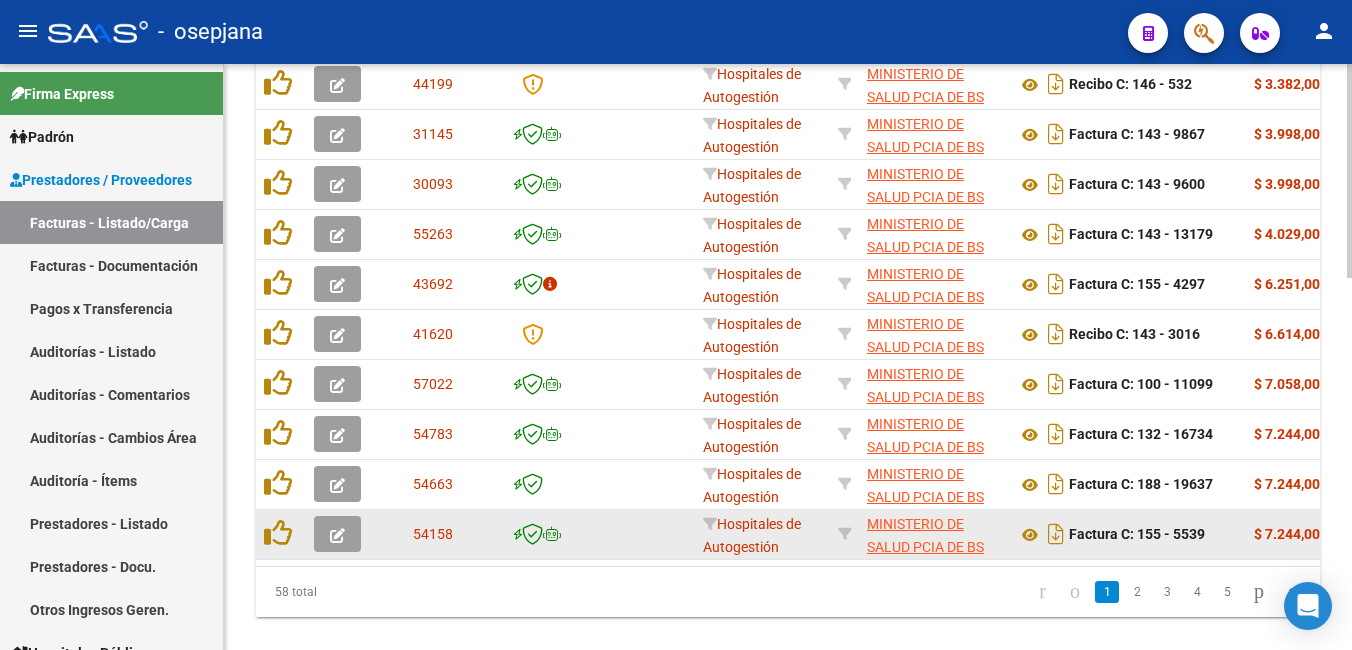 scroll, scrollTop: 1019, scrollLeft: 0, axis: vertical 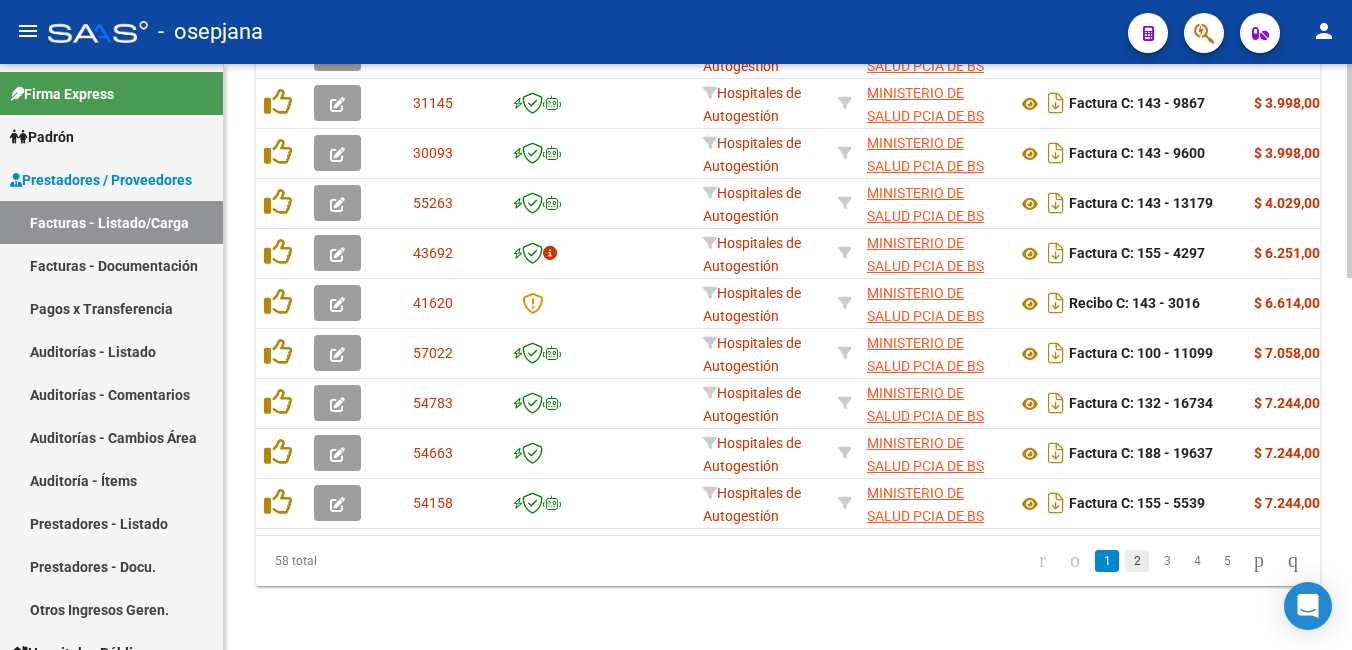 click on "2" 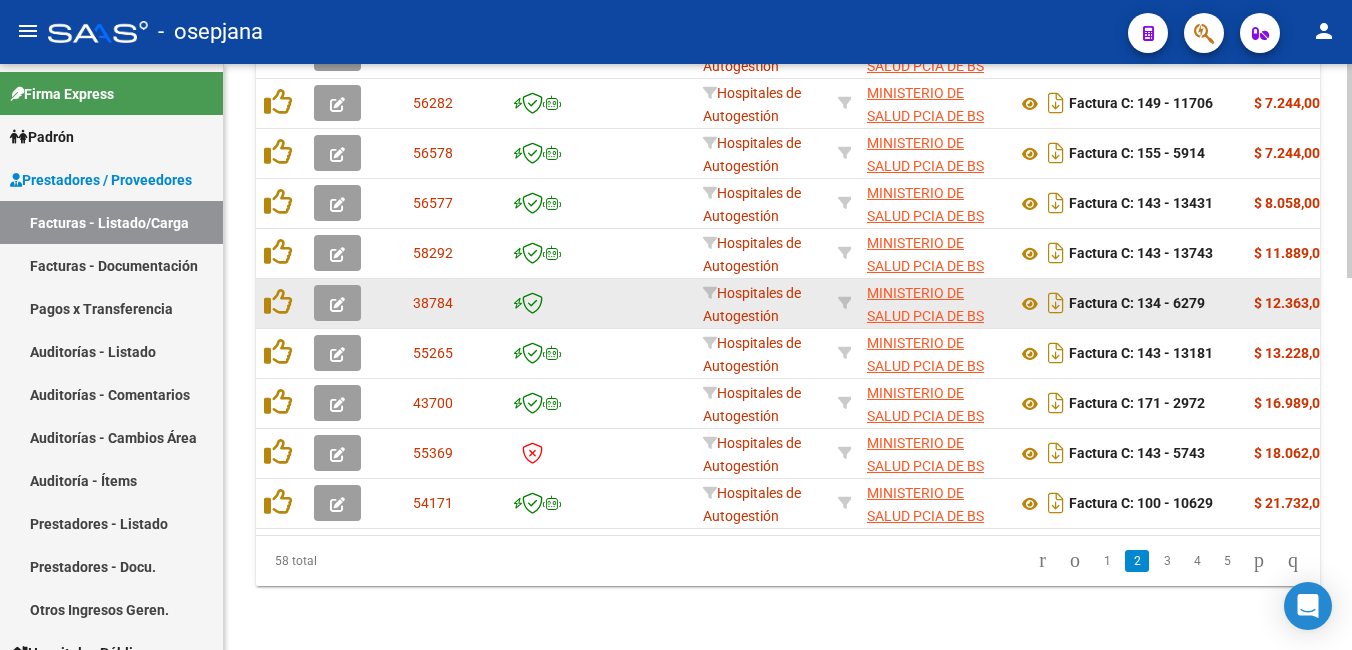 scroll, scrollTop: 1019, scrollLeft: 0, axis: vertical 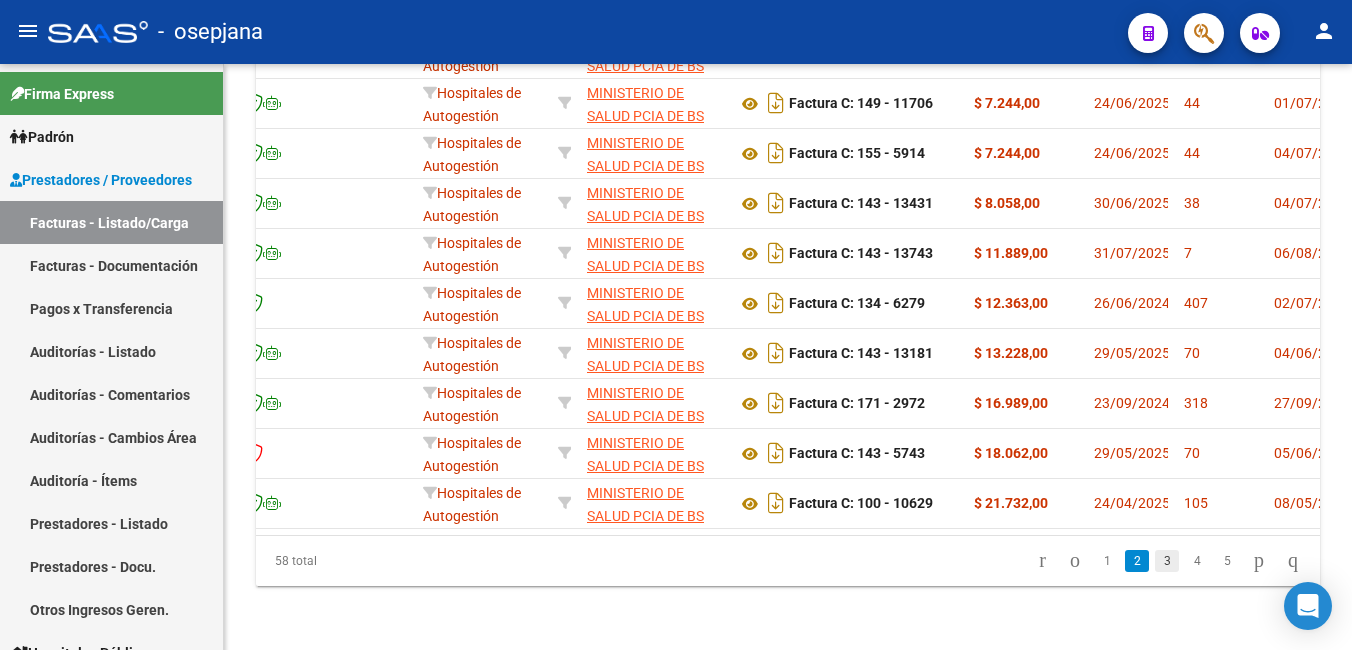 click on "3" 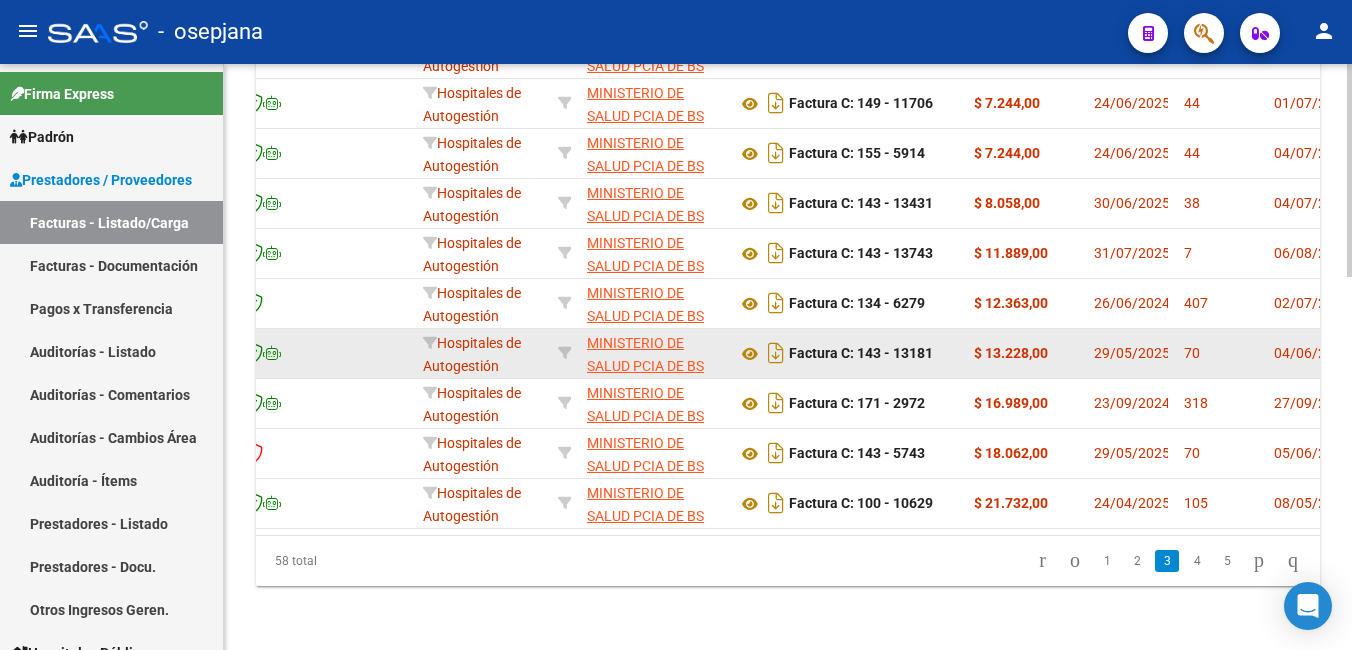 scroll, scrollTop: 1019, scrollLeft: 0, axis: vertical 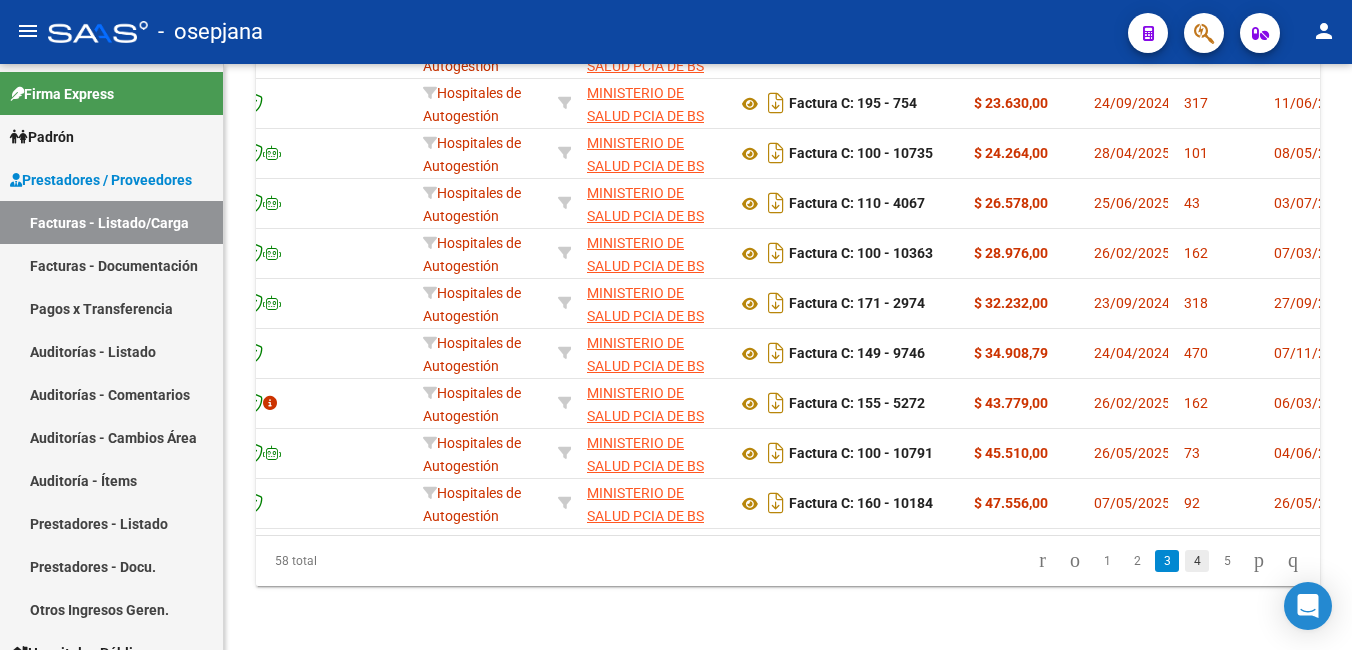 click on "4" 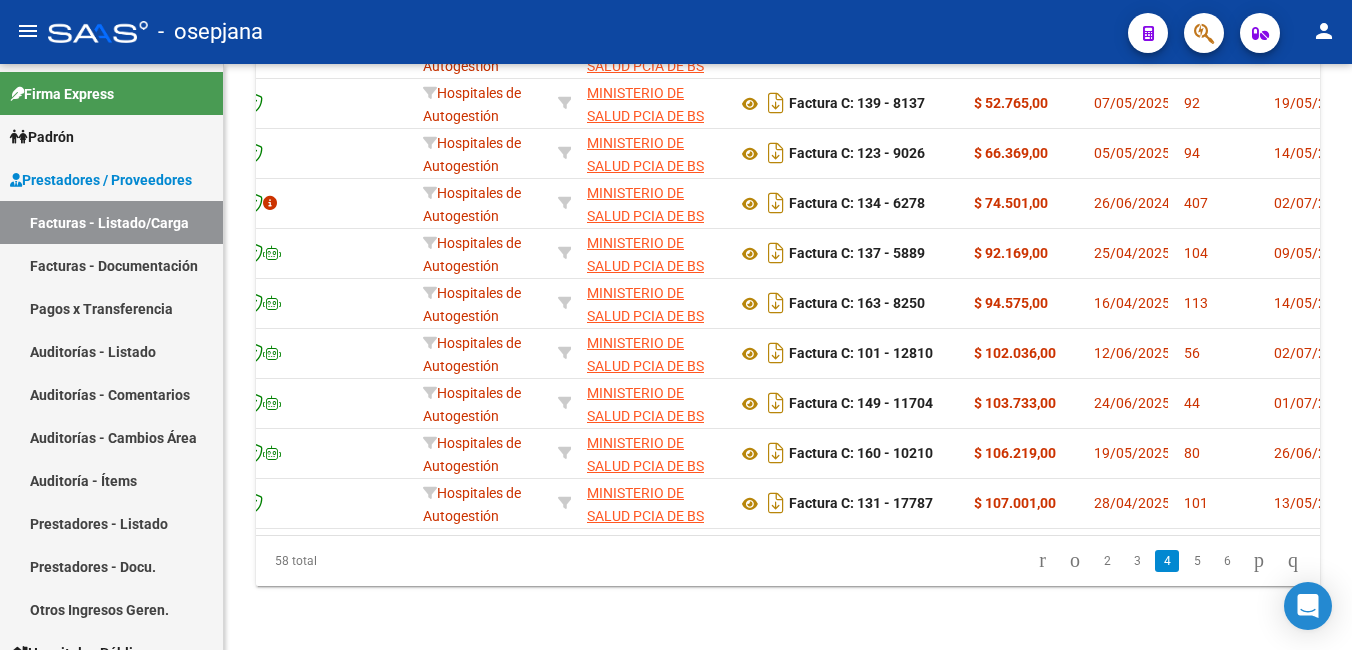 click on "6" 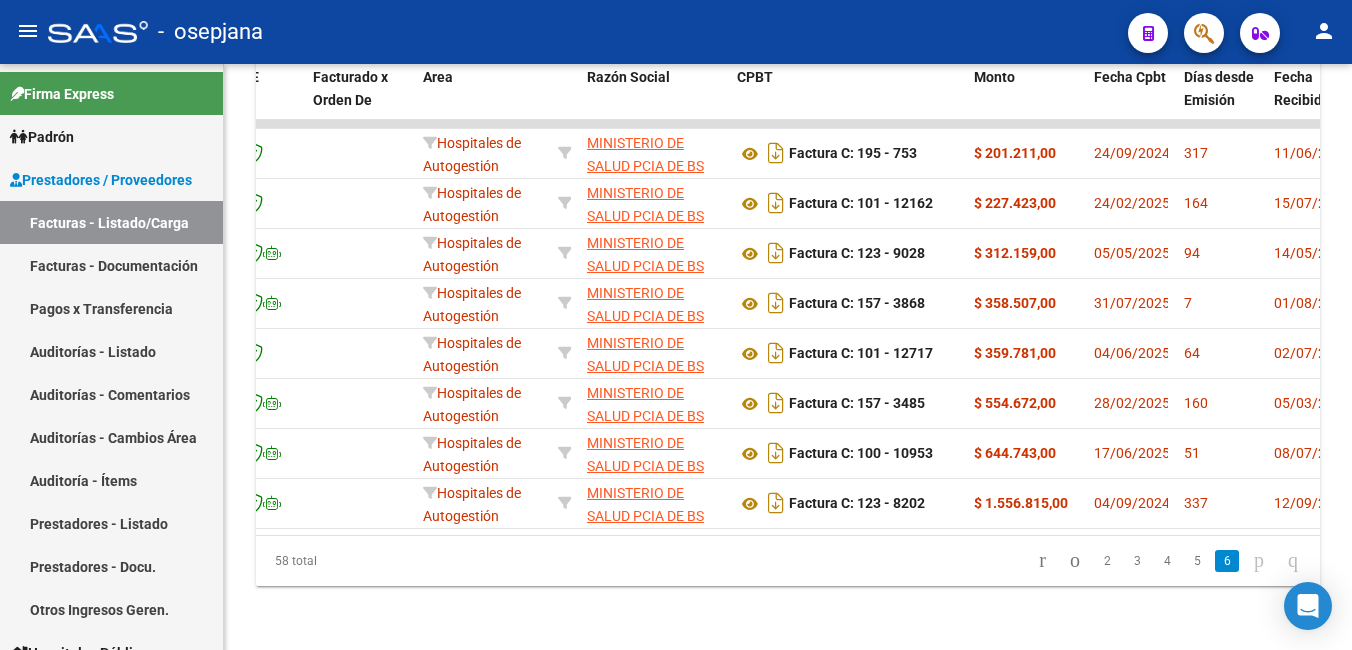 scroll, scrollTop: 919, scrollLeft: 0, axis: vertical 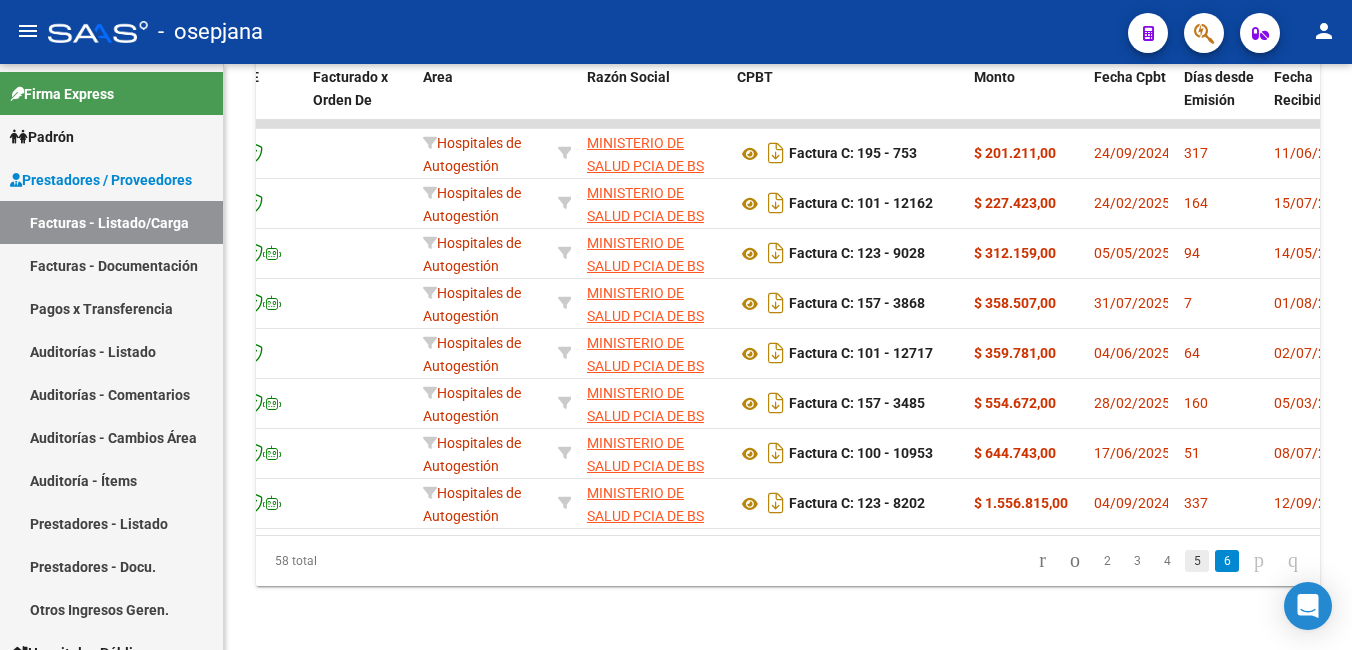 click on "5" 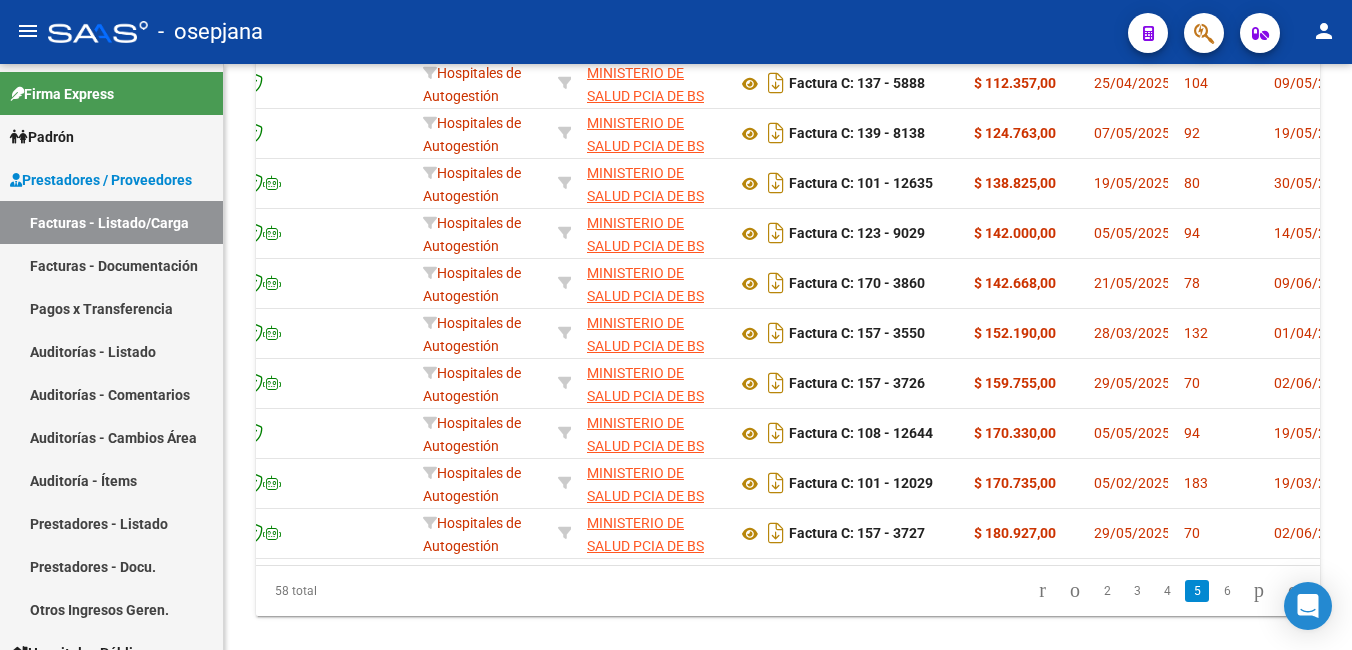 scroll, scrollTop: 1019, scrollLeft: 0, axis: vertical 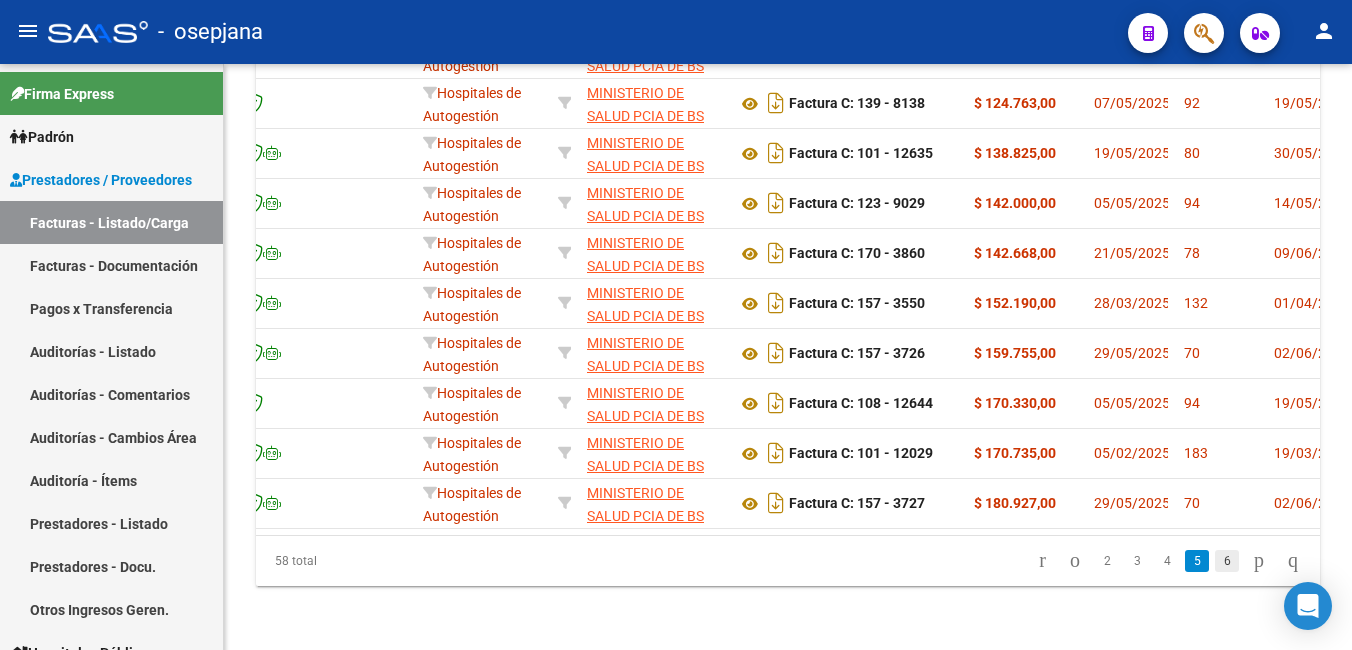 click on "6" 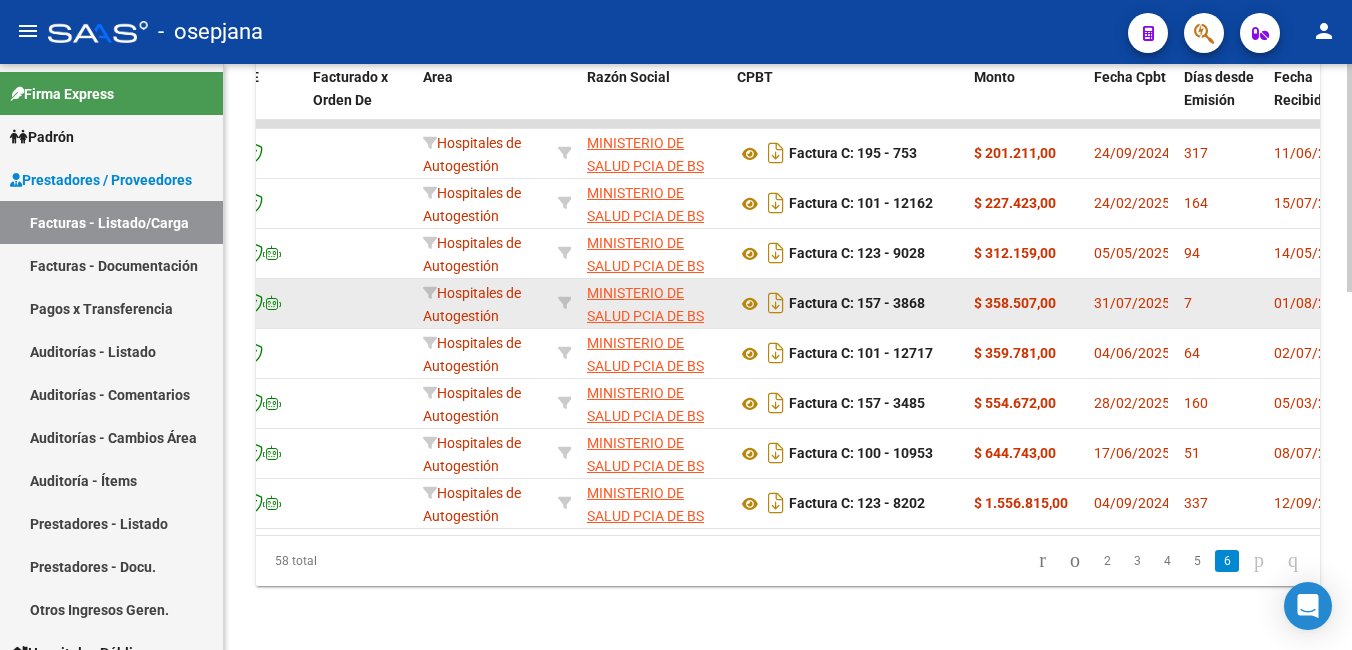 scroll, scrollTop: 919, scrollLeft: 0, axis: vertical 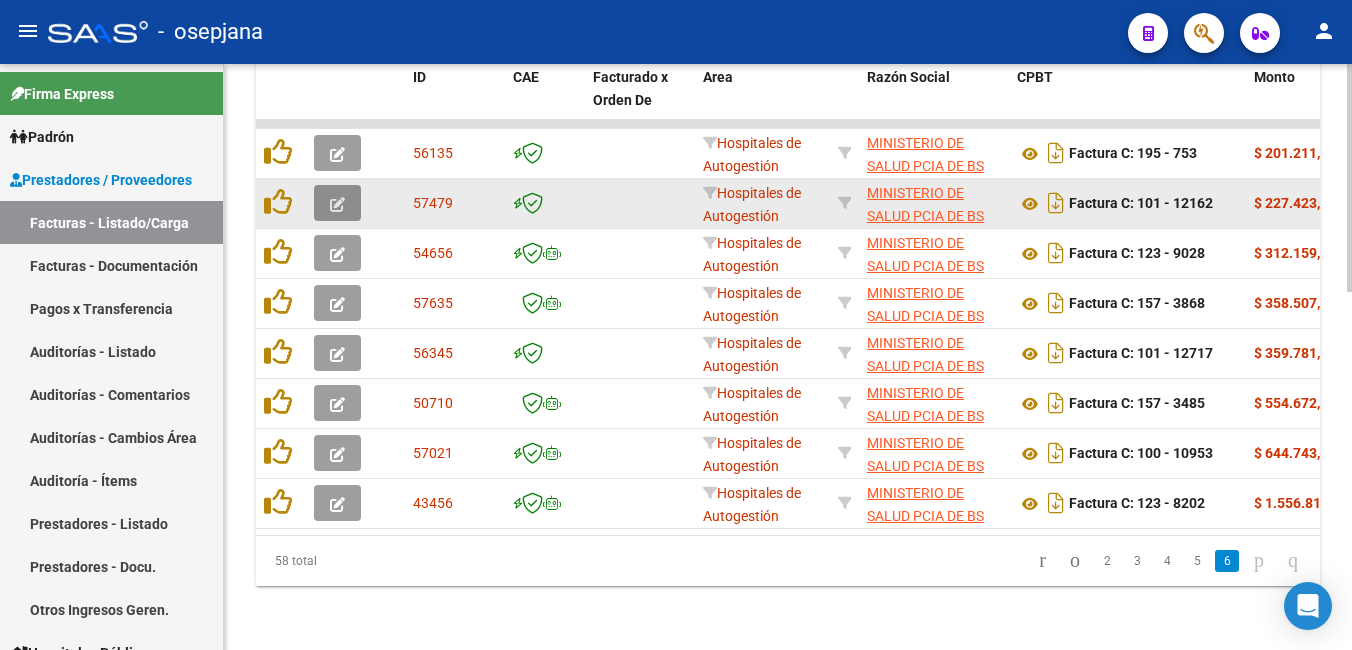 click 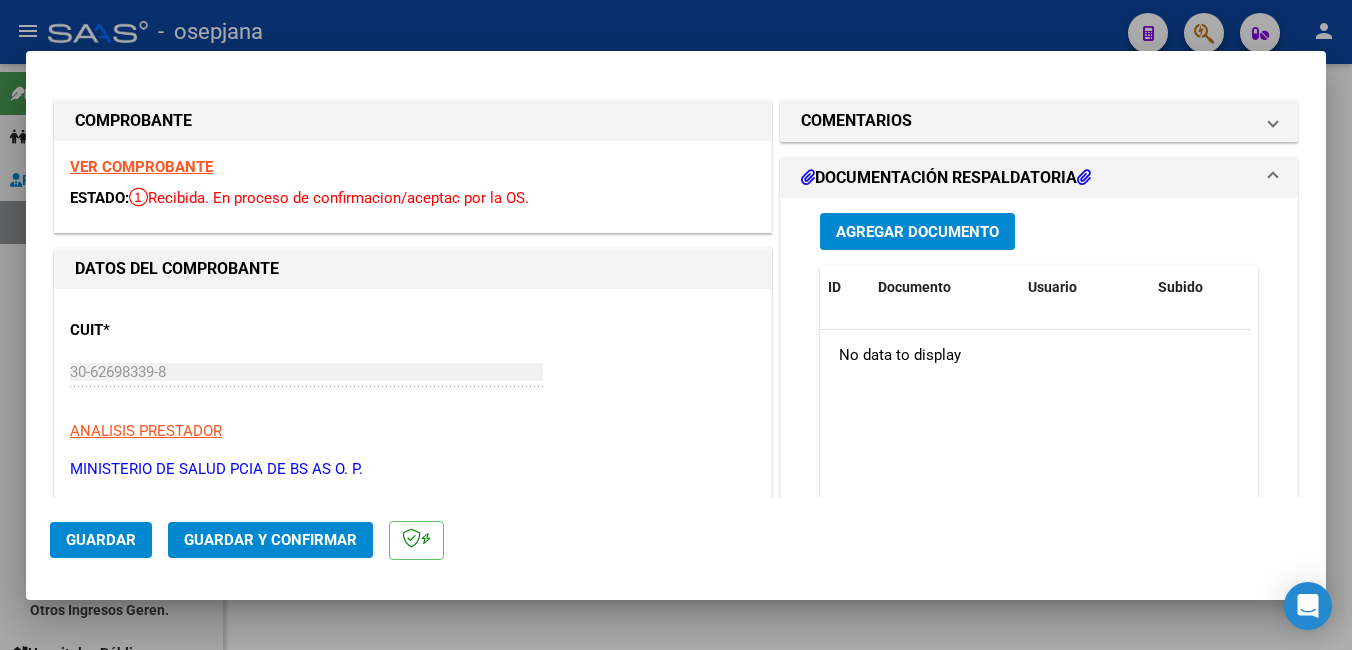 scroll, scrollTop: 0, scrollLeft: 0, axis: both 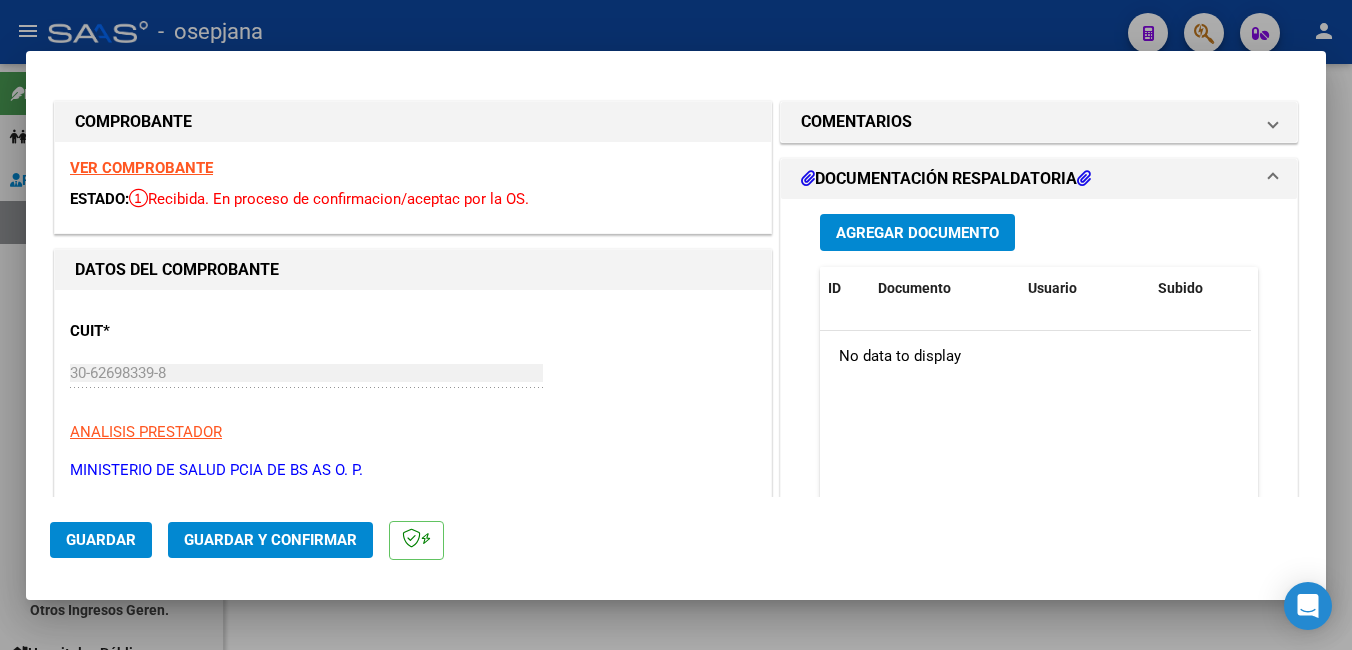 click on "VER COMPROBANTE" at bounding box center [141, 168] 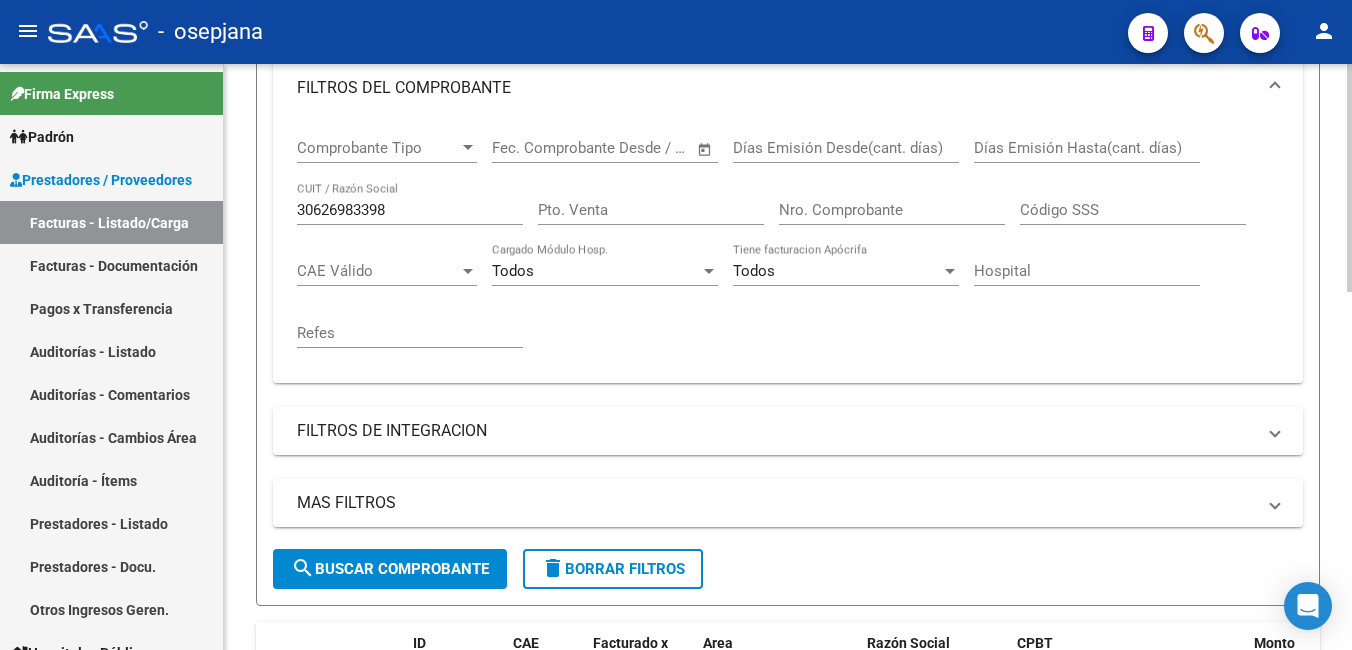 scroll, scrollTop: 219, scrollLeft: 0, axis: vertical 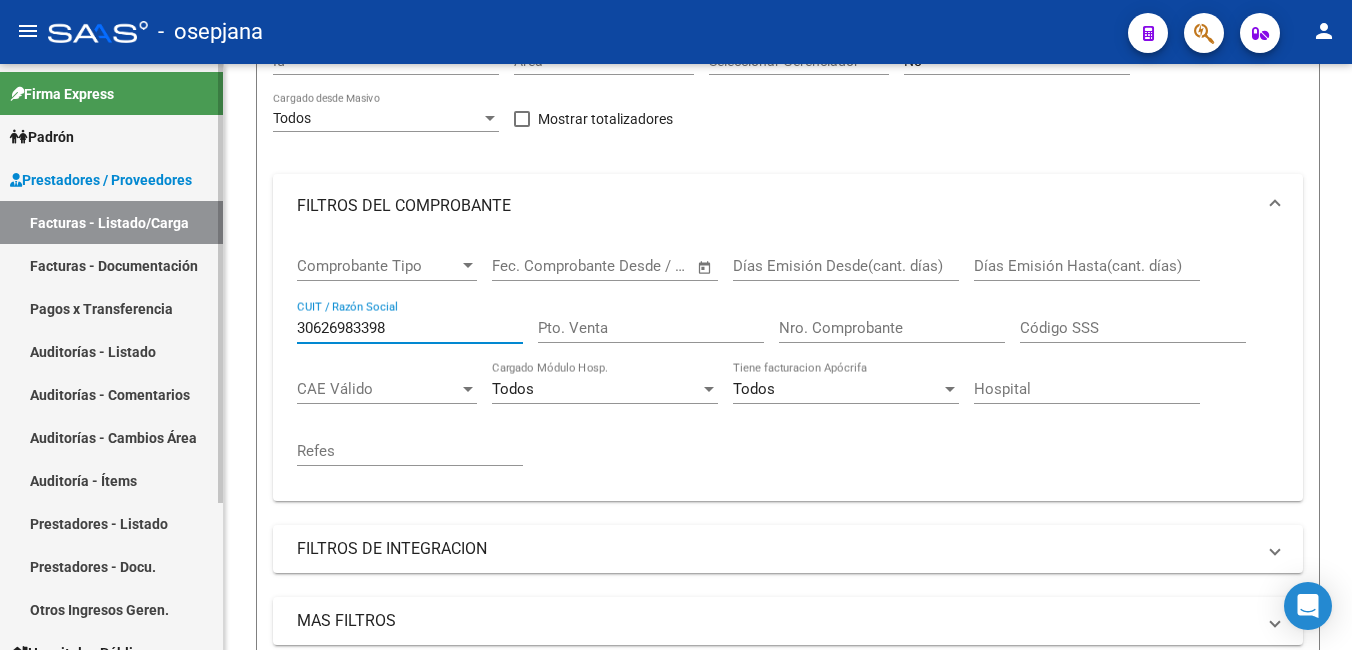 drag, startPoint x: 422, startPoint y: 333, endPoint x: 0, endPoint y: 256, distance: 428.96738 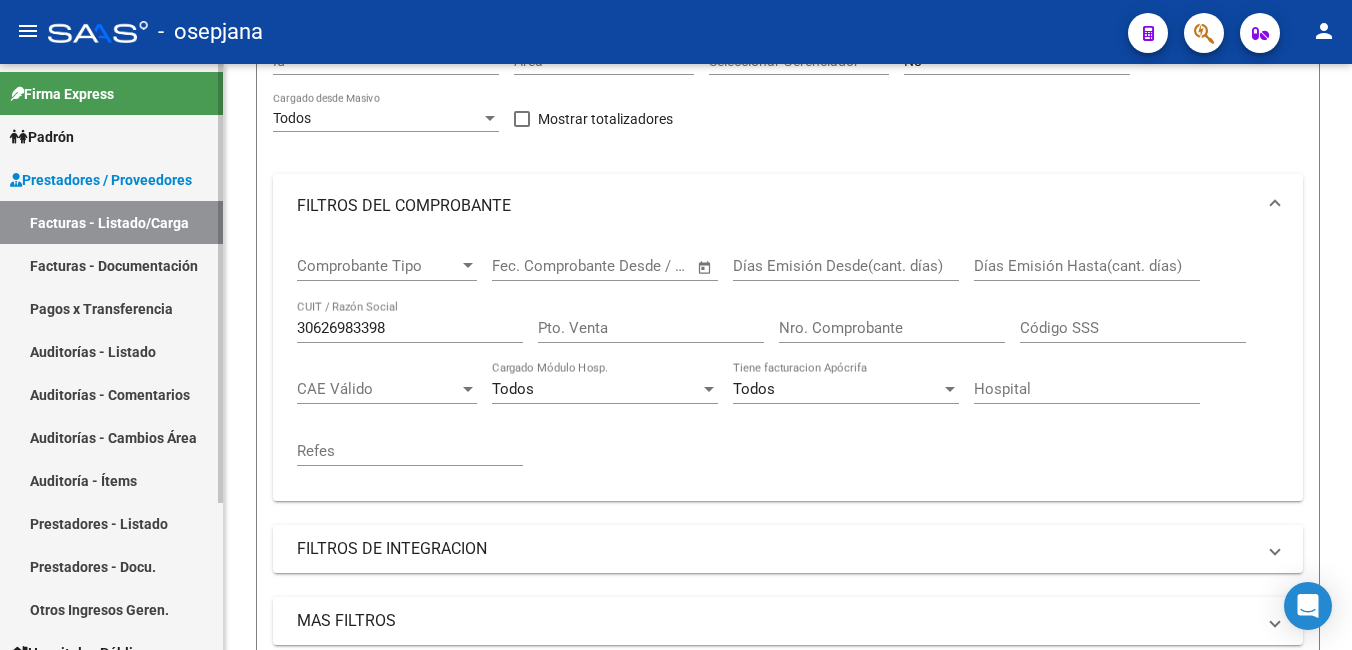 click on "Facturas - Documentación" at bounding box center [111, 265] 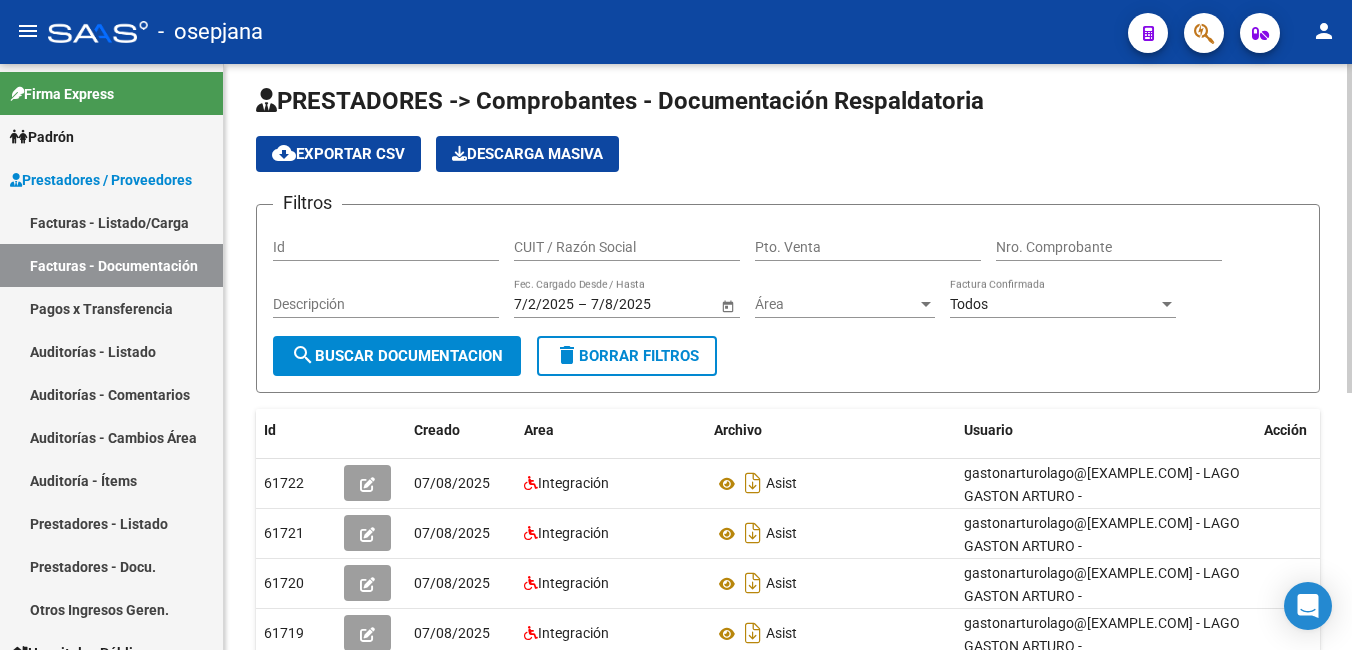 scroll, scrollTop: 0, scrollLeft: 0, axis: both 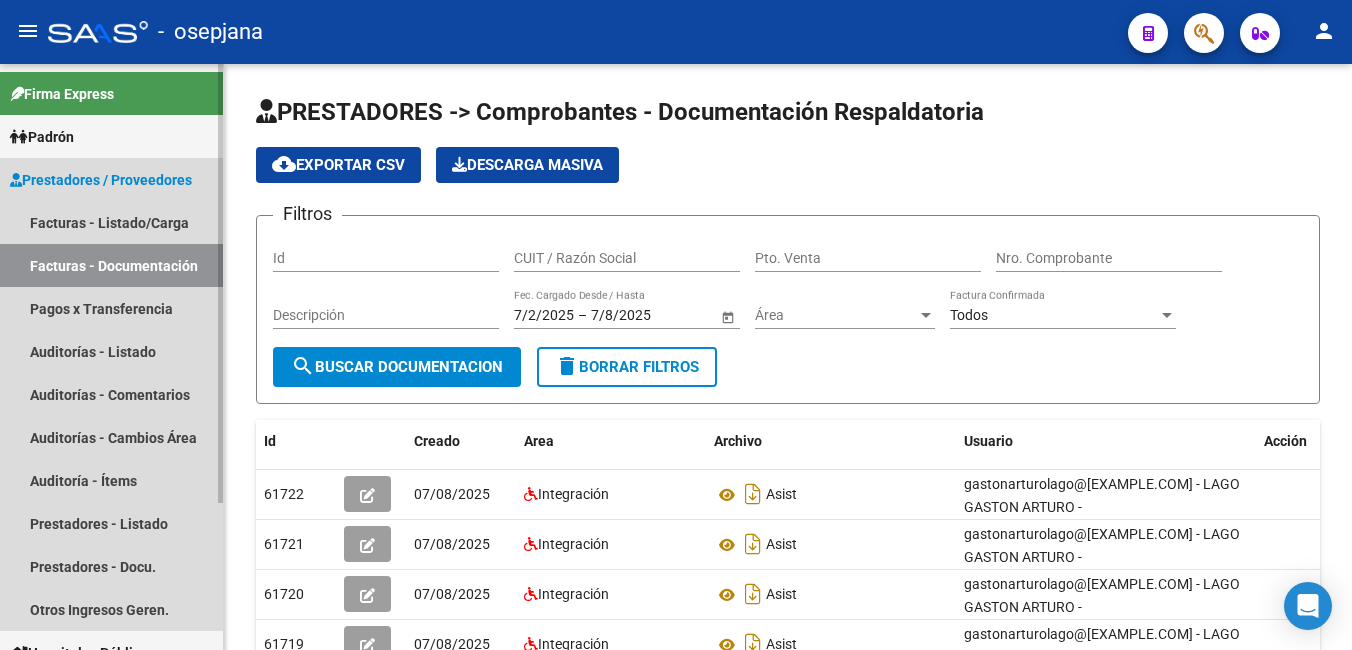 click on "Facturas - Documentación" at bounding box center (111, 265) 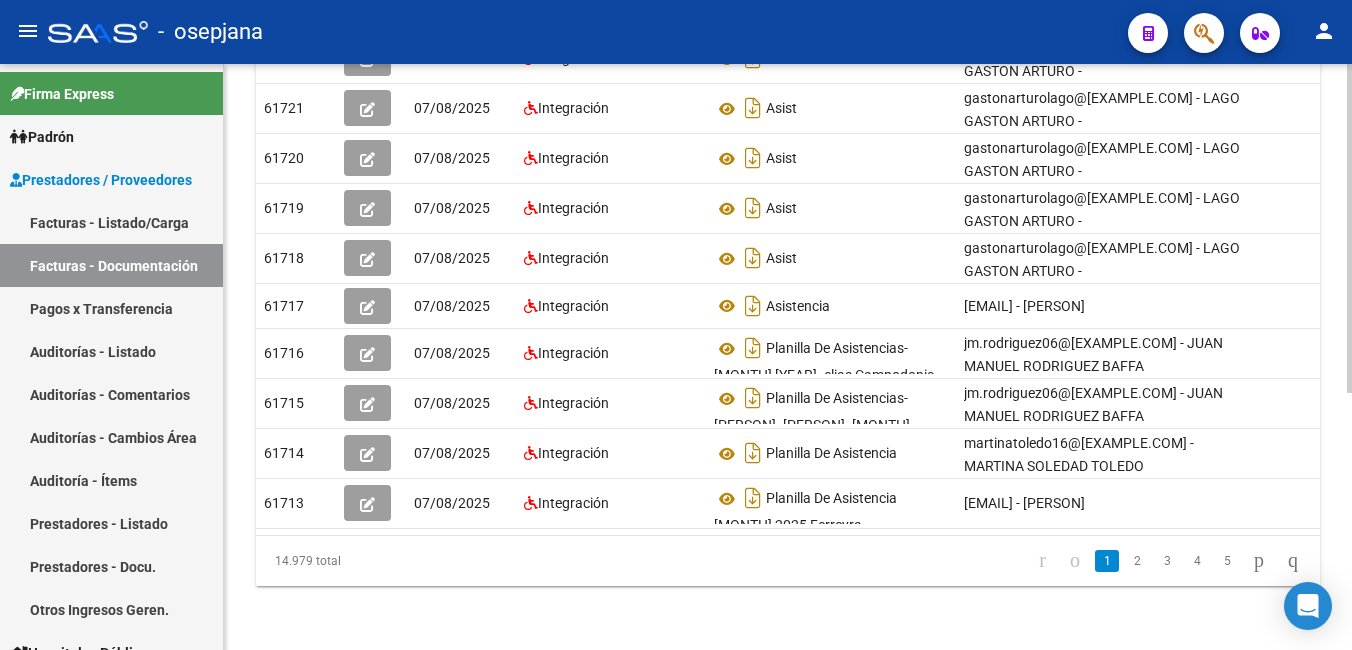 scroll, scrollTop: 0, scrollLeft: 0, axis: both 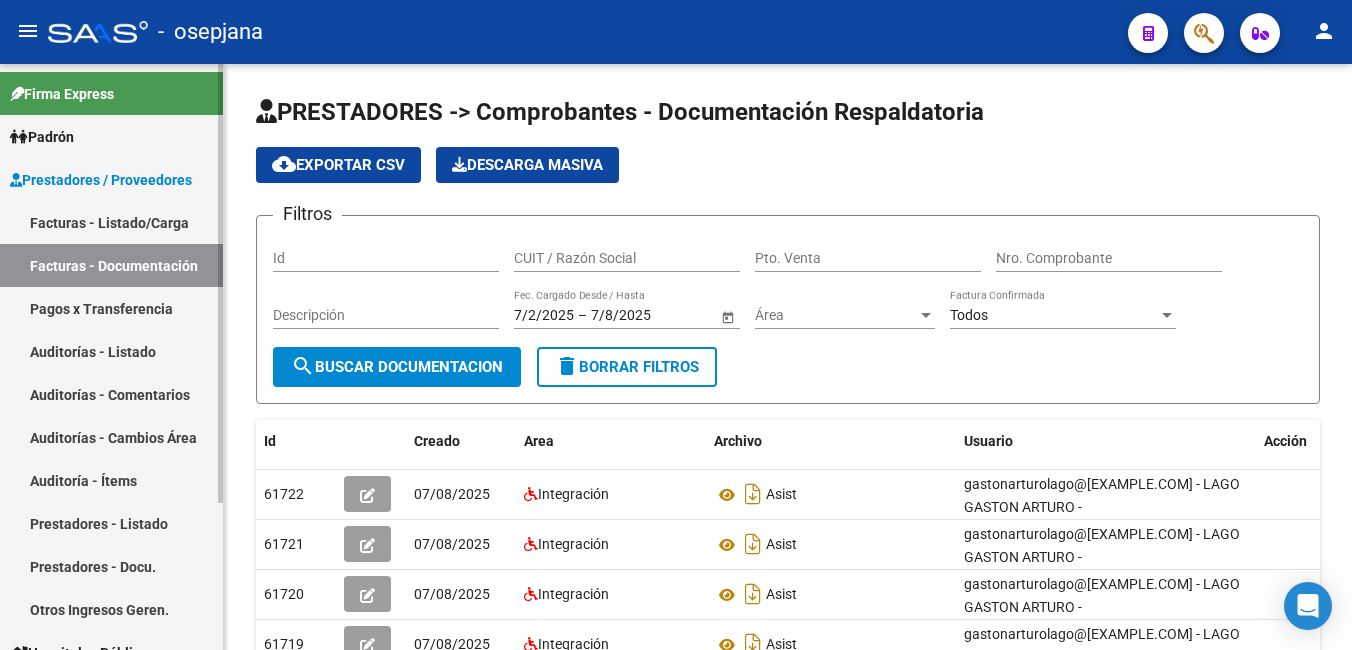 click on "Pagos x Transferencia" at bounding box center [111, 308] 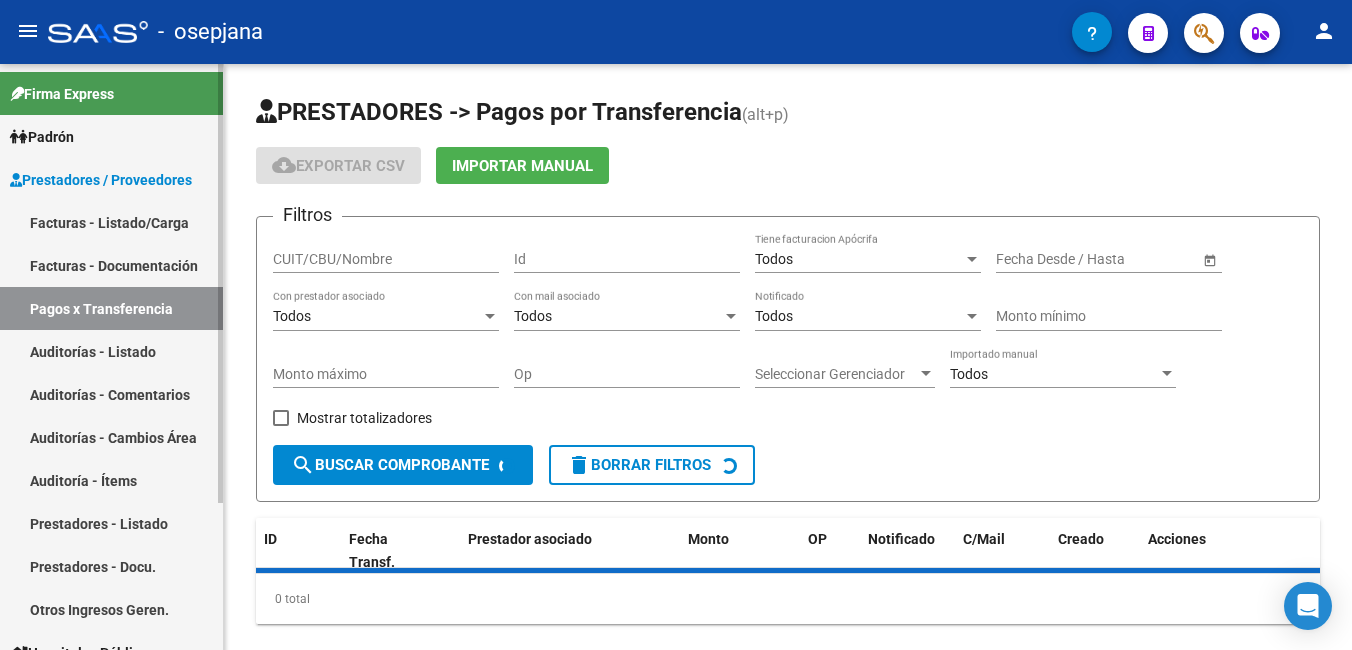 click on "Auditorías - Listado" at bounding box center (111, 351) 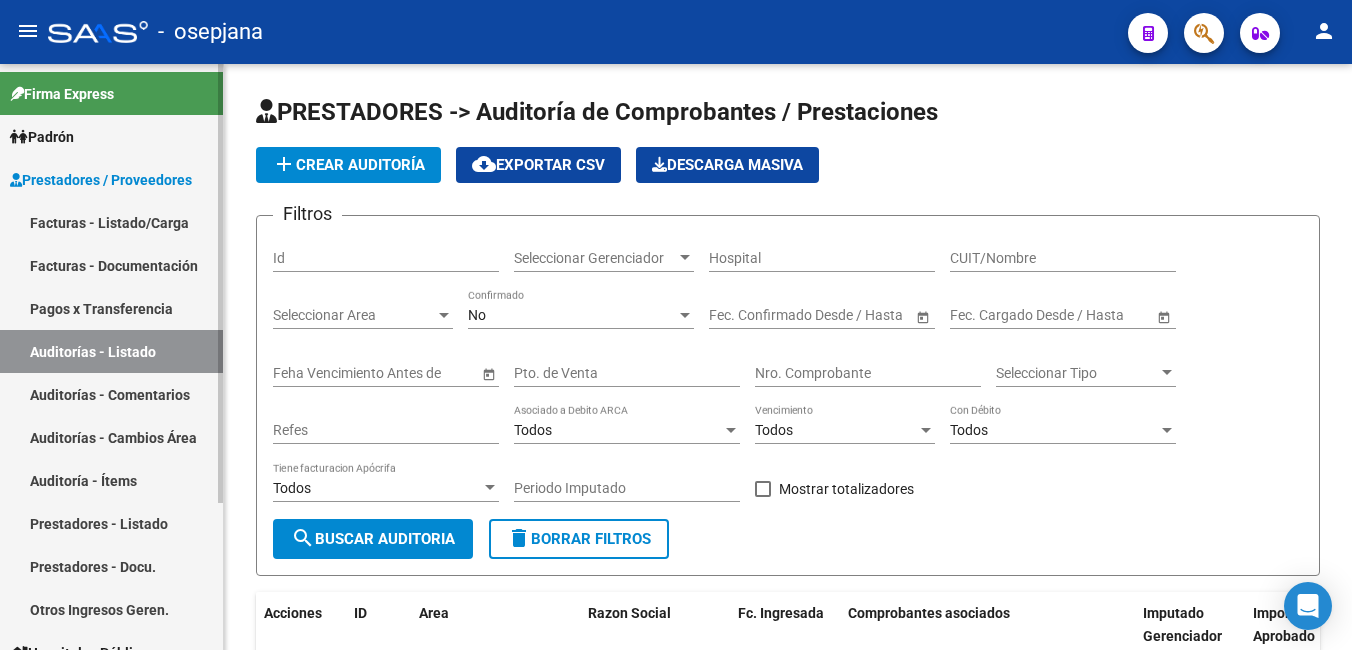 click on "Auditorías - Comentarios" at bounding box center (111, 394) 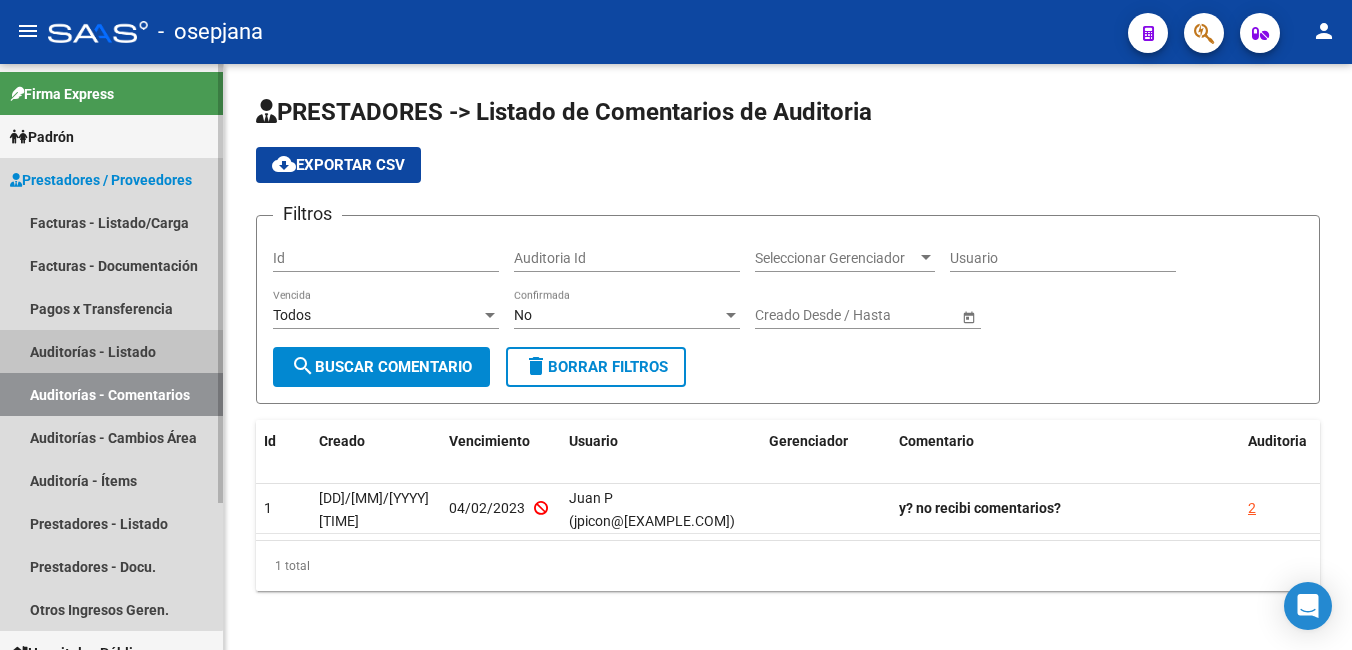 click on "Auditorías - Listado" at bounding box center [111, 351] 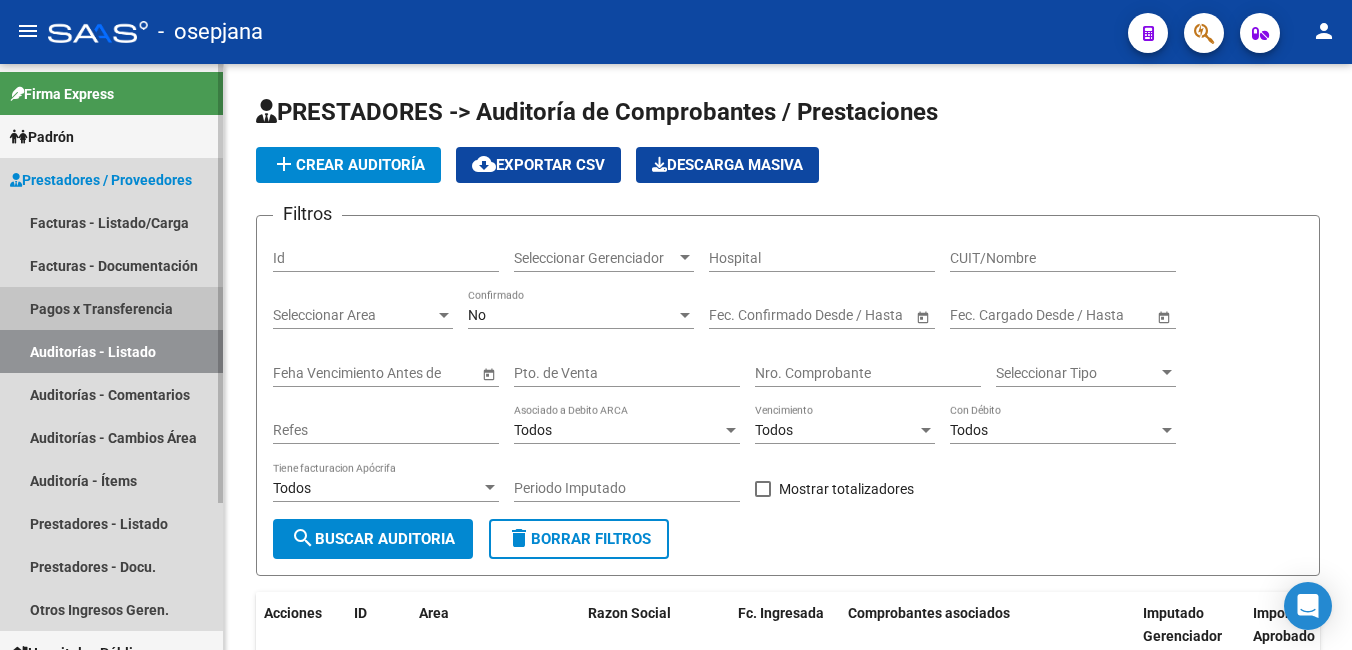 click on "Pagos x Transferencia" at bounding box center [111, 308] 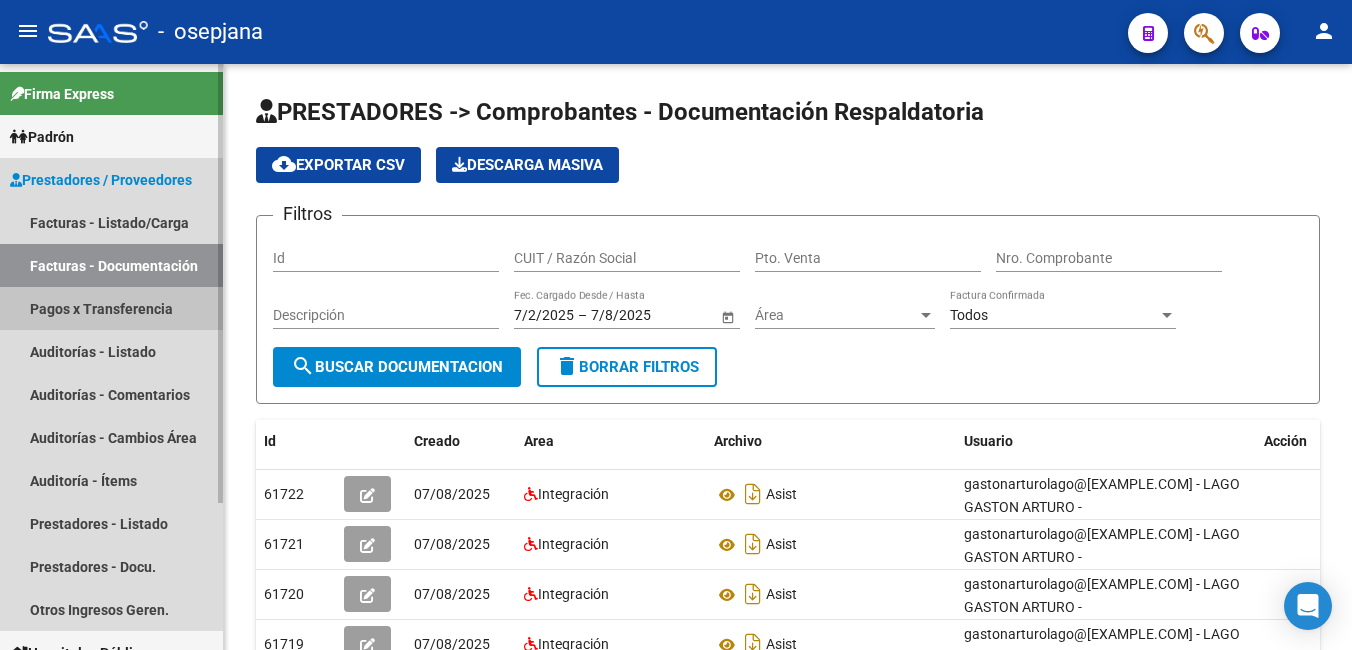 click on "Pagos x Transferencia" at bounding box center [111, 308] 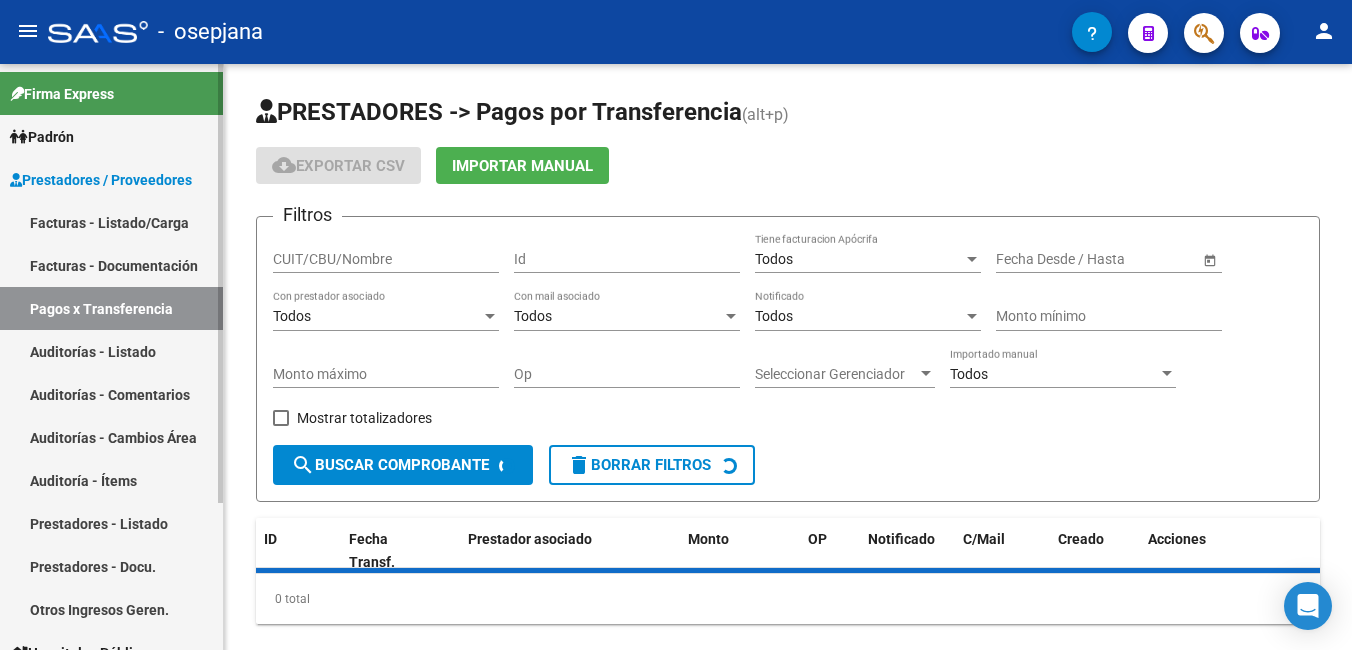 click on "Auditorías - Listado" at bounding box center (111, 351) 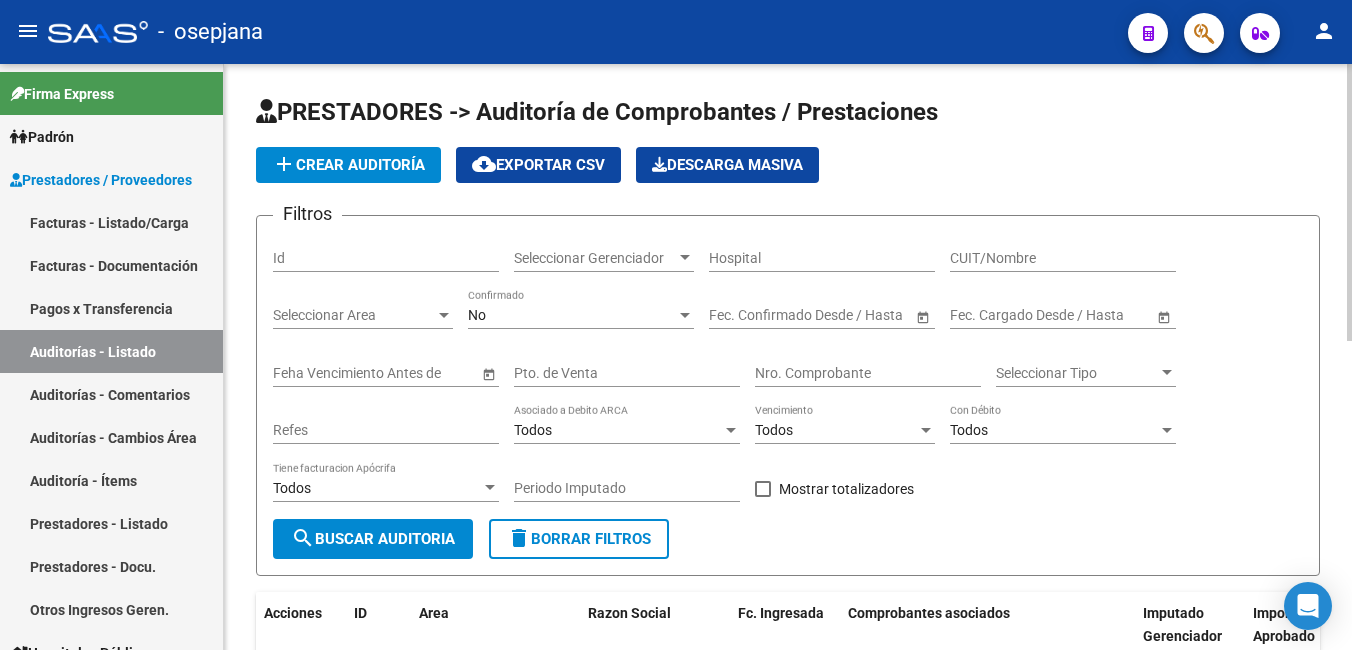 click on "CUIT/Nombre" at bounding box center (1063, 258) 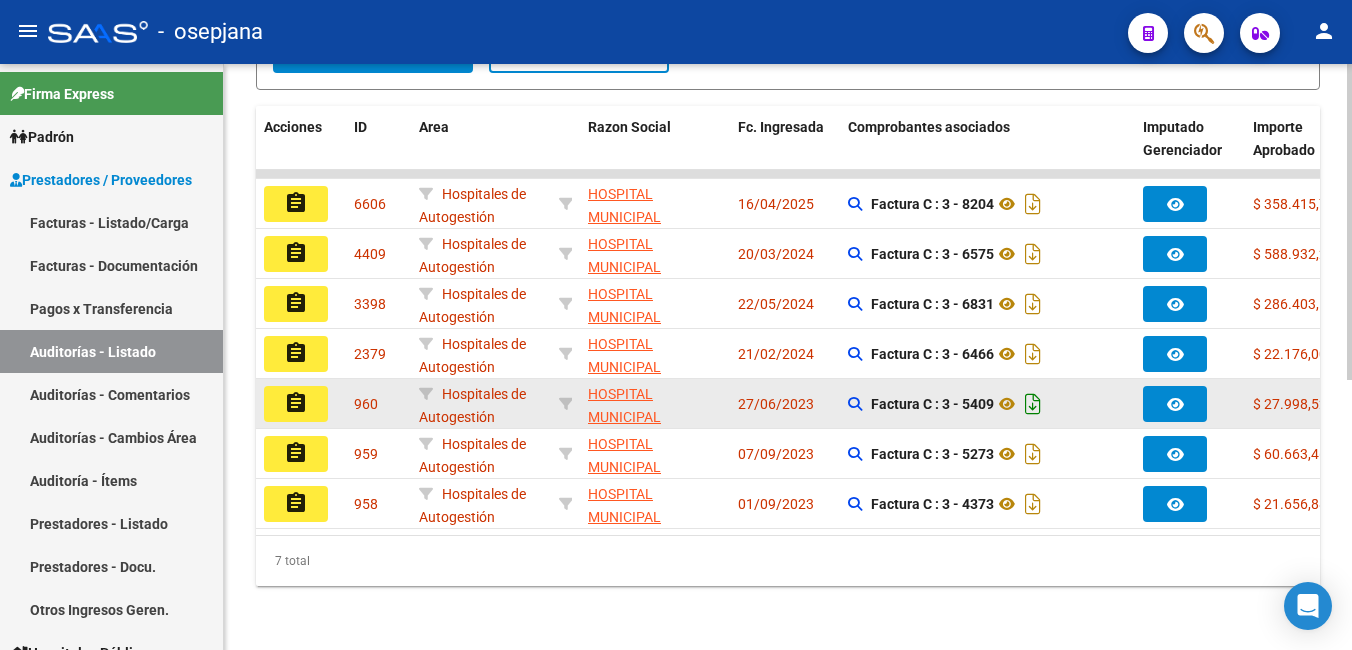 scroll, scrollTop: 500, scrollLeft: 0, axis: vertical 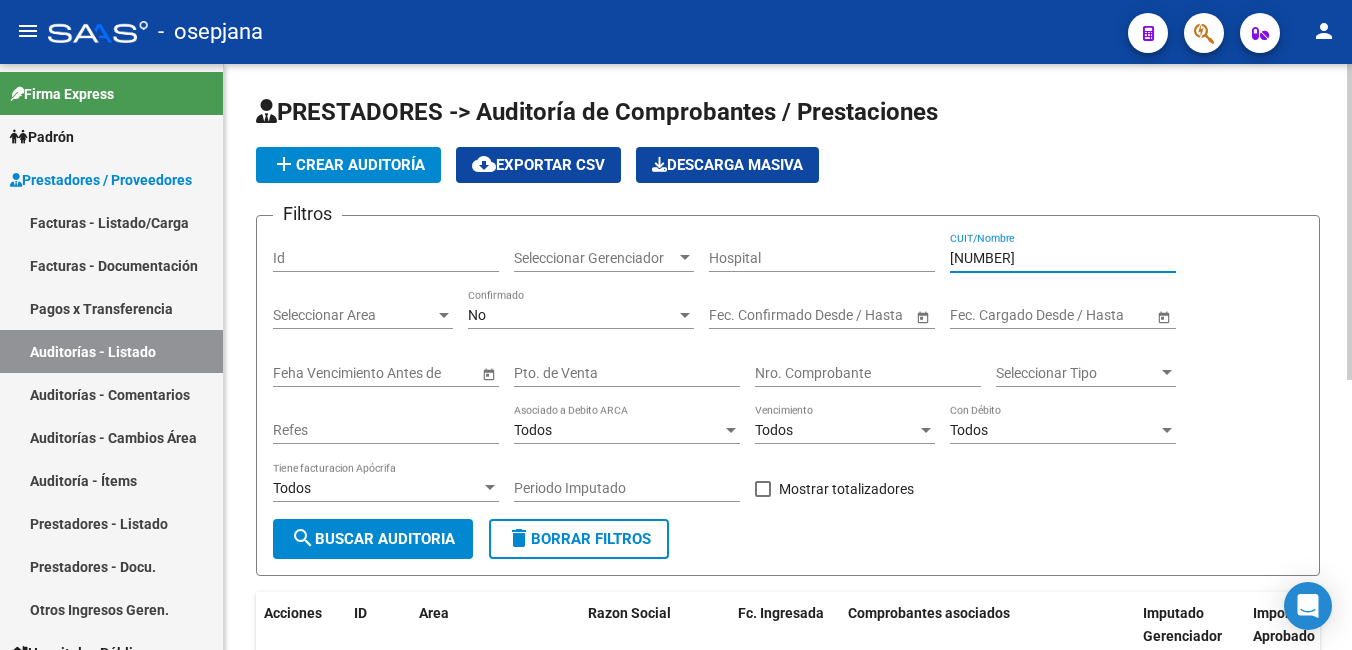 type on "[NUMBER]" 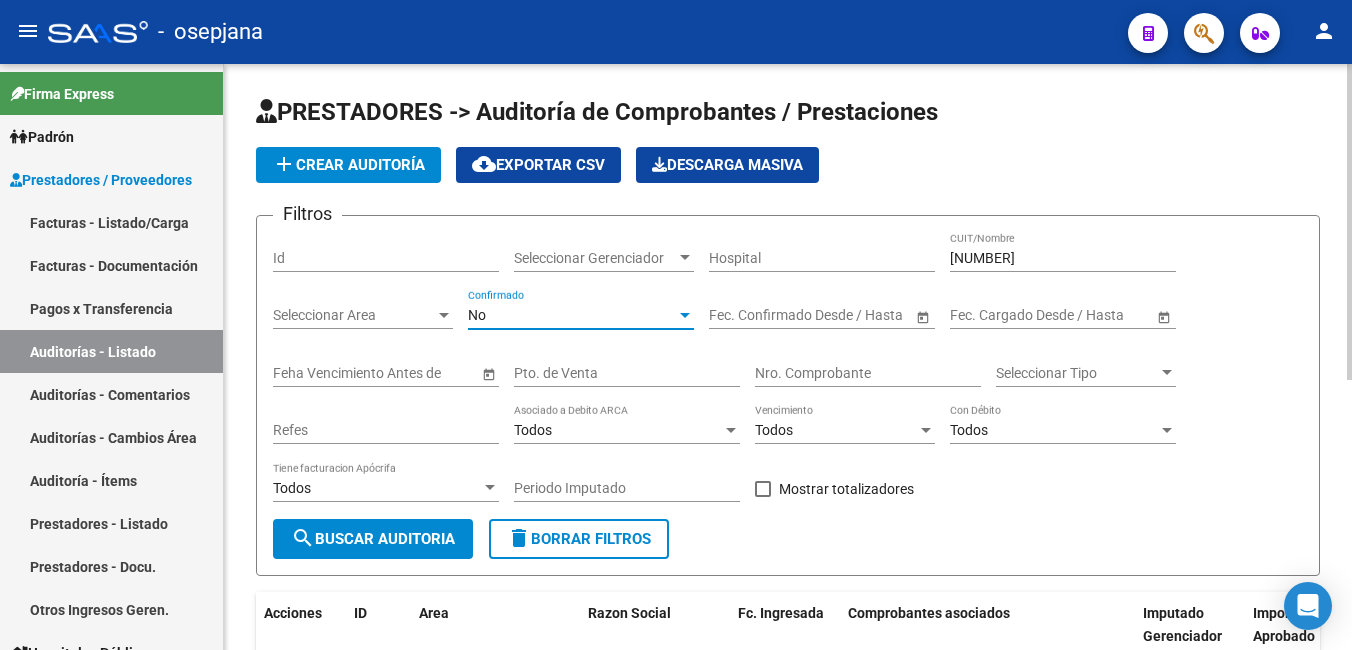 click on "No" at bounding box center [572, 315] 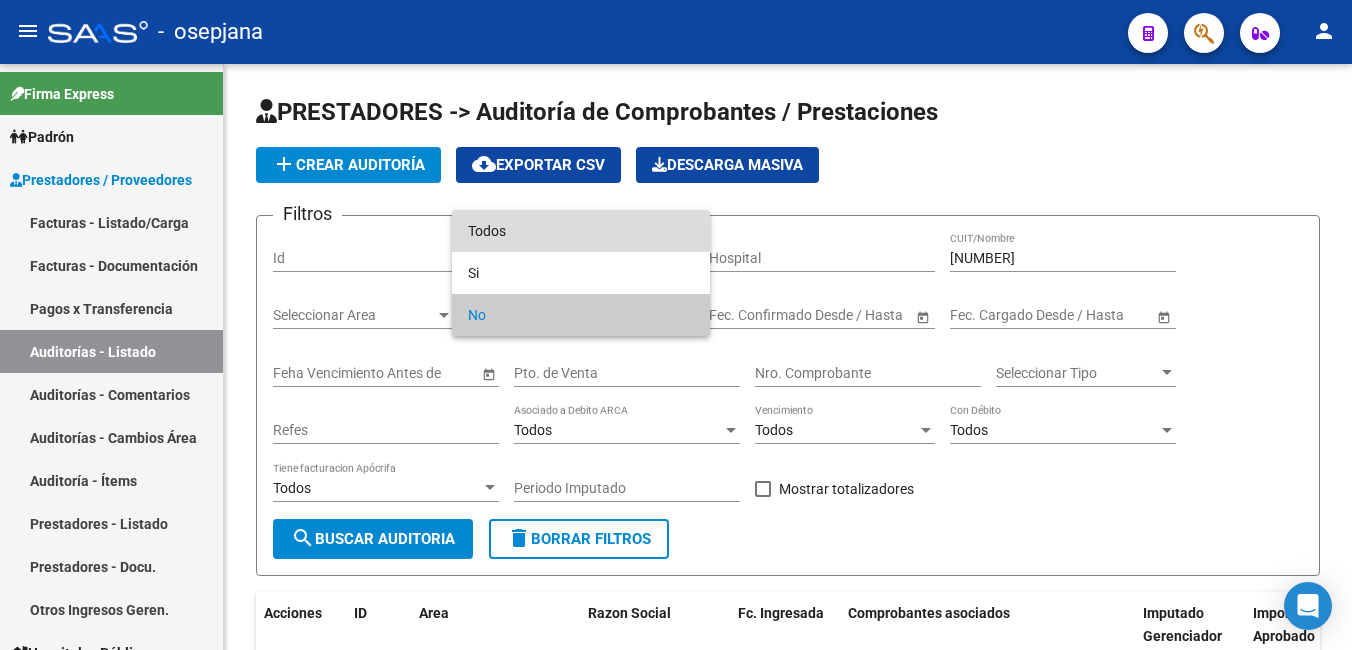 click on "Todos" at bounding box center [581, 231] 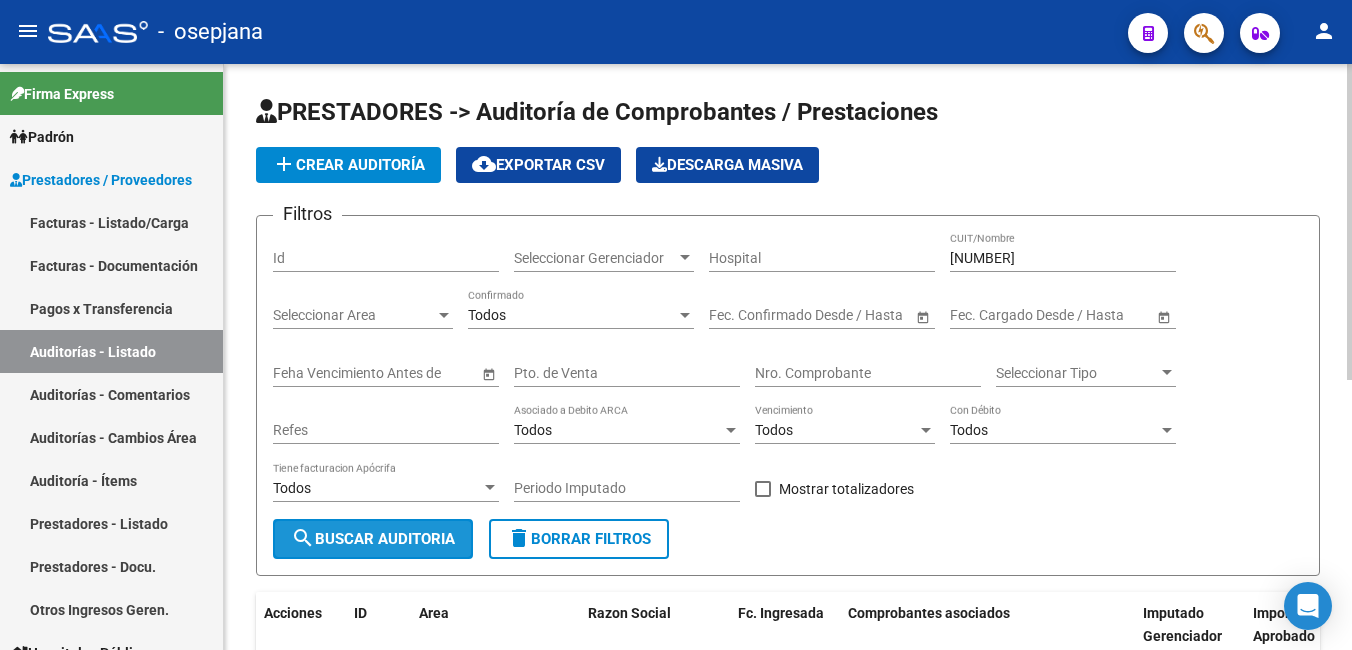 click on "search  Buscar Auditoria" 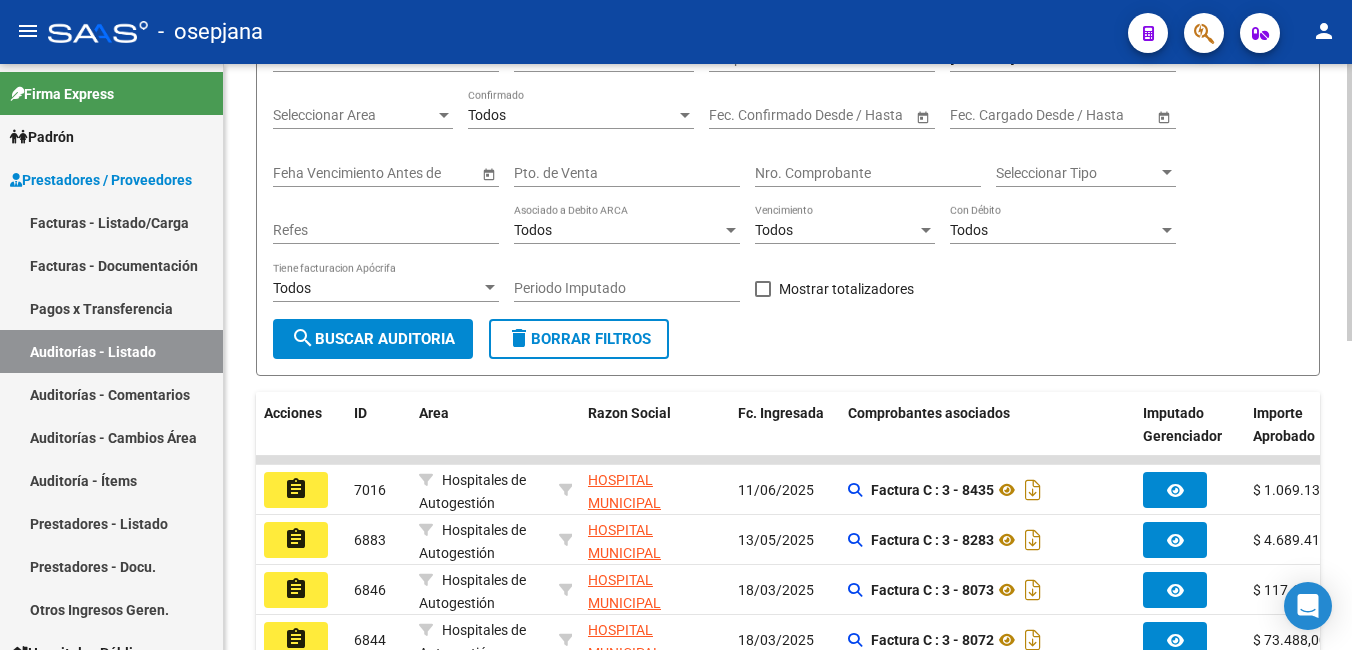 scroll, scrollTop: 300, scrollLeft: 0, axis: vertical 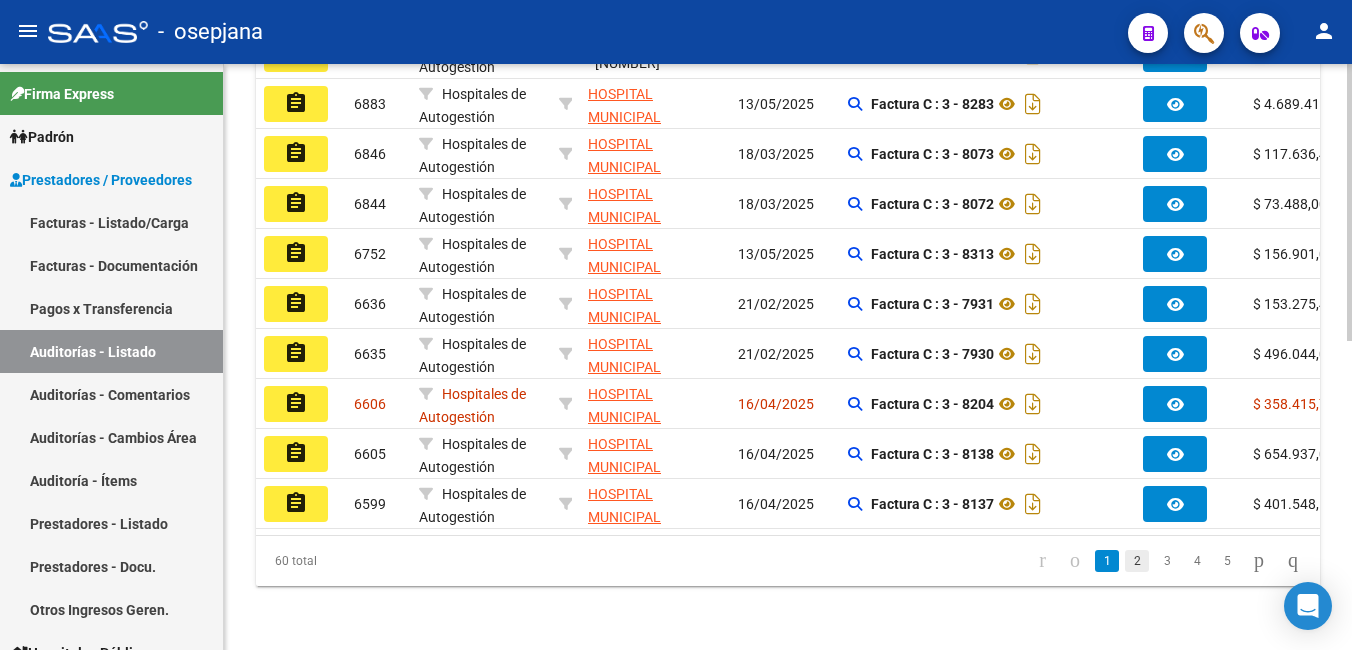 click on "2" 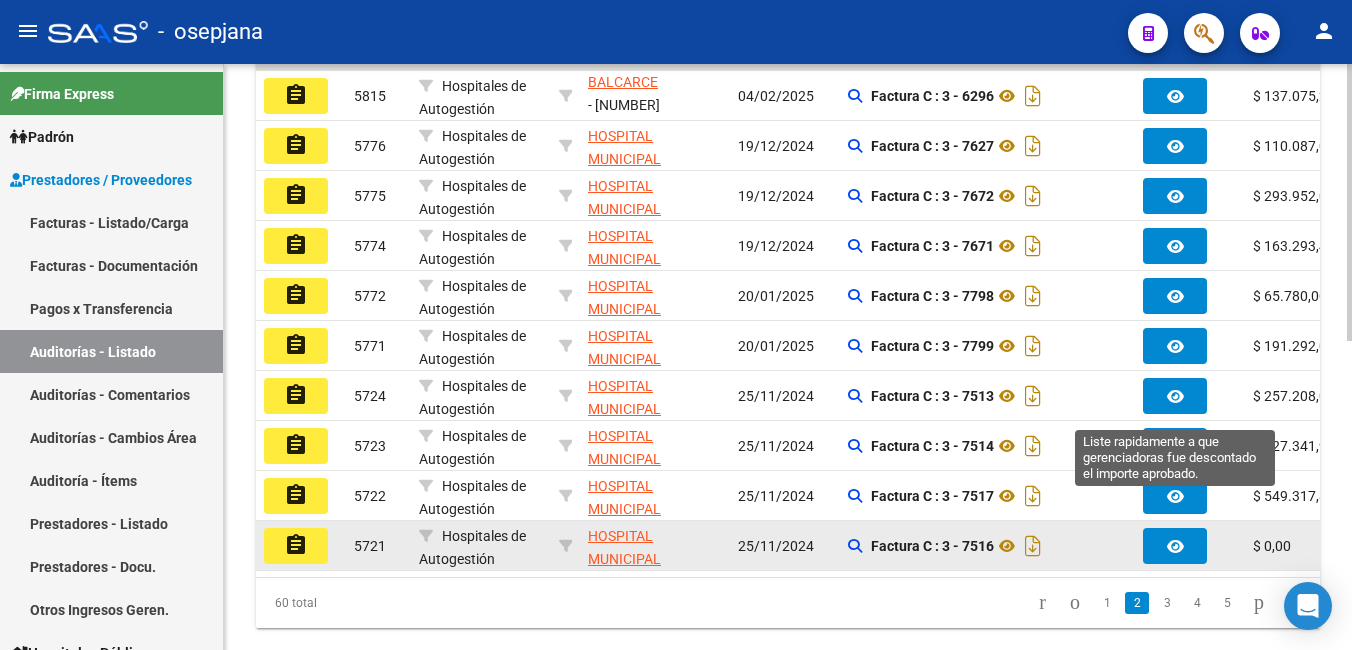 scroll, scrollTop: 652, scrollLeft: 0, axis: vertical 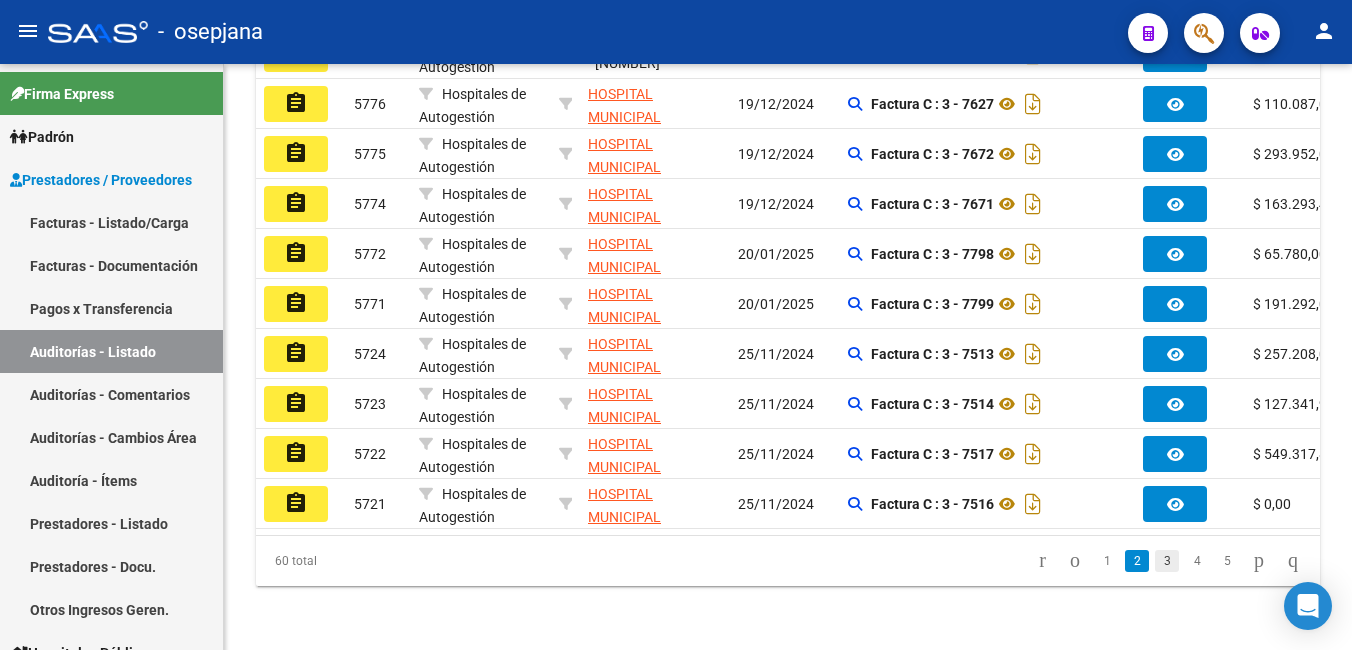 click on "3" 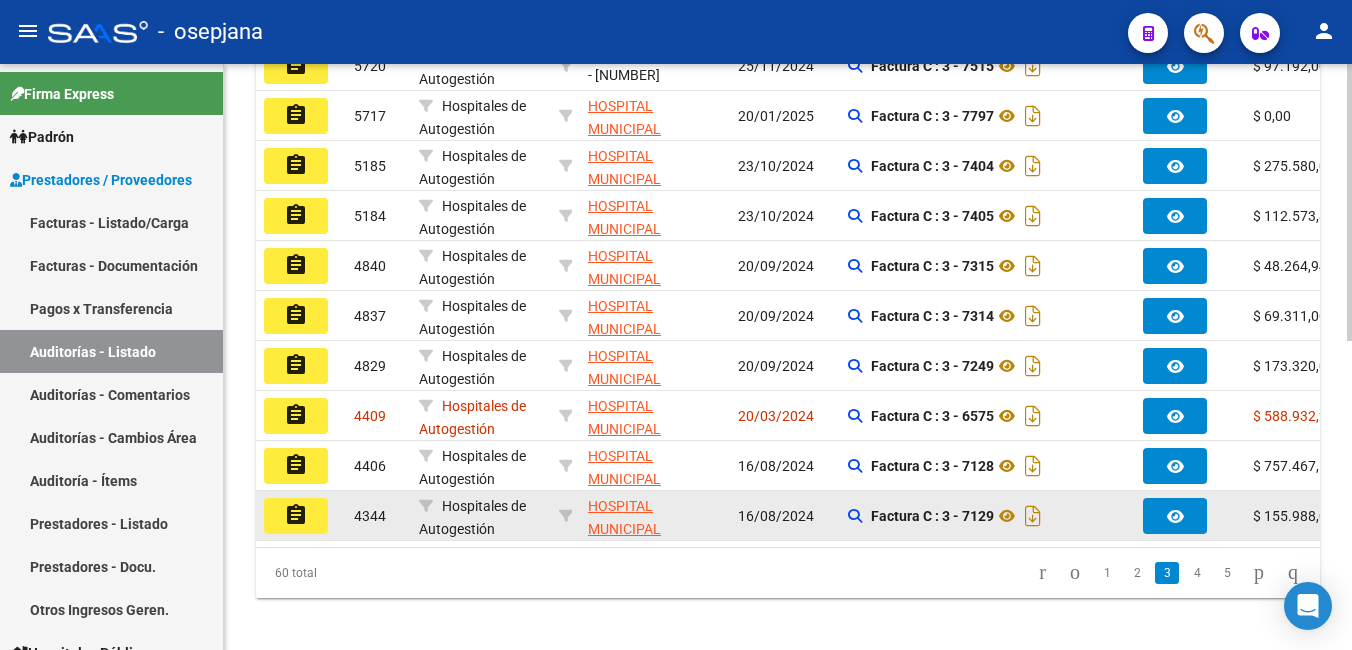 scroll, scrollTop: 652, scrollLeft: 0, axis: vertical 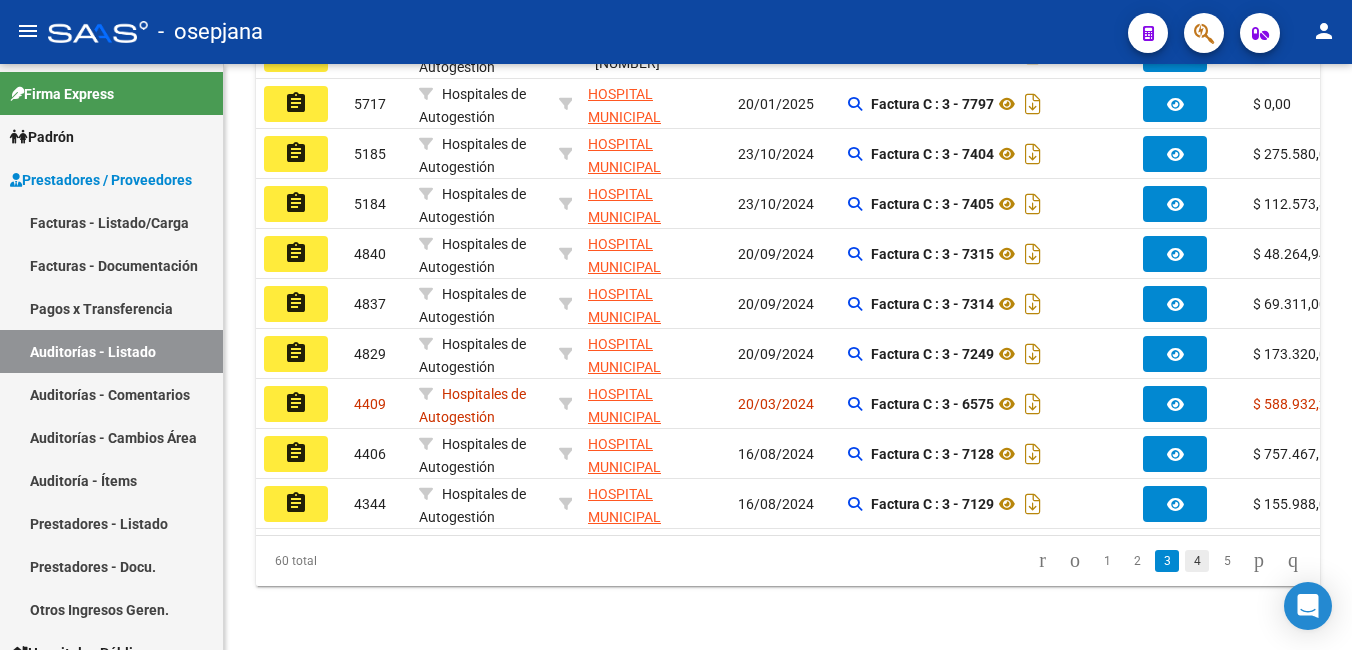 click on "4" 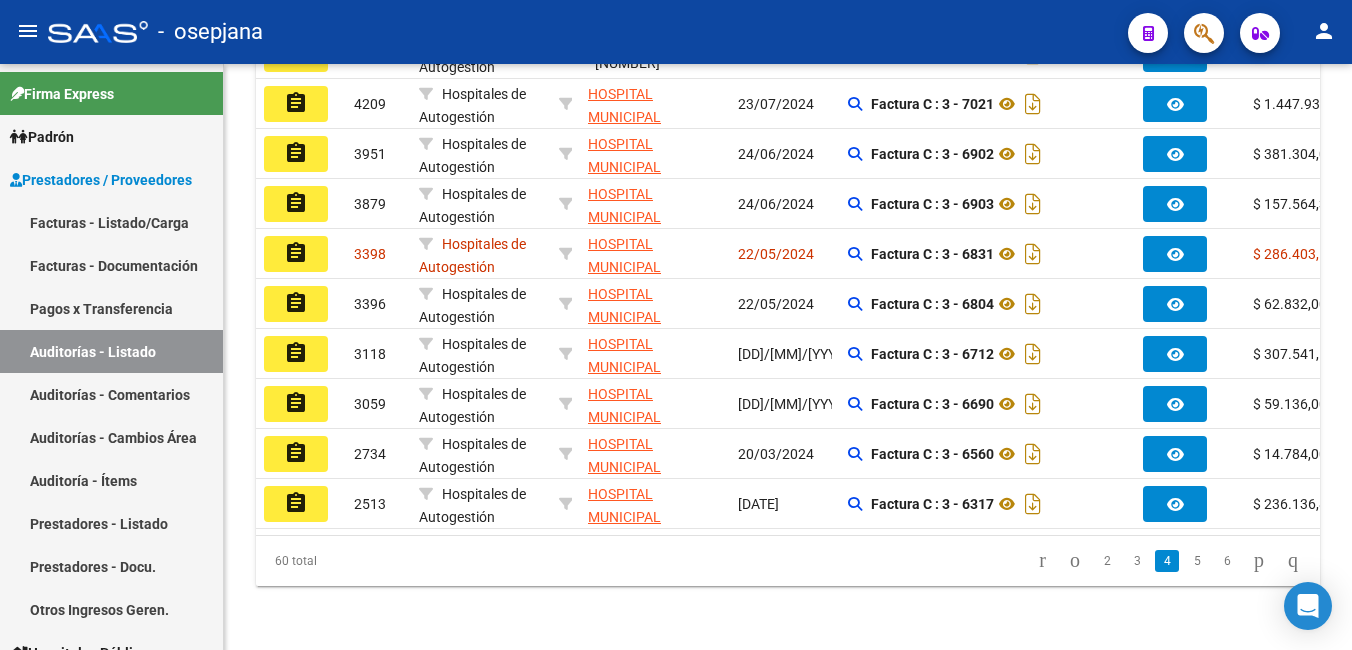scroll, scrollTop: 652, scrollLeft: 0, axis: vertical 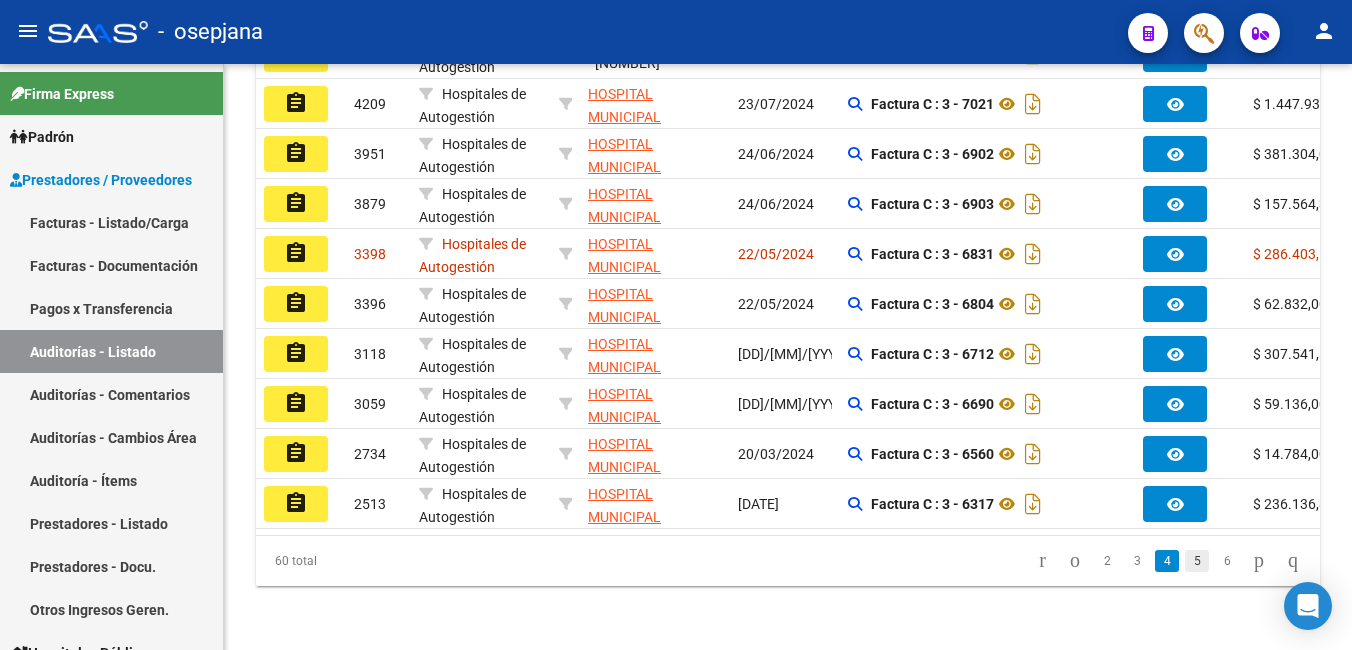 click on "5" 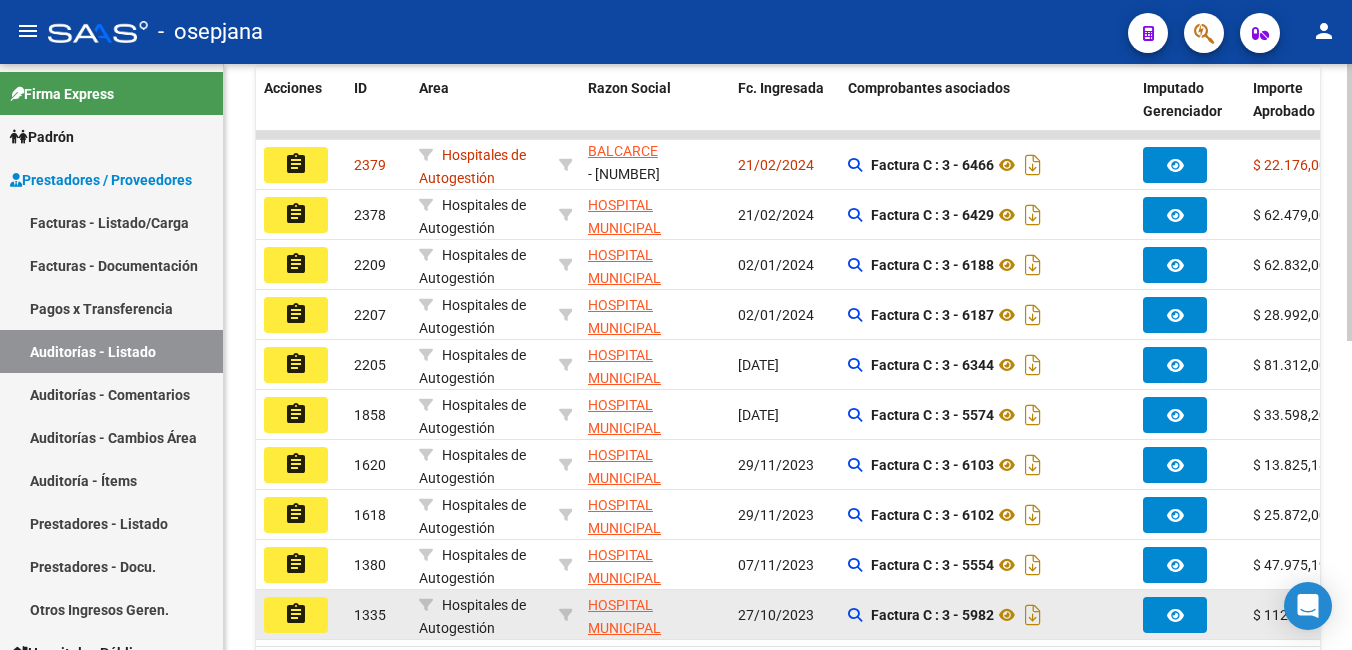 scroll, scrollTop: 652, scrollLeft: 0, axis: vertical 